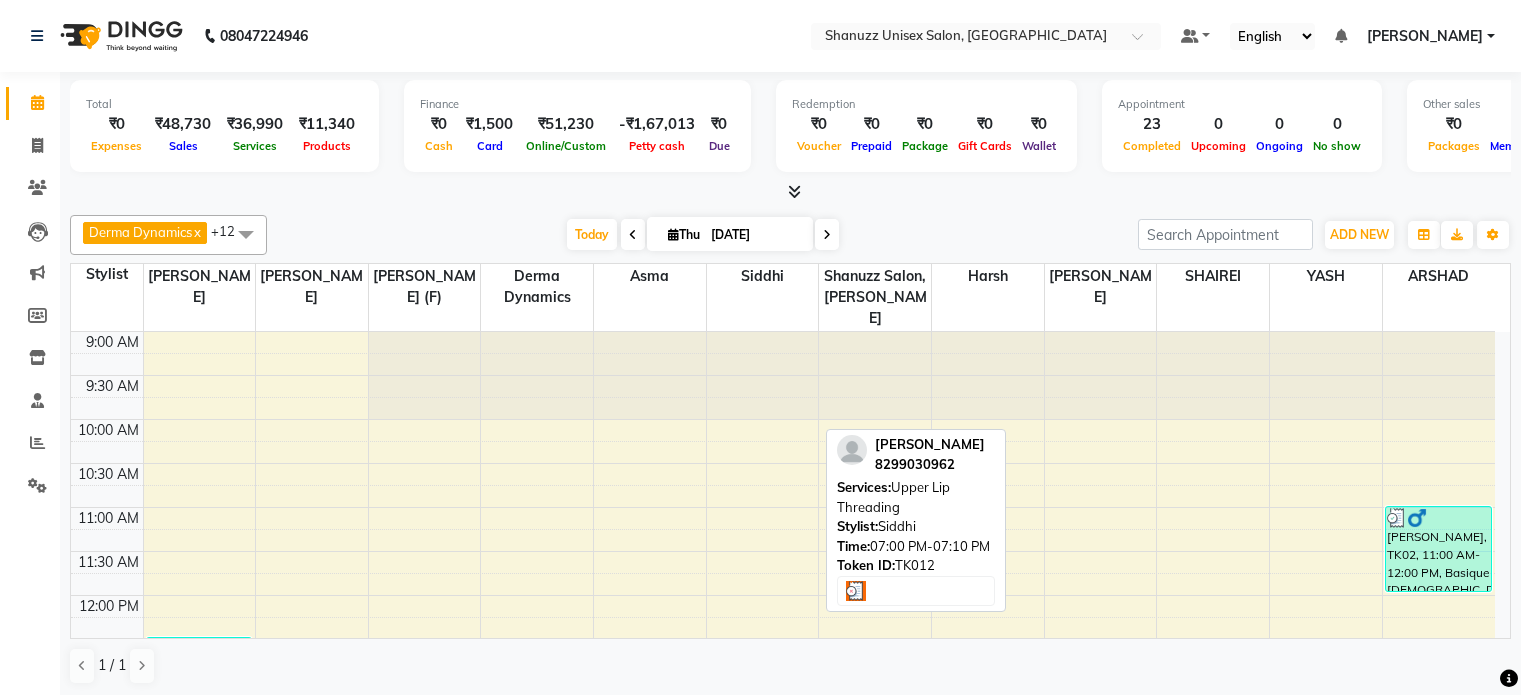scroll, scrollTop: 0, scrollLeft: 0, axis: both 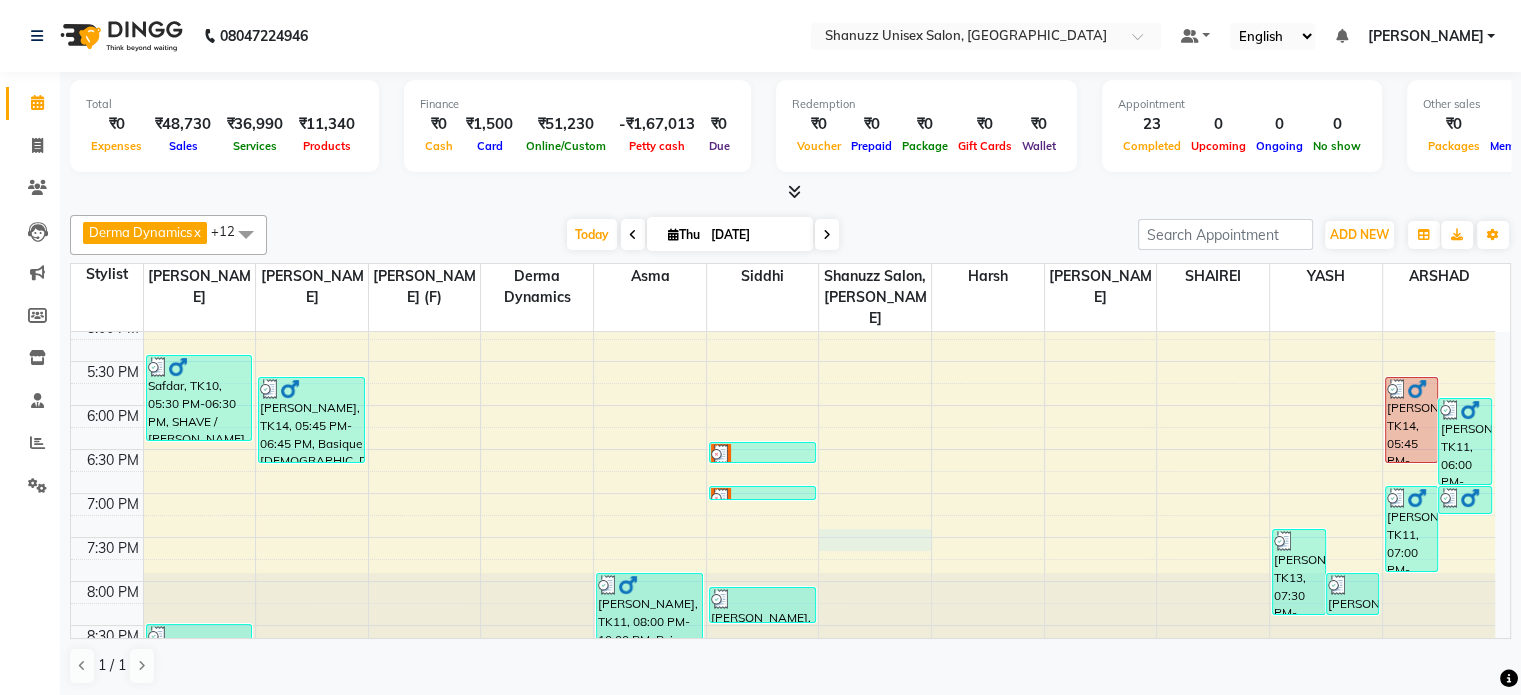 click on "9:00 AM 9:30 AM 10:00 AM 10:30 AM 11:00 AM 11:30 AM 12:00 PM 12:30 PM 1:00 PM 1:30 PM 2:00 PM 2:30 PM 3:00 PM 3:30 PM 4:00 PM 4:30 PM 5:00 PM 5:30 PM 6:00 PM 6:30 PM 7:00 PM 7:30 PM 8:00 PM 8:30 PM     ASAD, TK03, 12:30 PM-01:30 PM, Basique [DEMOGRAPHIC_DATA] Haircut - By Seasoned Hairdresser (10+ Years of Experience)     SUNNY RATHOD, TK07, 03:30 PM-04:30 PM, SHAVE / [PERSON_NAME] TRIM - By Seasoned Hairdresser (10+ Years of Experience)     Safdar, TK10, 05:30 PM-06:30 PM, SHAVE / [PERSON_NAME] TRIM - By Seasoned Hairdresser (10+ Years of Experience)     [GEOGRAPHIC_DATA], TK15, 08:35 PM-10:05 PM, HAIR SPA  - Hair upto back     [PERSON_NAME], TK01, 03:00 PM-04:30 PM, [DEMOGRAPHIC_DATA] HAIR TREATMENT KERATIN - KERATIN TREATMENT GLOBAL 4 Inch     [PERSON_NAME], TK14, 05:45 PM-06:45 PM, Basique [DEMOGRAPHIC_DATA] Haircut - By Experienced Hairdresser (3+ Years of Experience)     POOJA WALK IN, TK05, 01:00 PM-02:00 PM, Bsic Nail - Gel Extention     [PERSON_NAME], TK11, 08:00 PM-10:00 PM, Bsic Nail - Acrelic,Art Nail - french, chrome, ombre, swoll, falling glitter, glitter. nalil art" at bounding box center (783, 141) 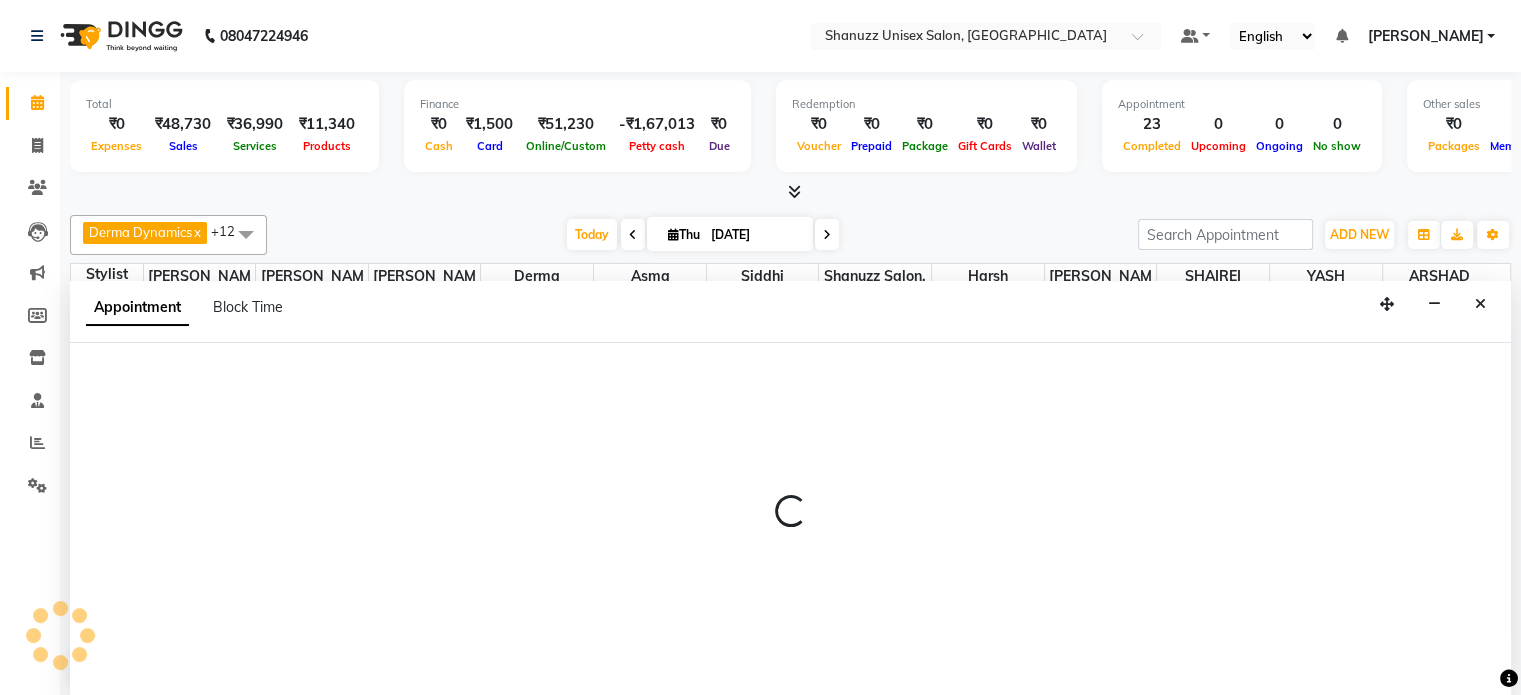select on "70702" 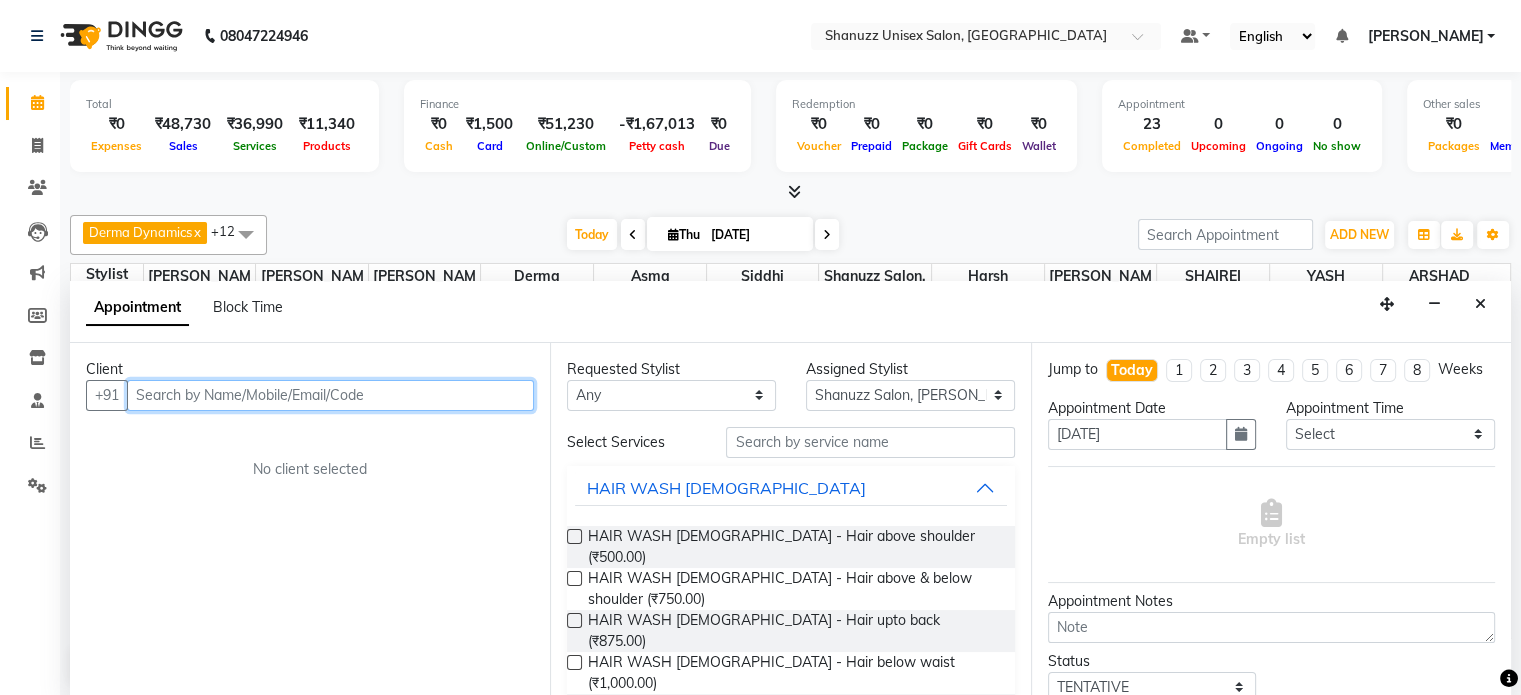 click at bounding box center [330, 395] 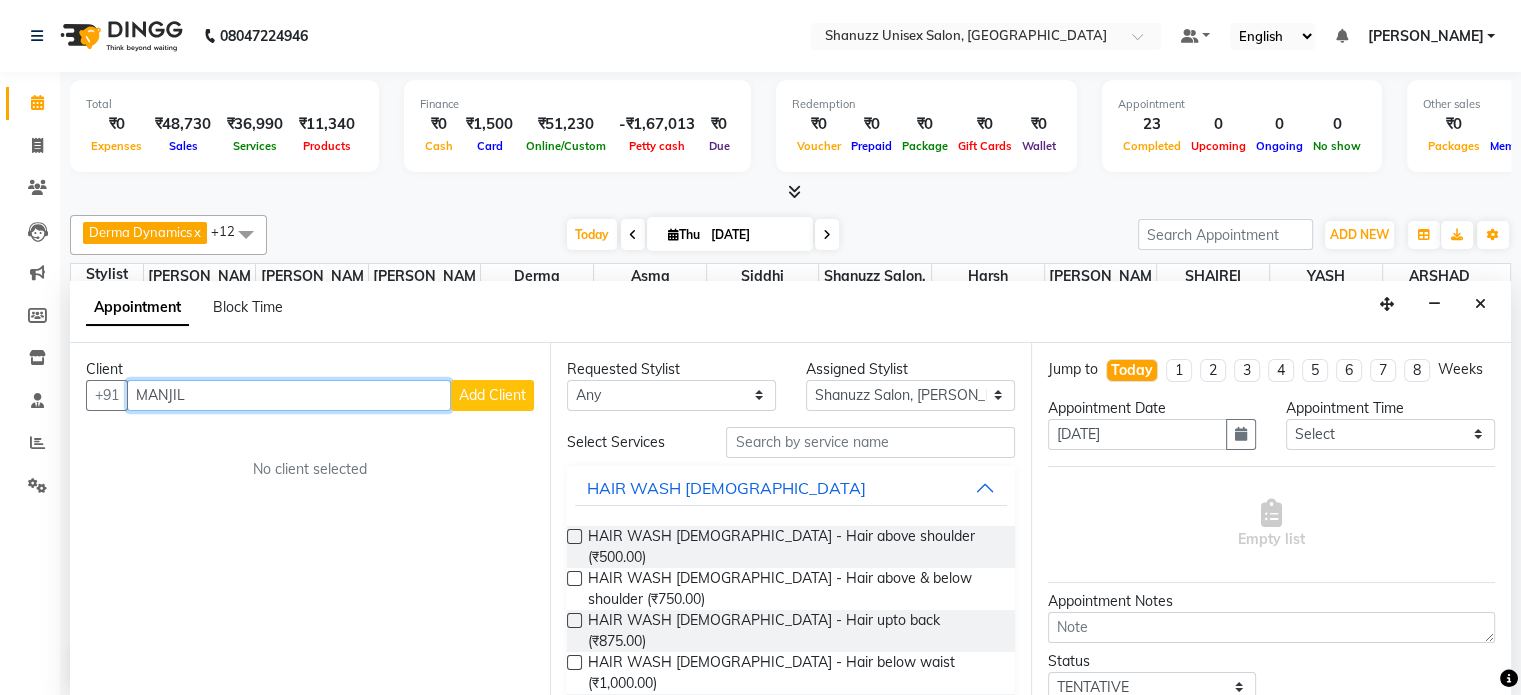click on "MANJIL" at bounding box center [289, 395] 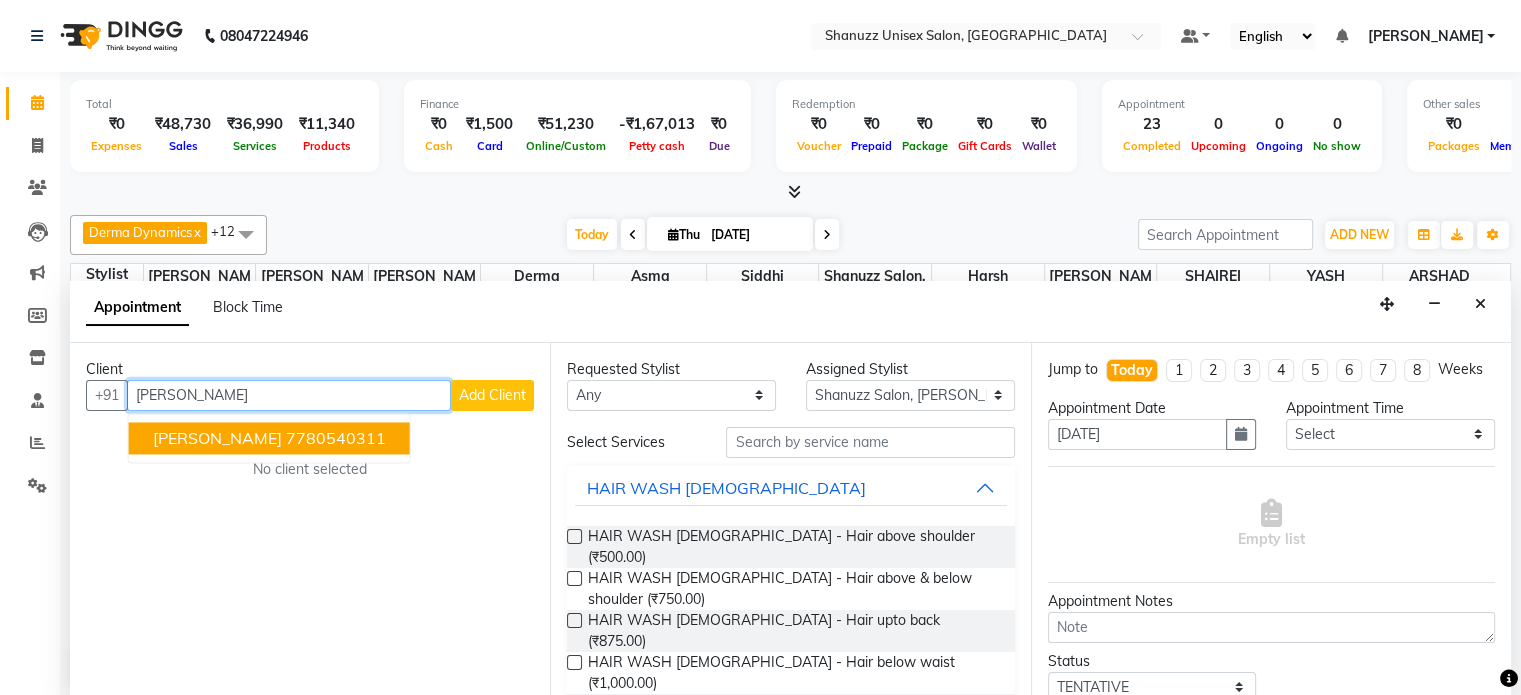 click on "MANZIL PATHAN  7780540311" at bounding box center [269, 438] 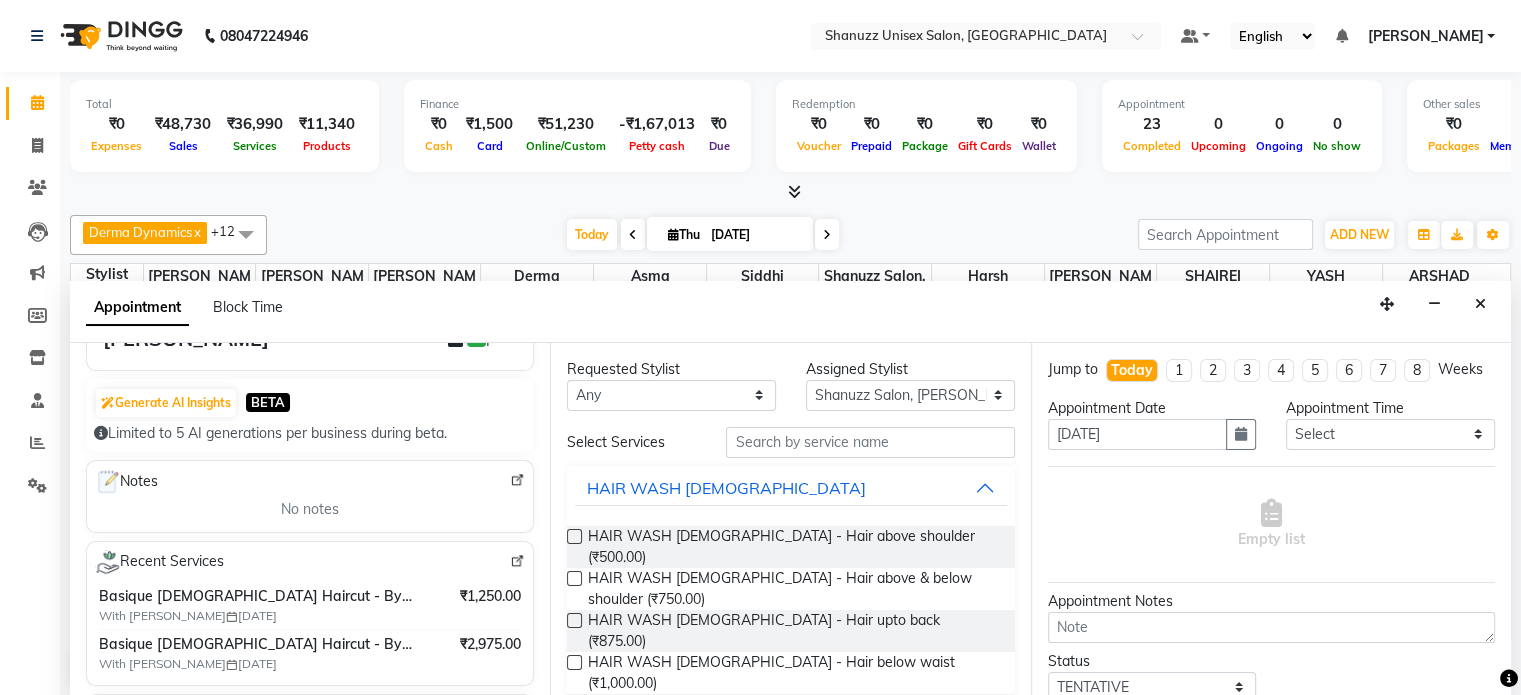 scroll, scrollTop: 168, scrollLeft: 0, axis: vertical 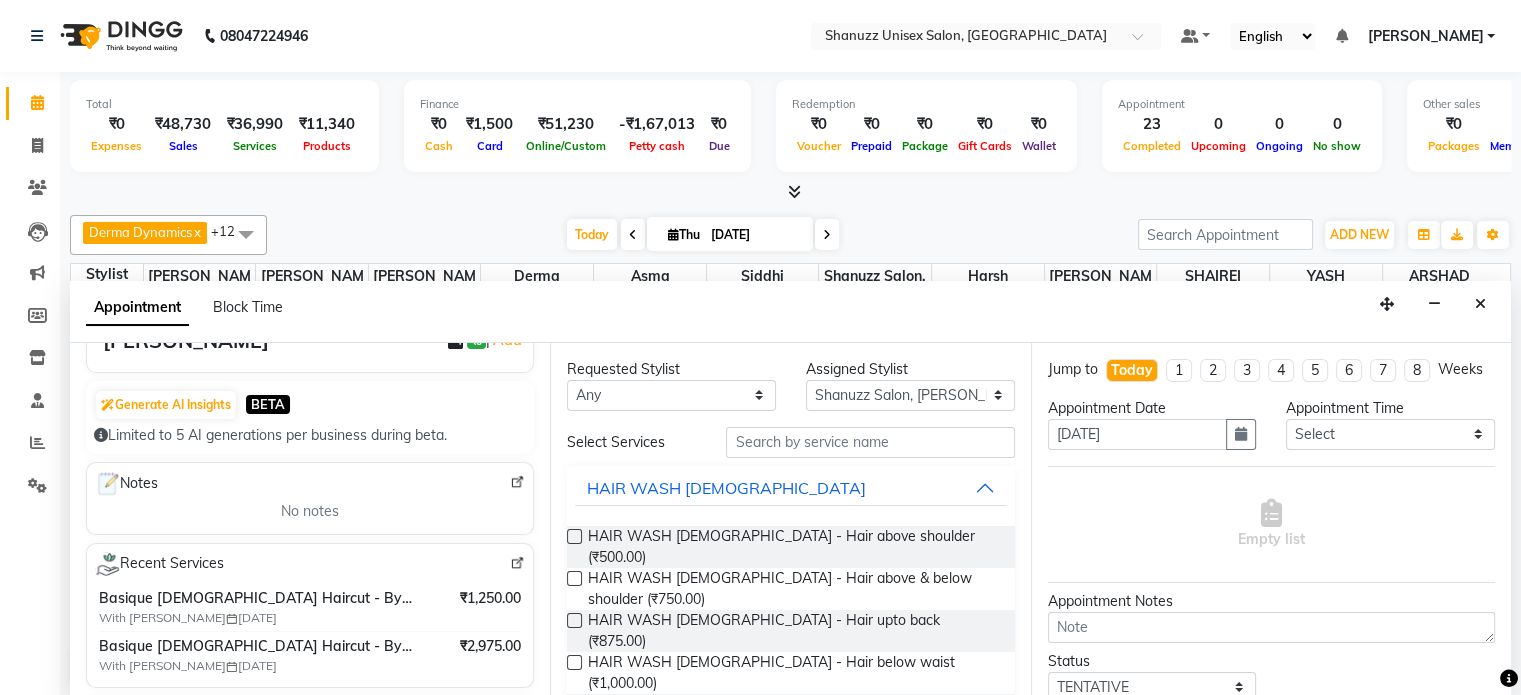 type on "7780540311" 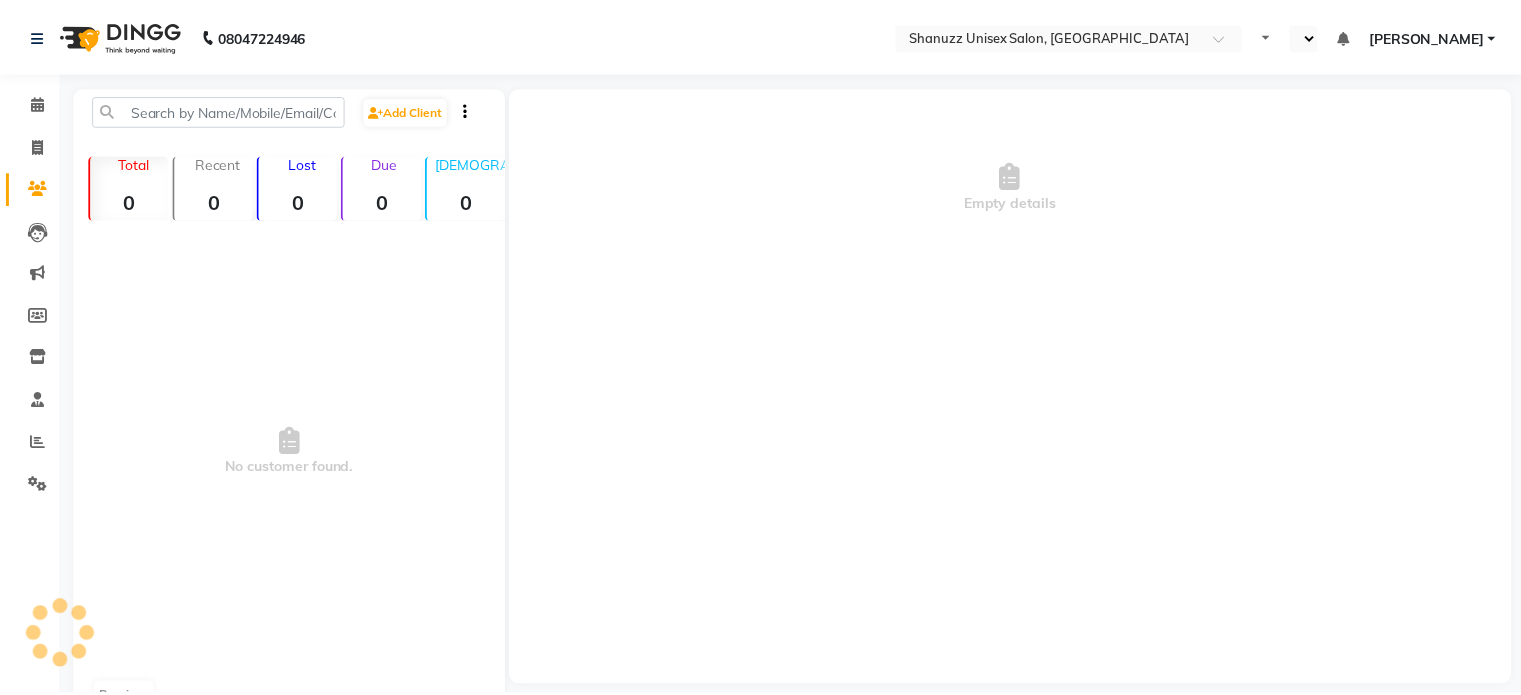 scroll, scrollTop: 0, scrollLeft: 0, axis: both 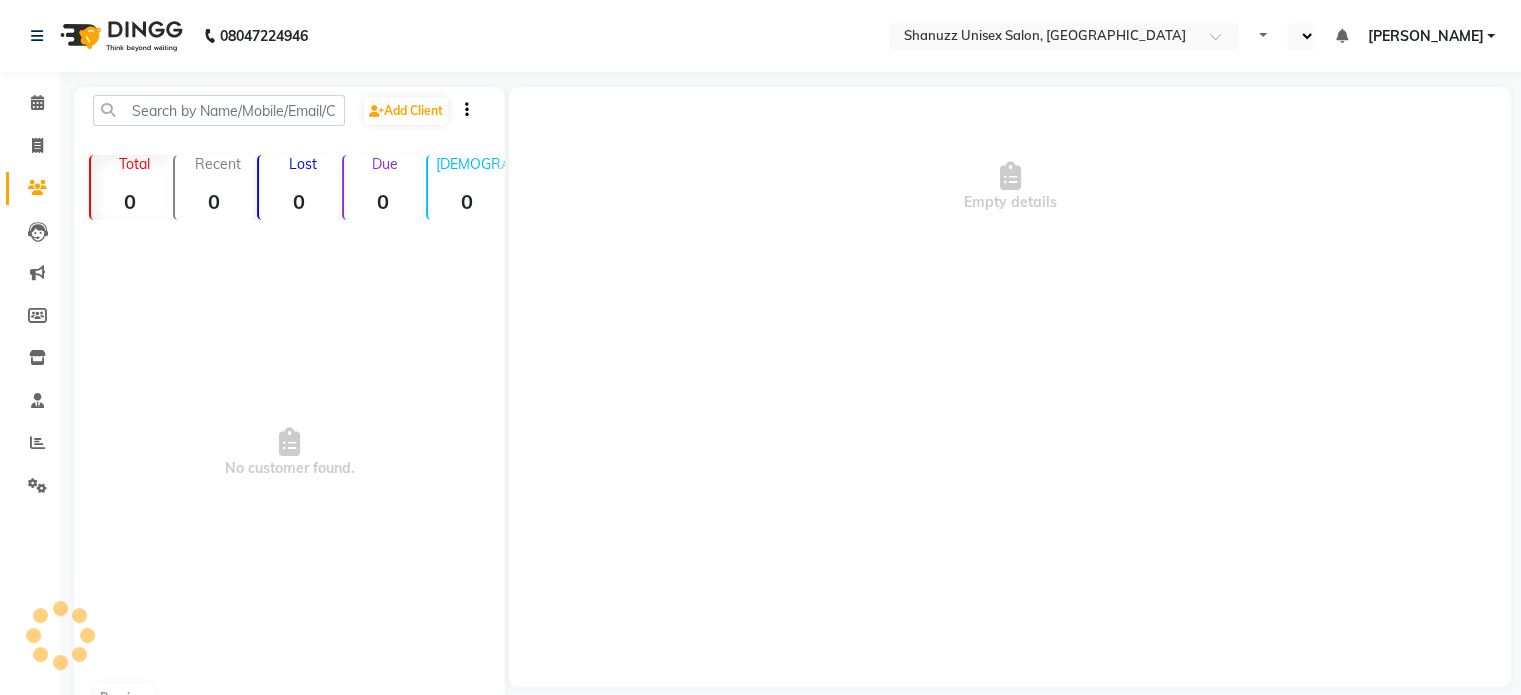 select on "en" 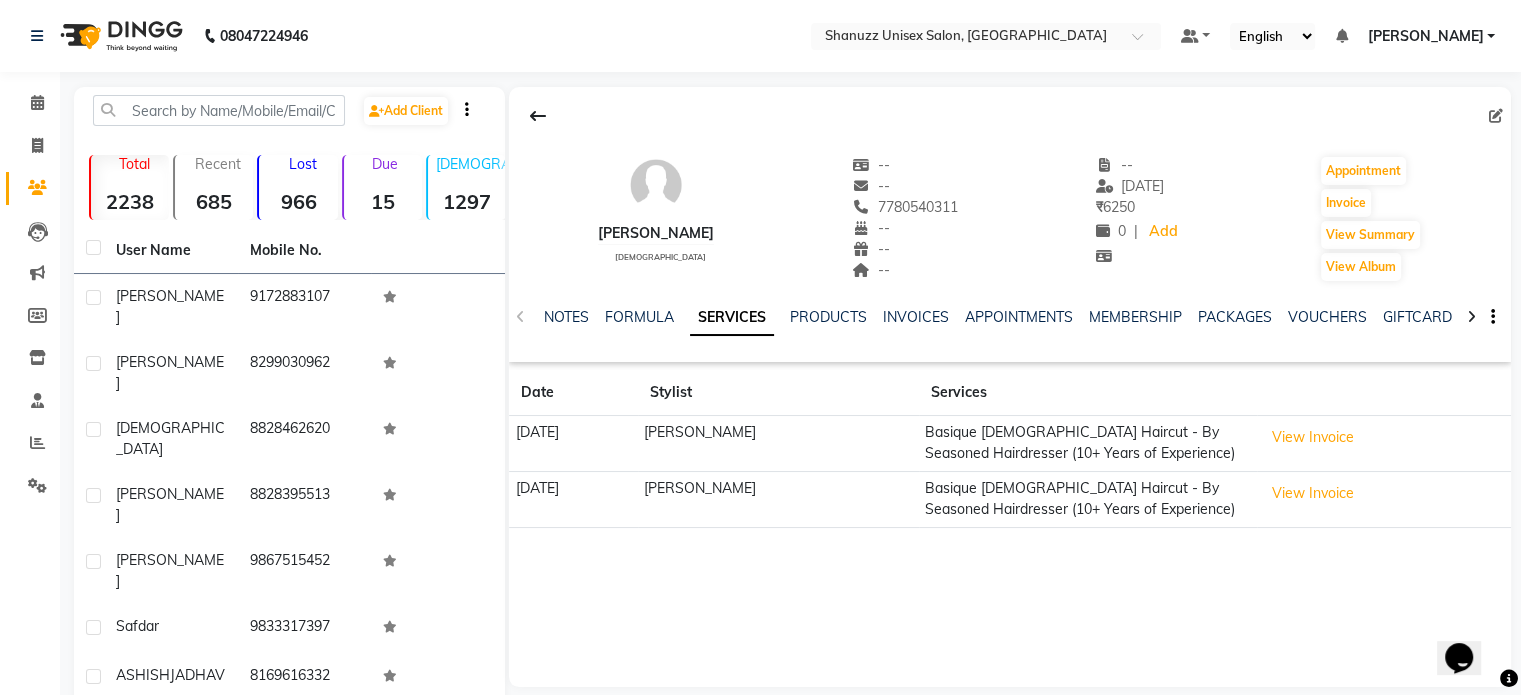 scroll, scrollTop: 0, scrollLeft: 0, axis: both 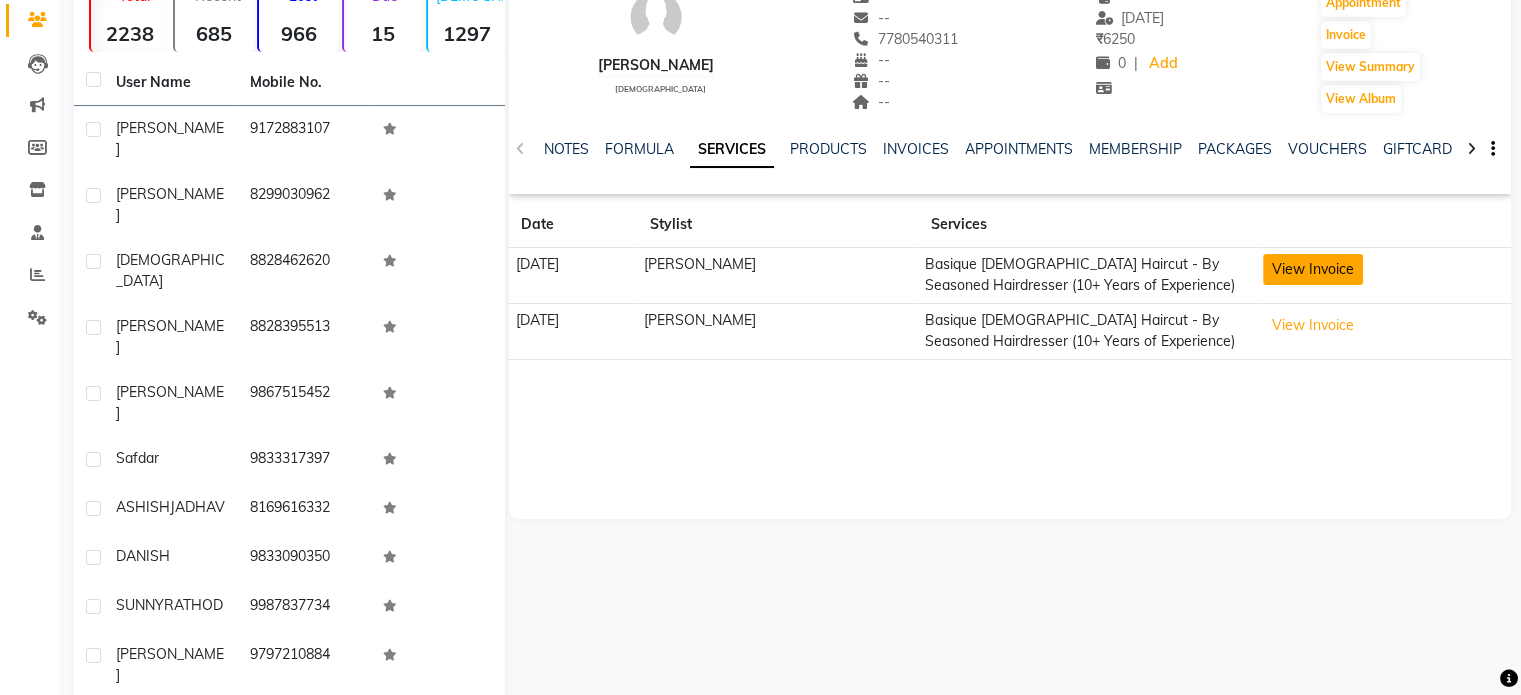 click on "View Invoice" 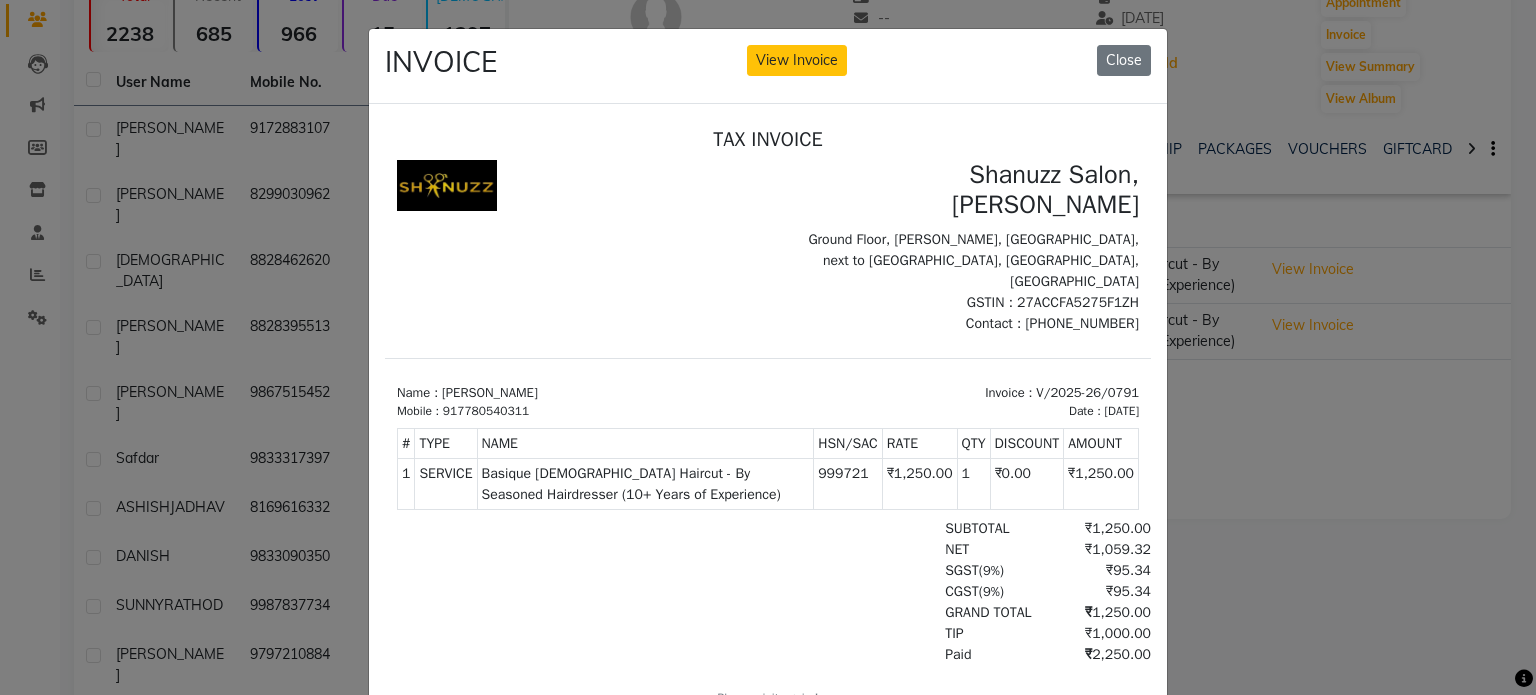 scroll, scrollTop: 16, scrollLeft: 0, axis: vertical 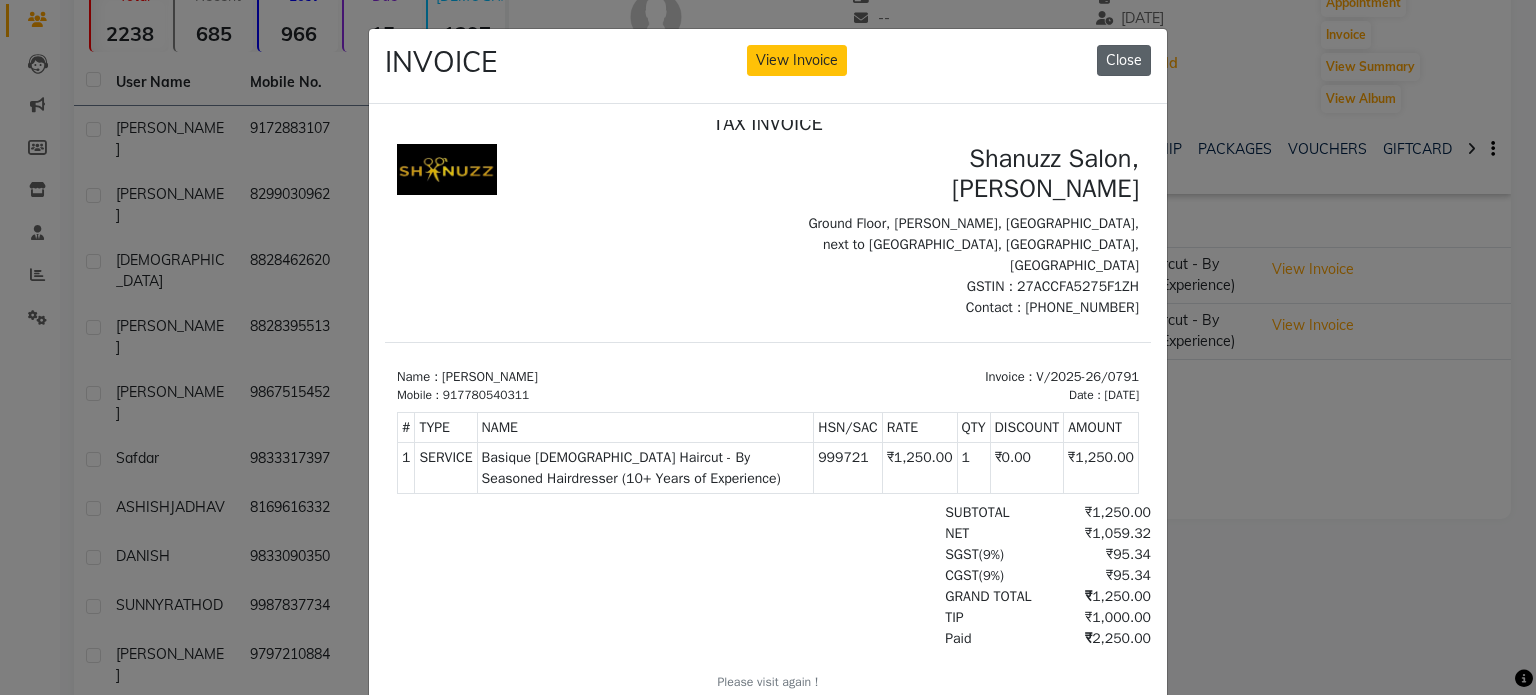 click on "Close" 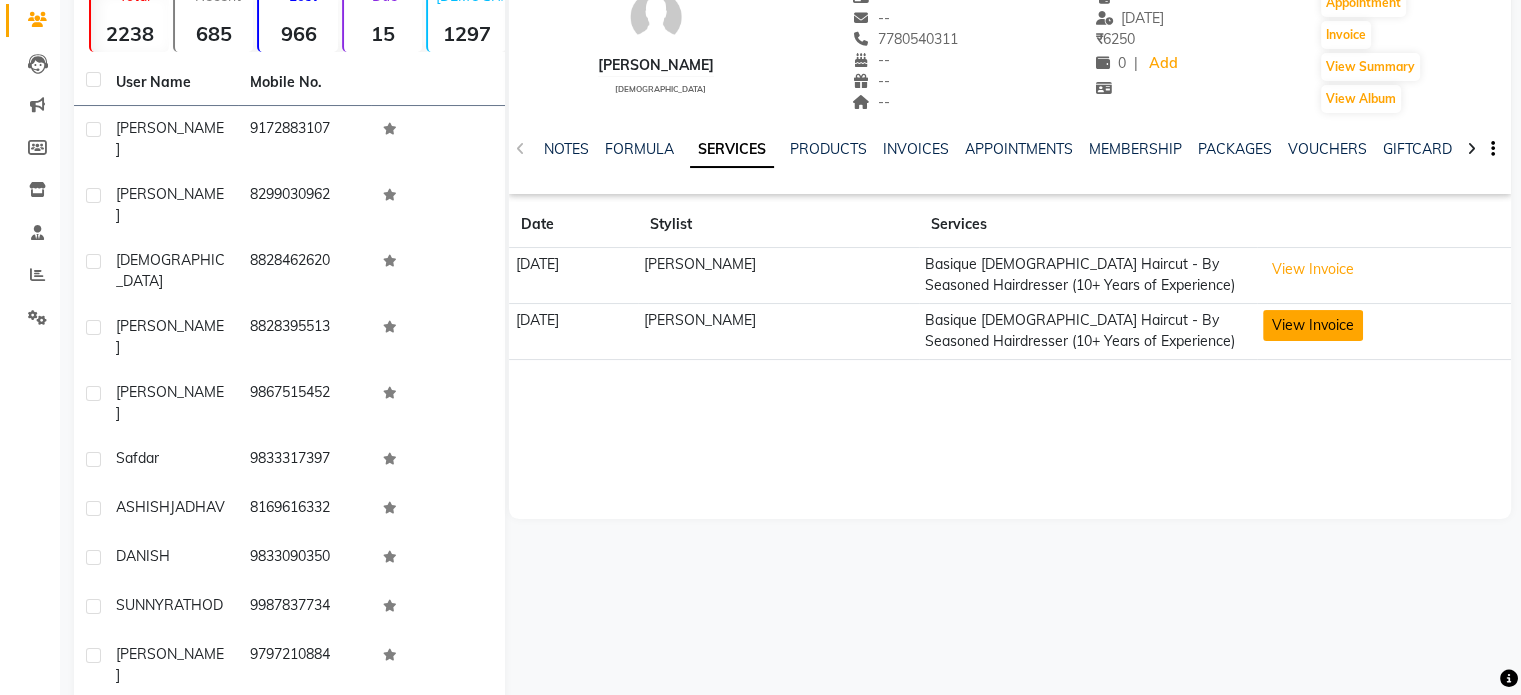 click on "View Invoice" 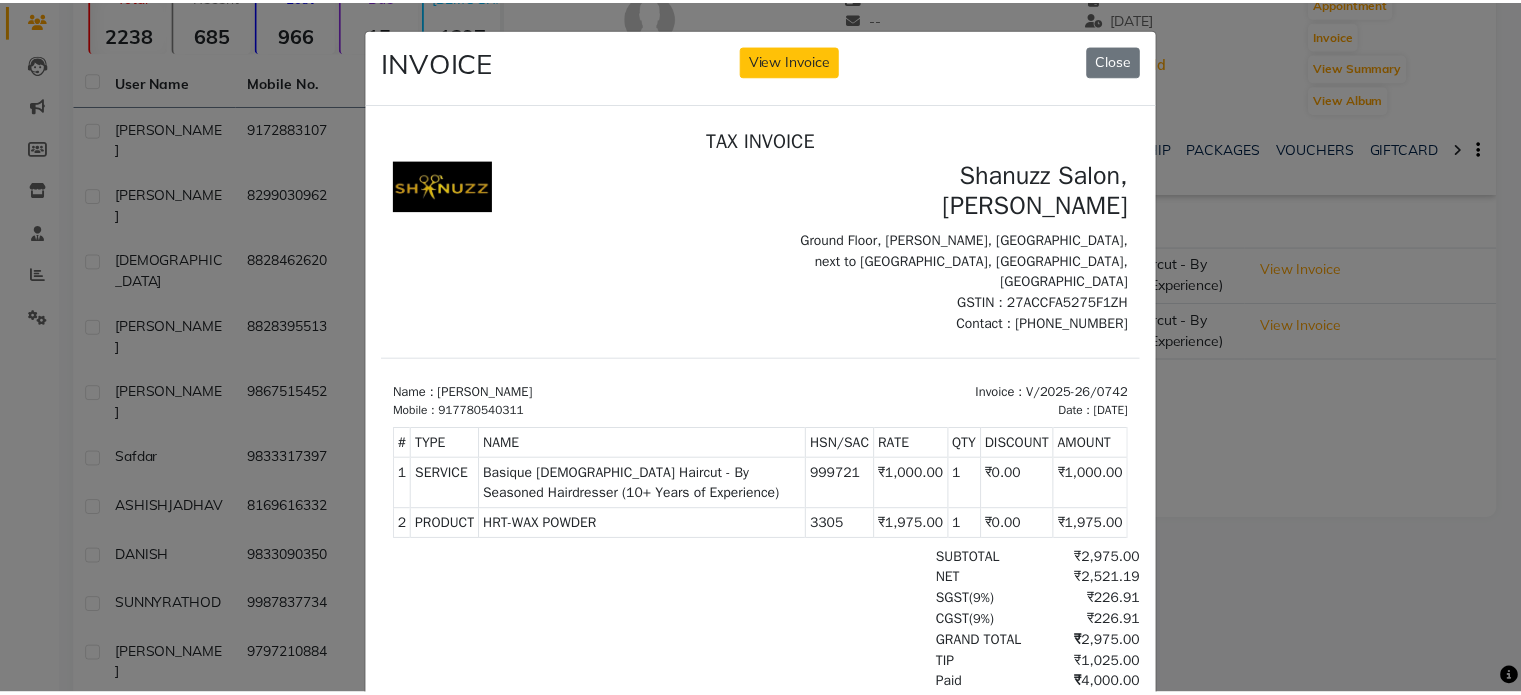 scroll, scrollTop: 15, scrollLeft: 0, axis: vertical 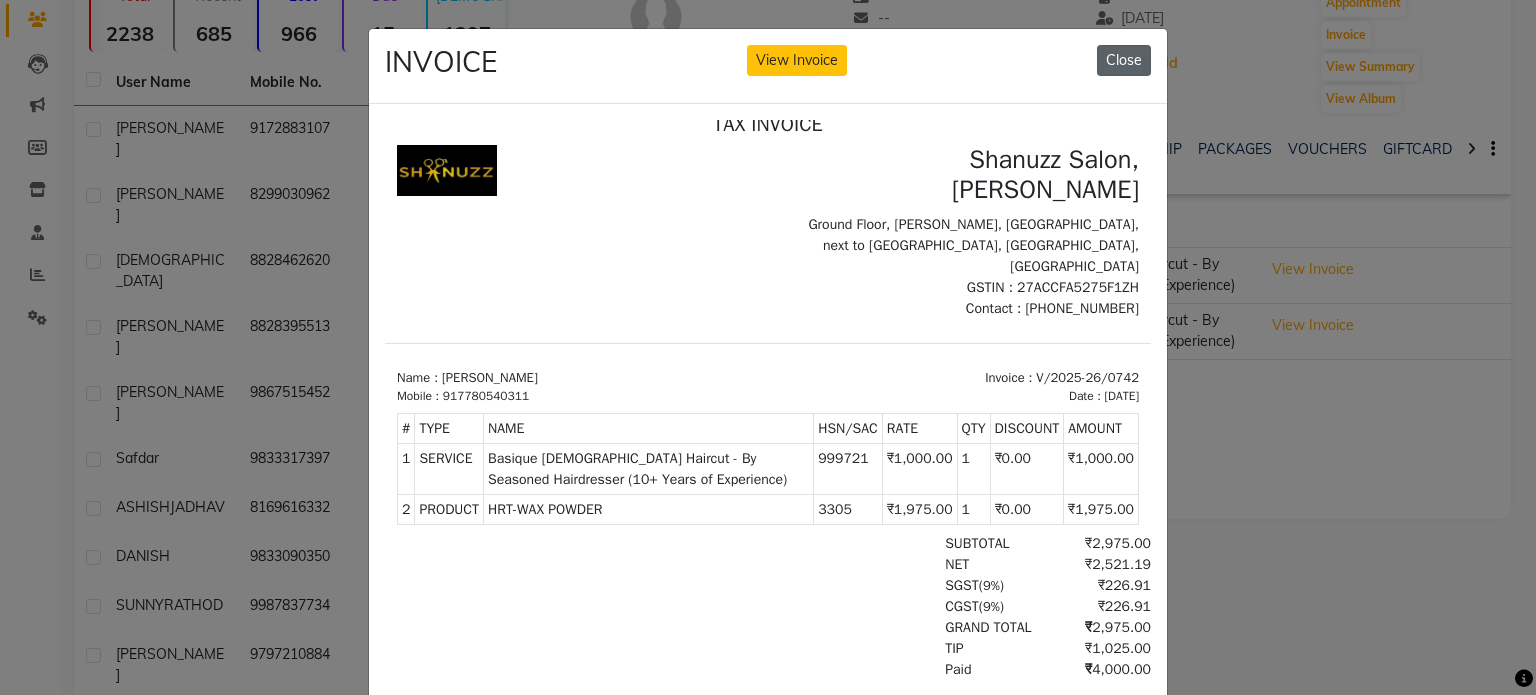 click on "Close" 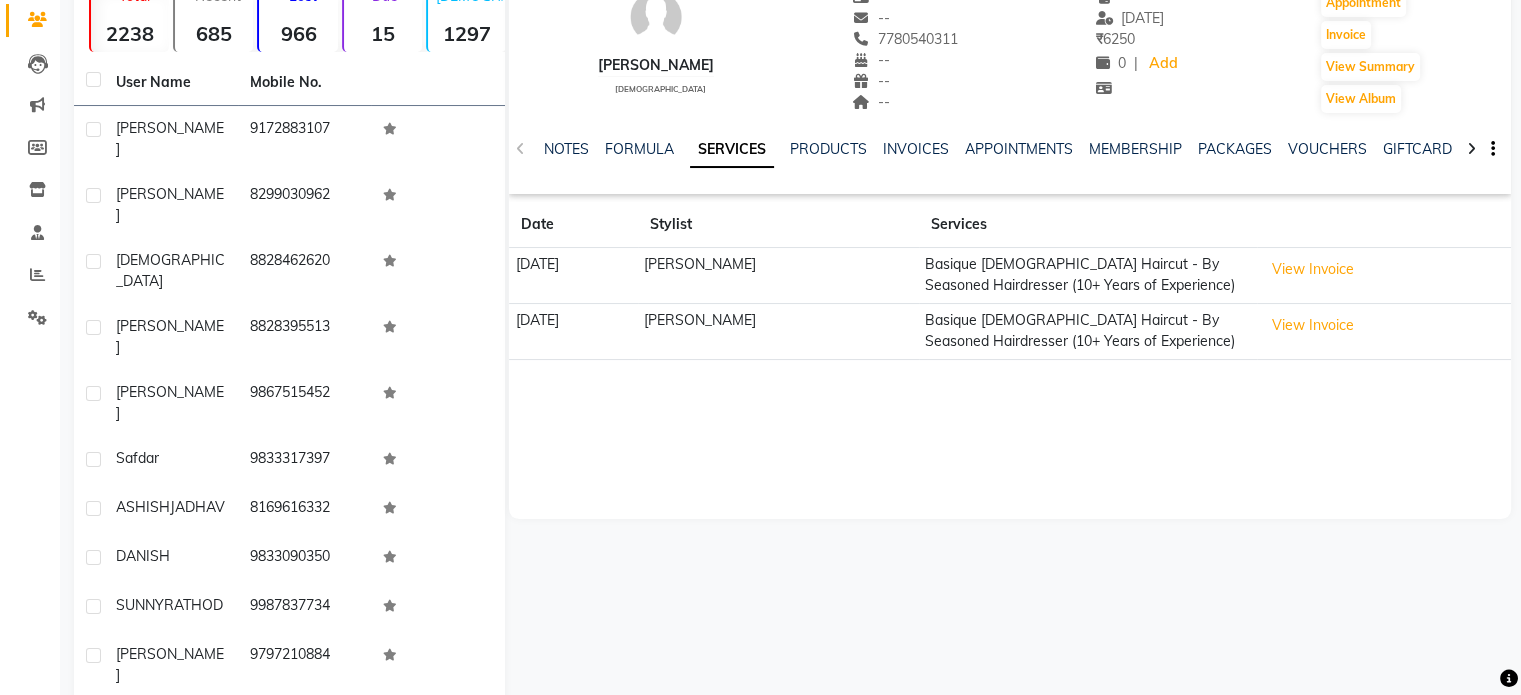 scroll, scrollTop: 0, scrollLeft: 0, axis: both 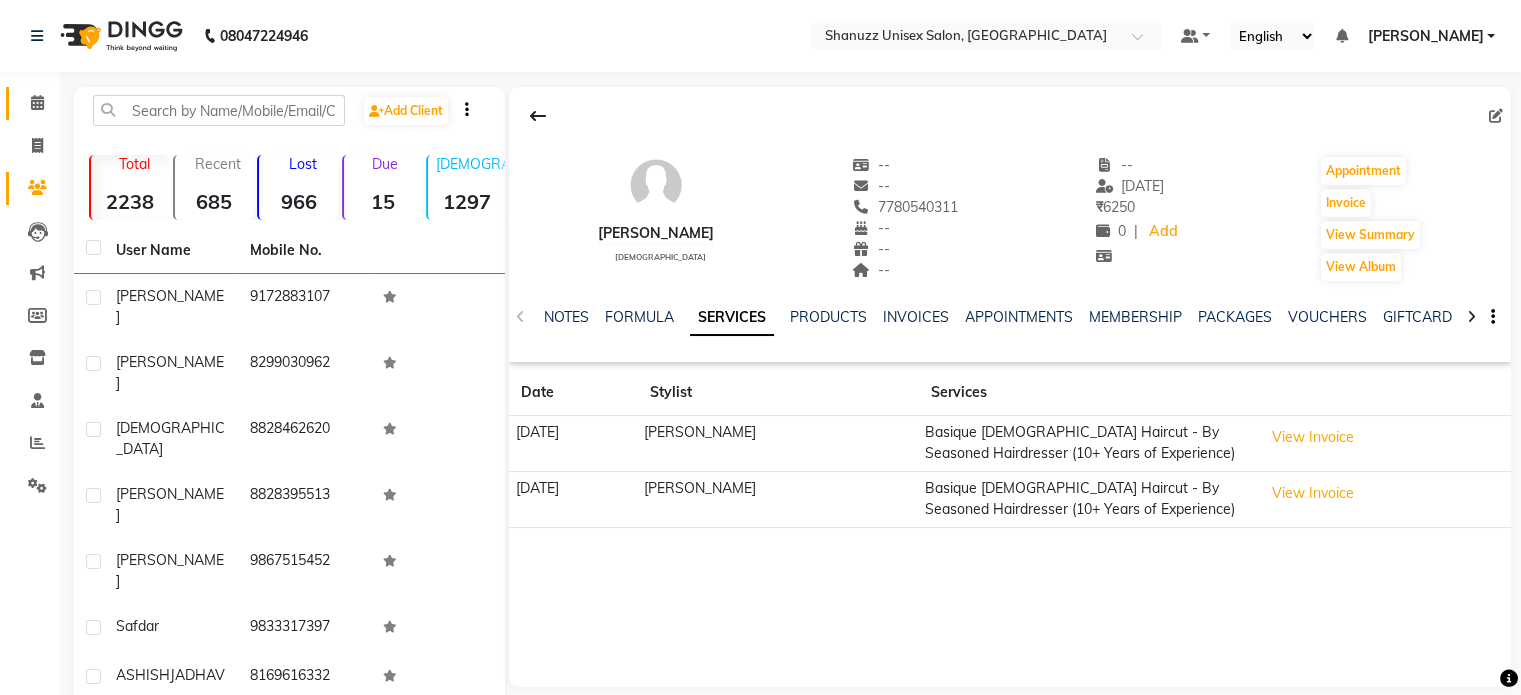 click on "Calendar" 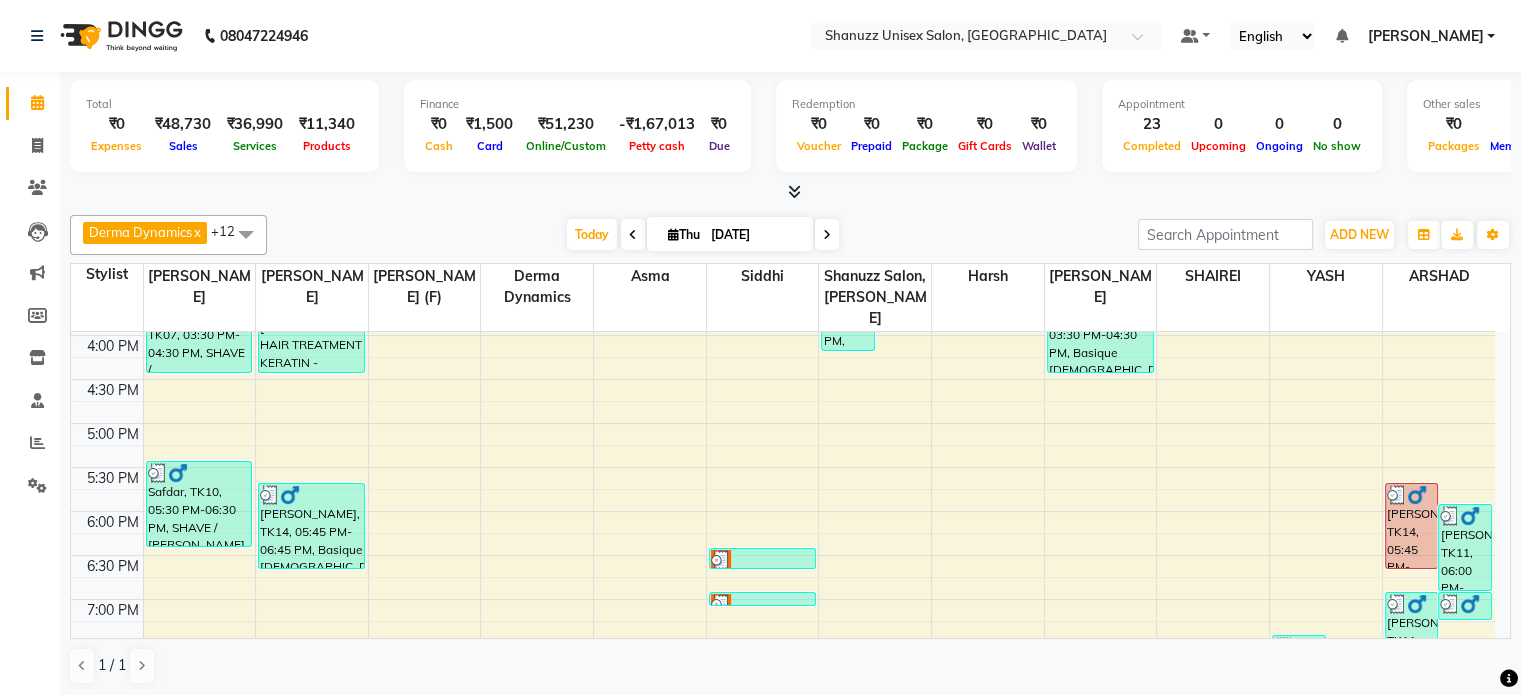 scroll, scrollTop: 718, scrollLeft: 0, axis: vertical 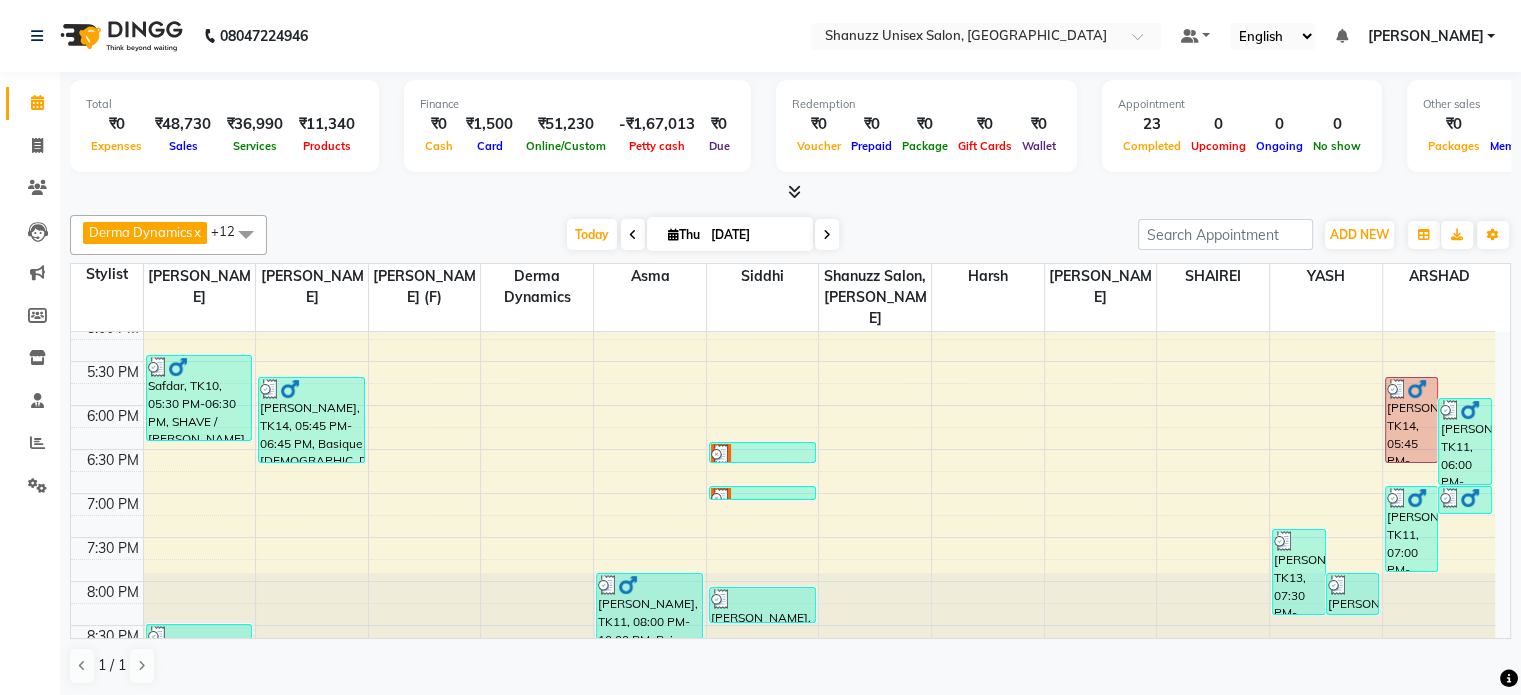 drag, startPoint x: 1261, startPoint y: 650, endPoint x: 1535, endPoint y: 742, distance: 289.03287 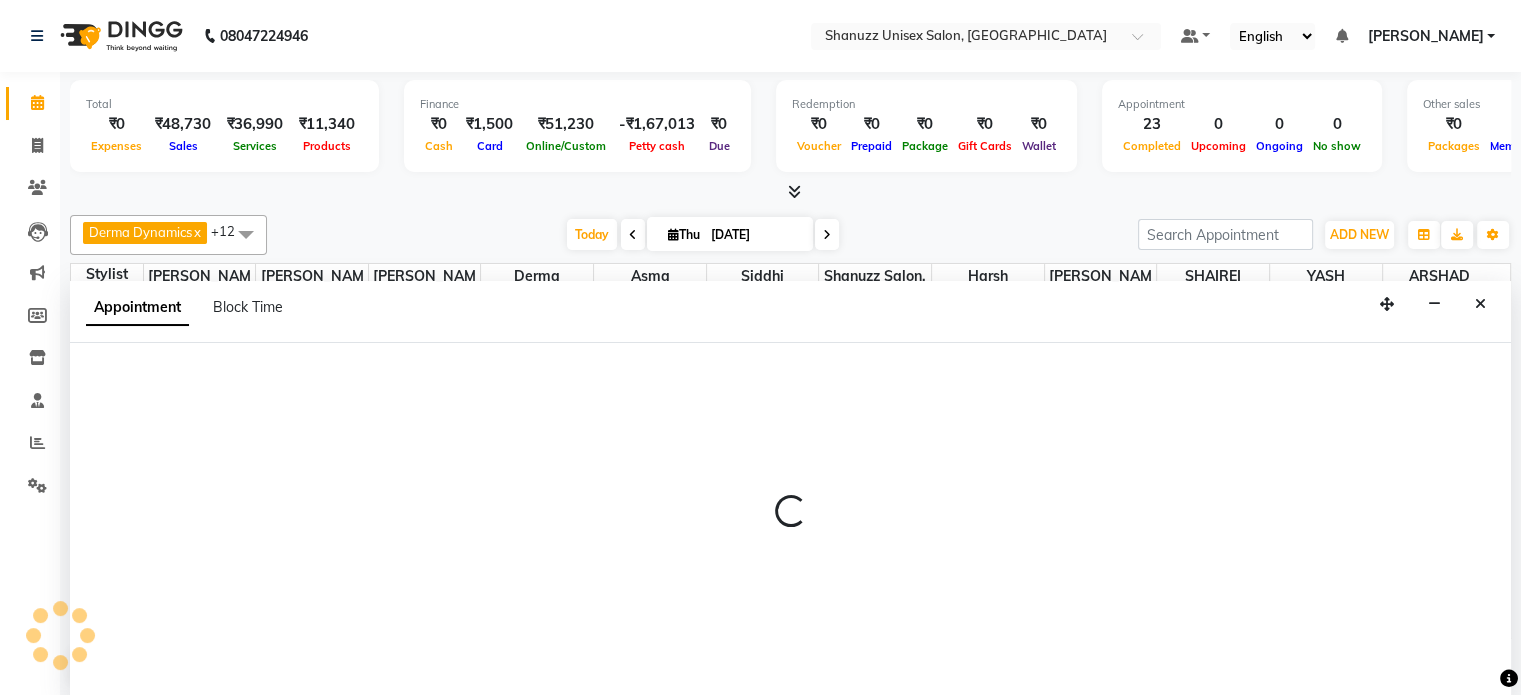 select on "59235" 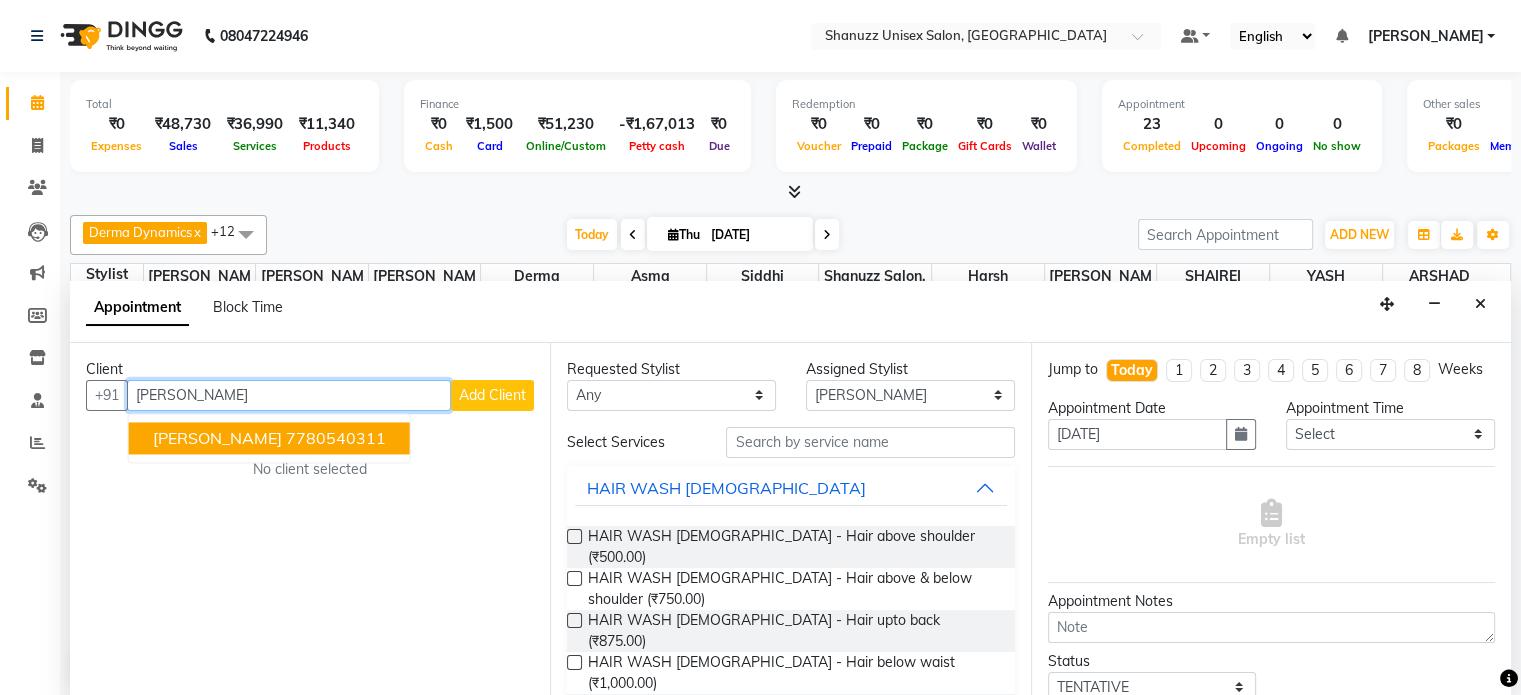 click on "[PERSON_NAME]" at bounding box center [217, 438] 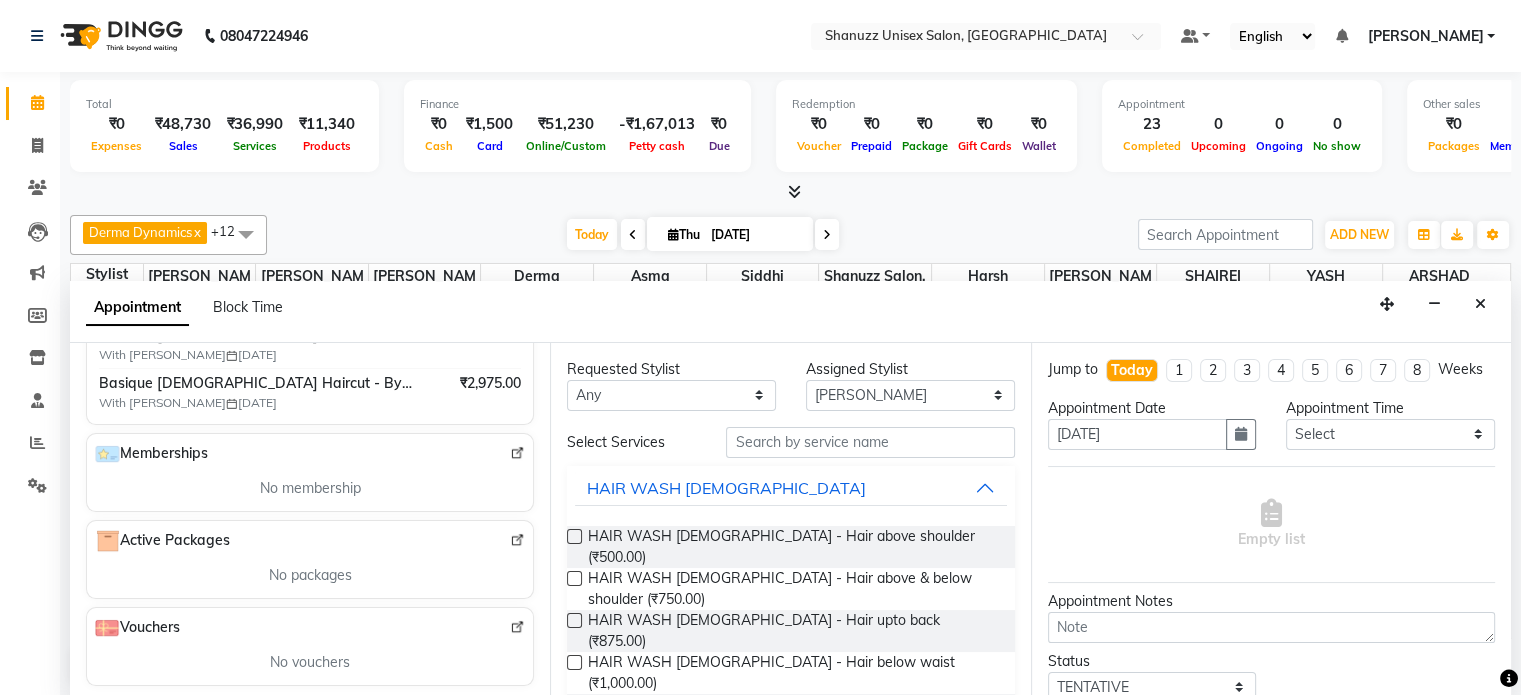 scroll, scrollTop: 0, scrollLeft: 0, axis: both 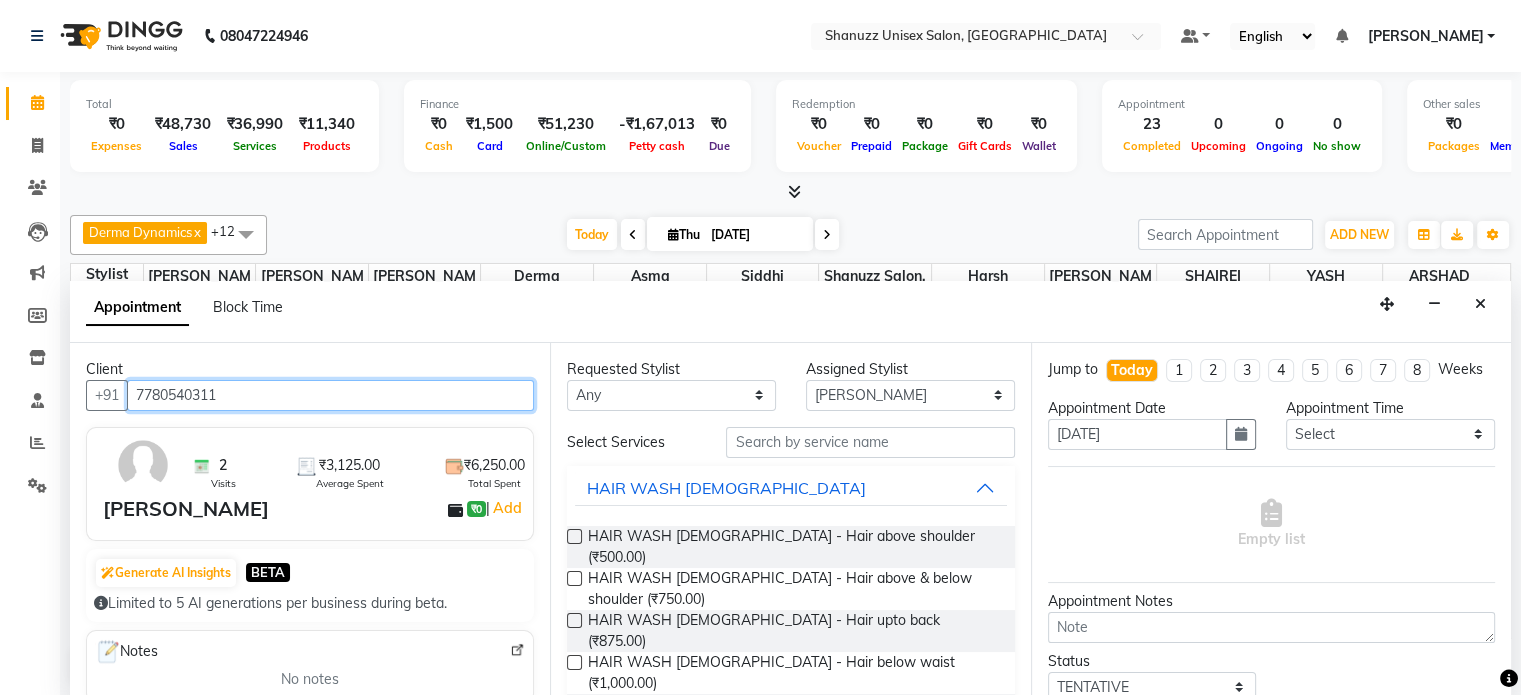 type on "7780540311" 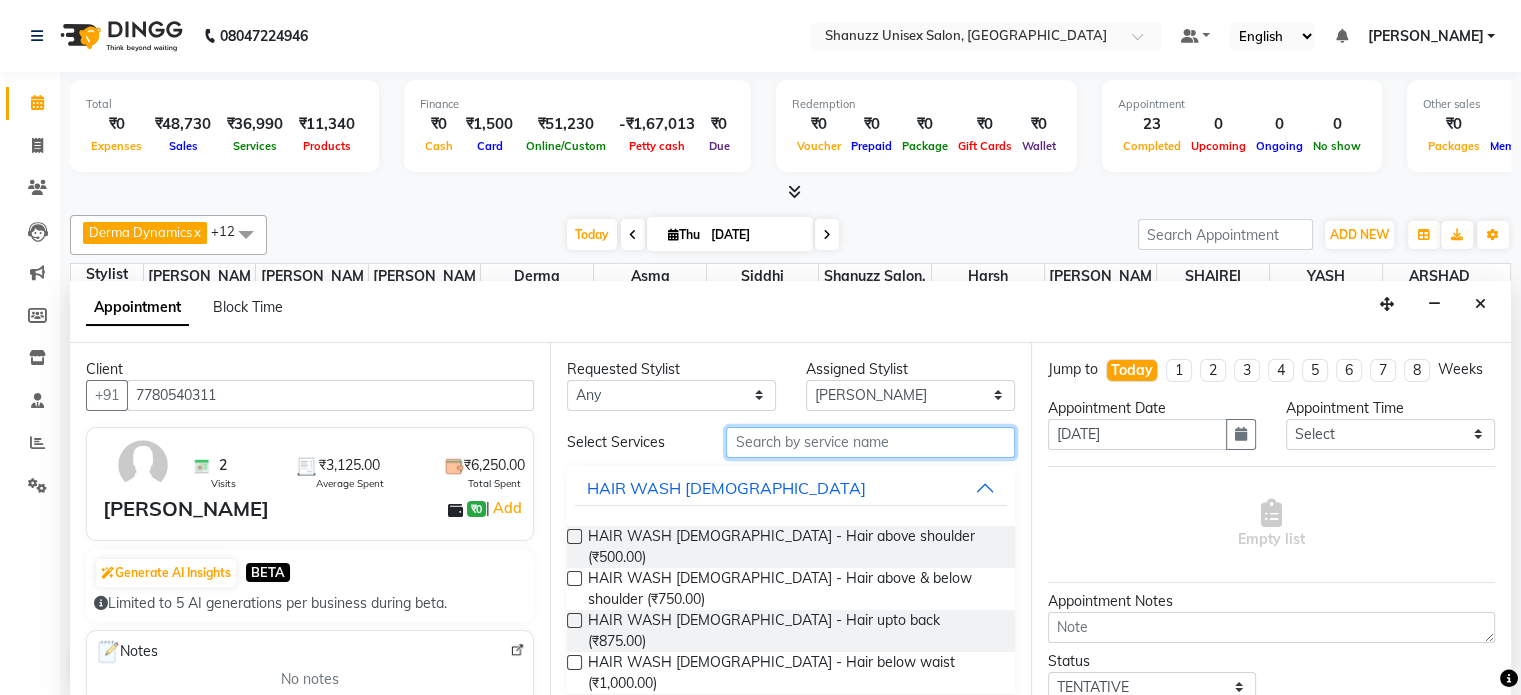 click at bounding box center (870, 442) 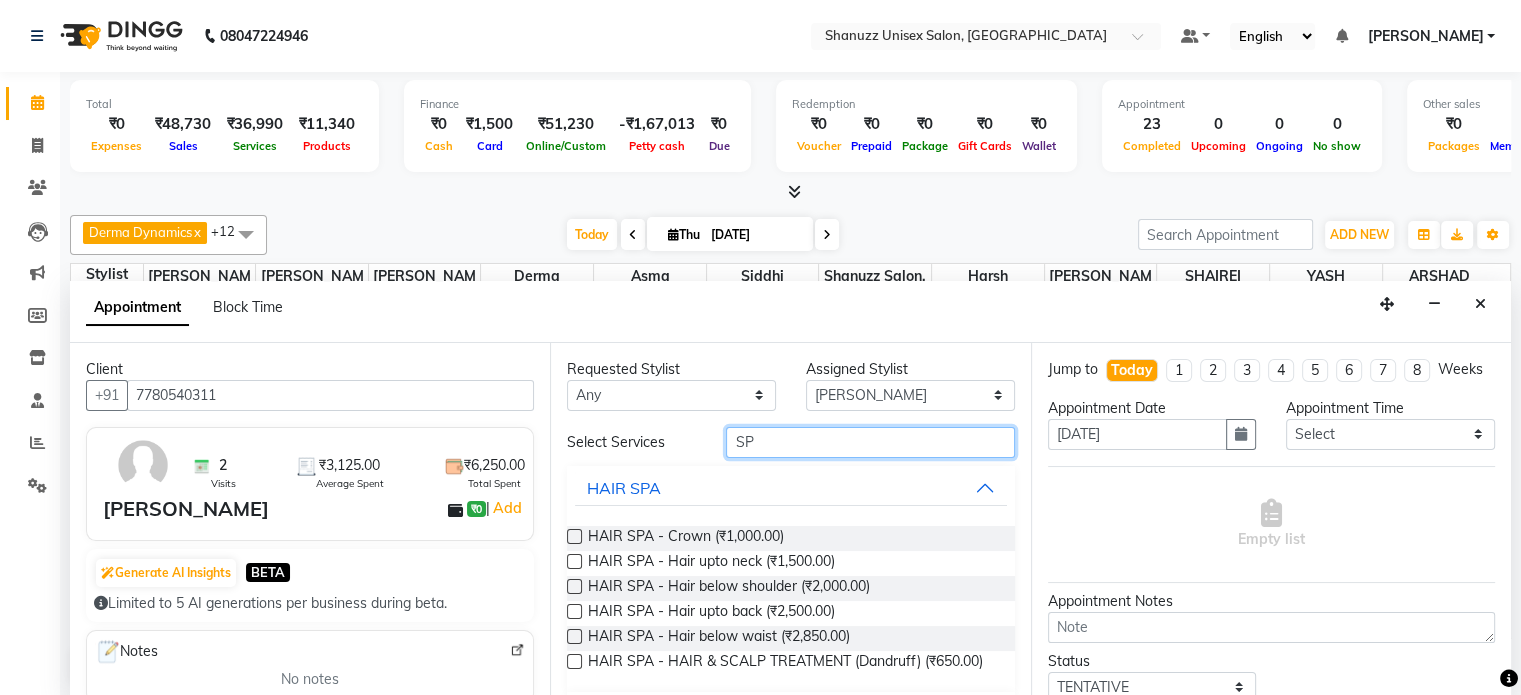 type on "S" 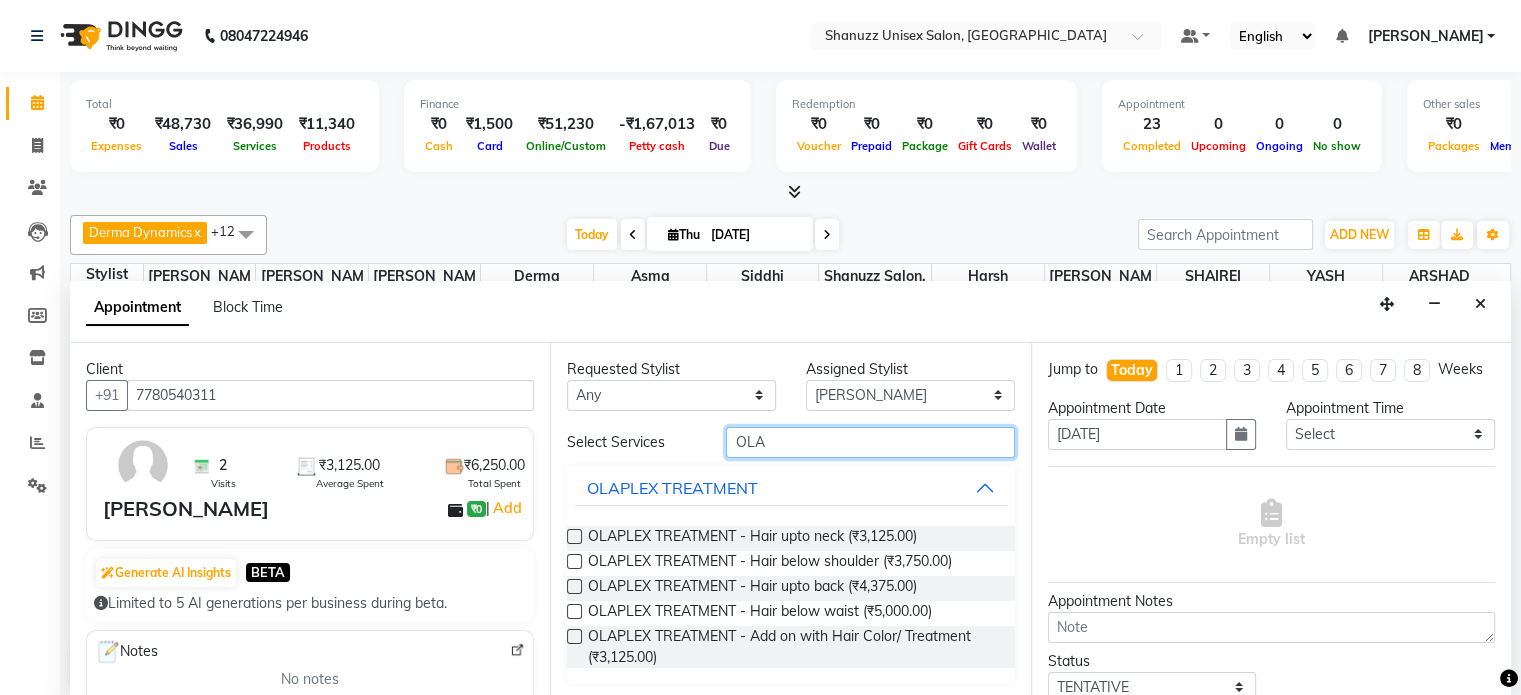 type on "OLA" 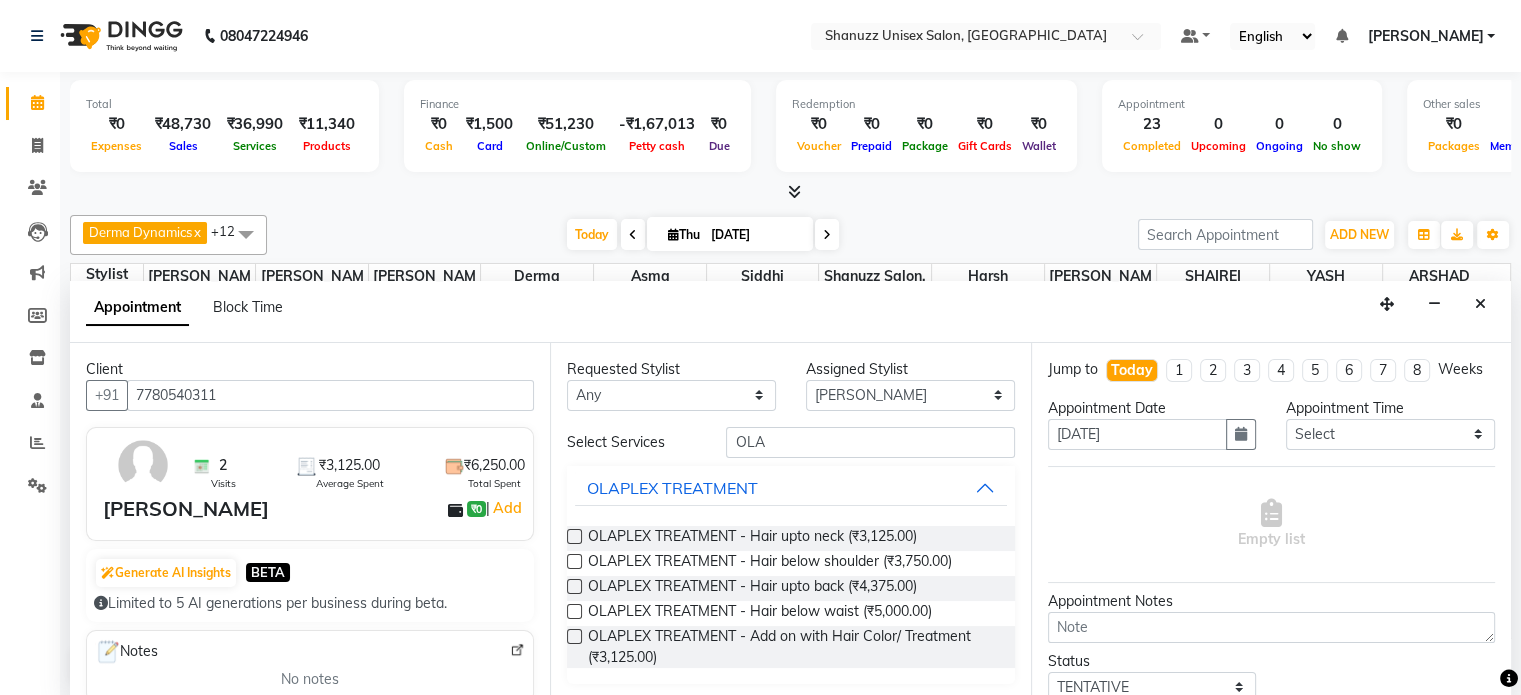 click at bounding box center (574, 586) 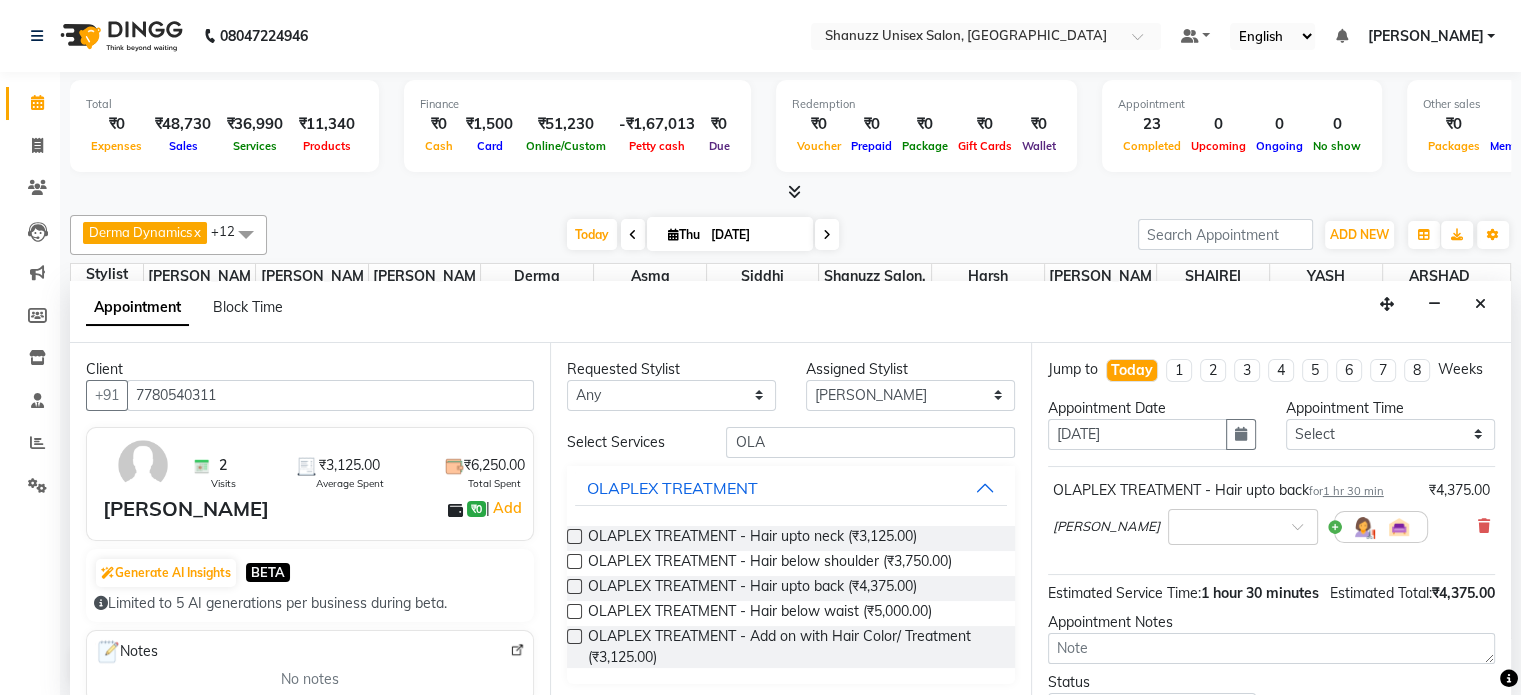 click at bounding box center [574, 586] 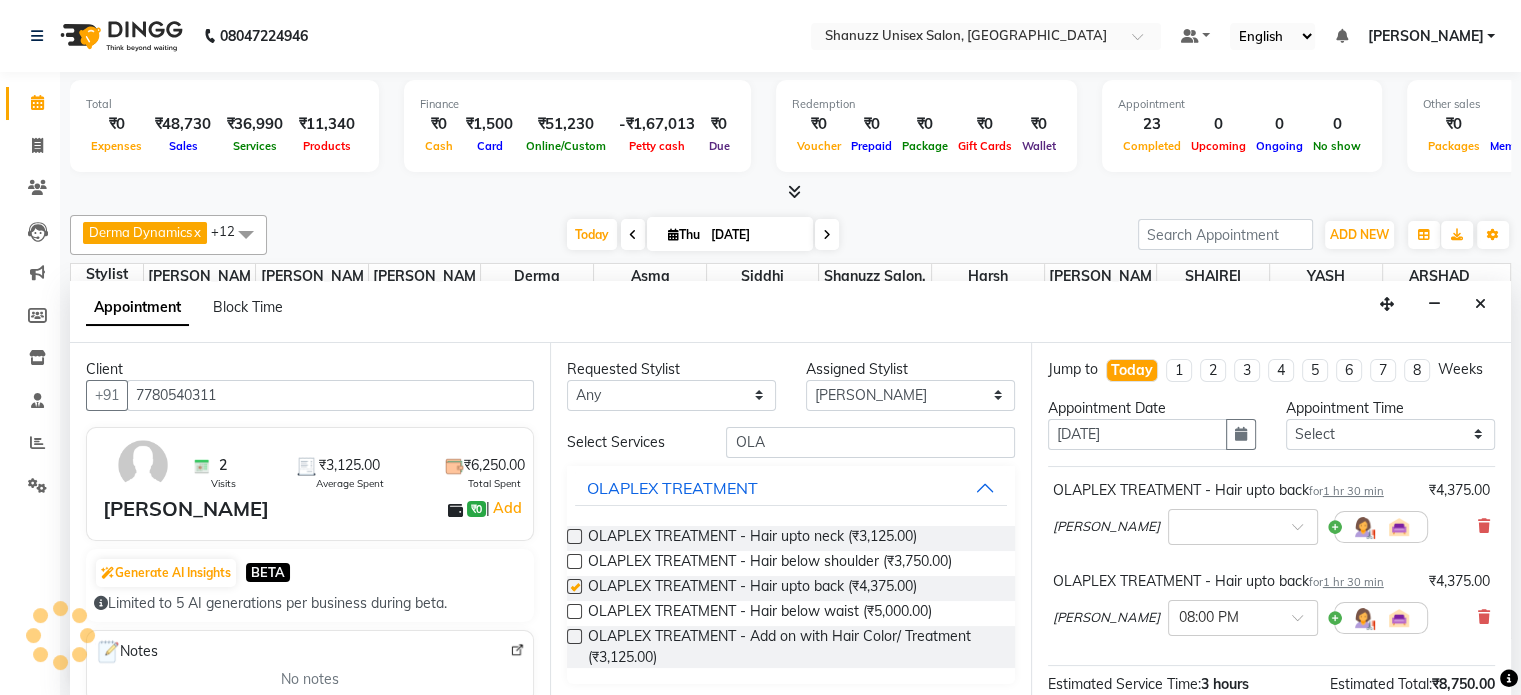 checkbox on "false" 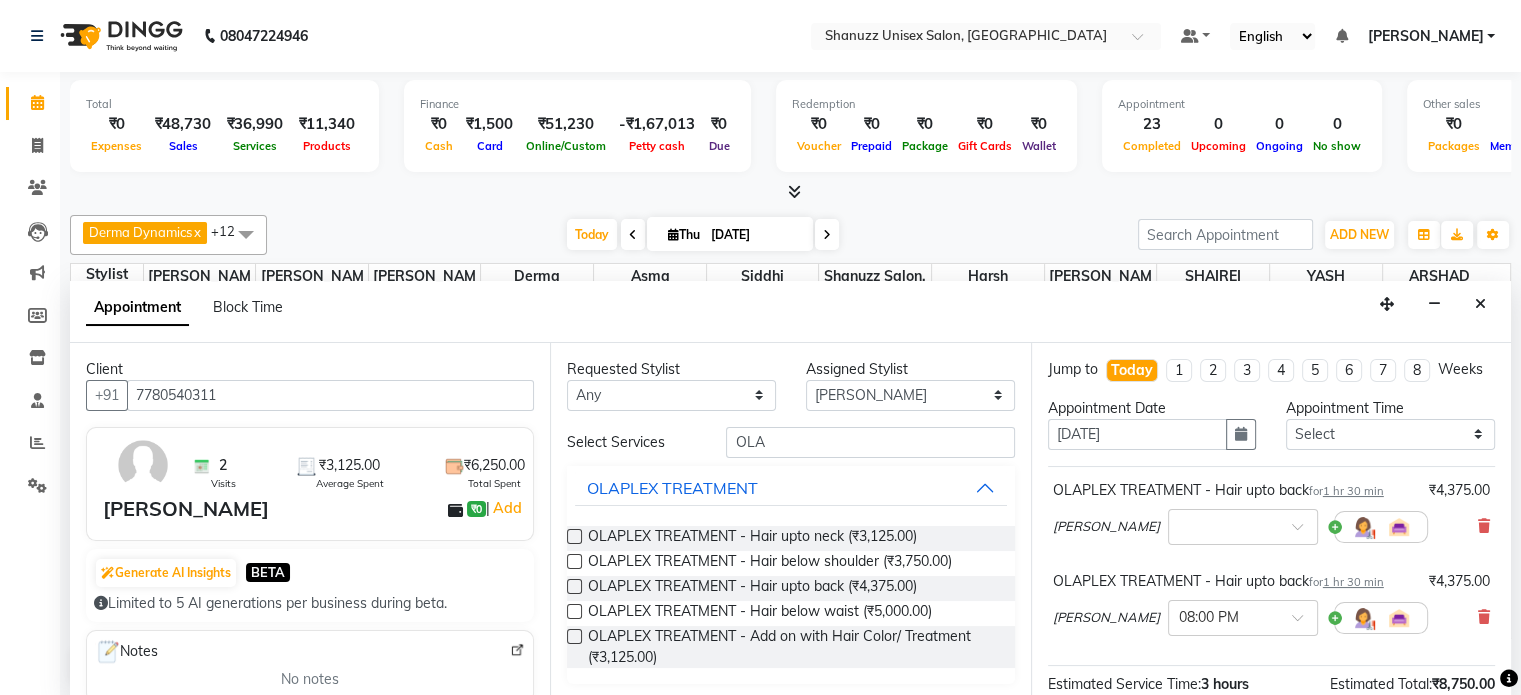 scroll, scrollTop: 261, scrollLeft: 0, axis: vertical 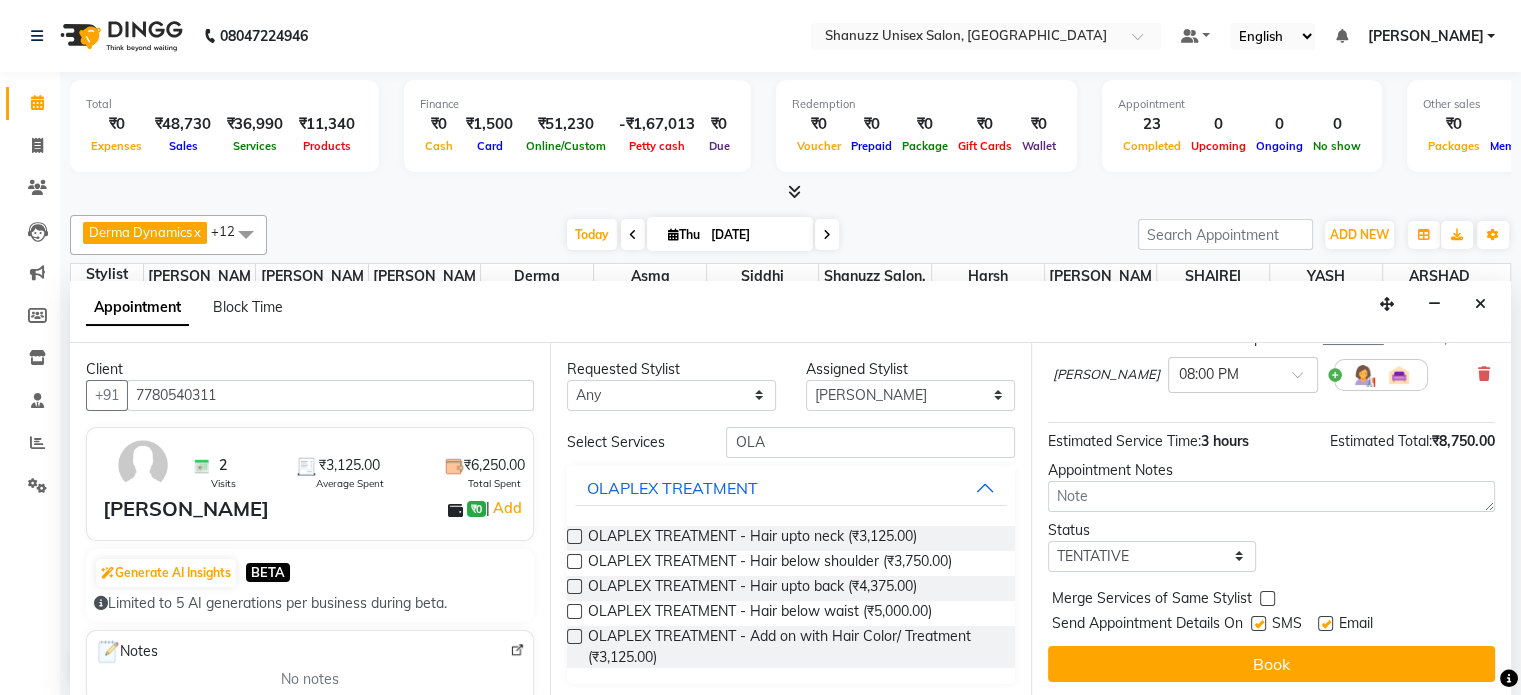 click at bounding box center (1258, 623) 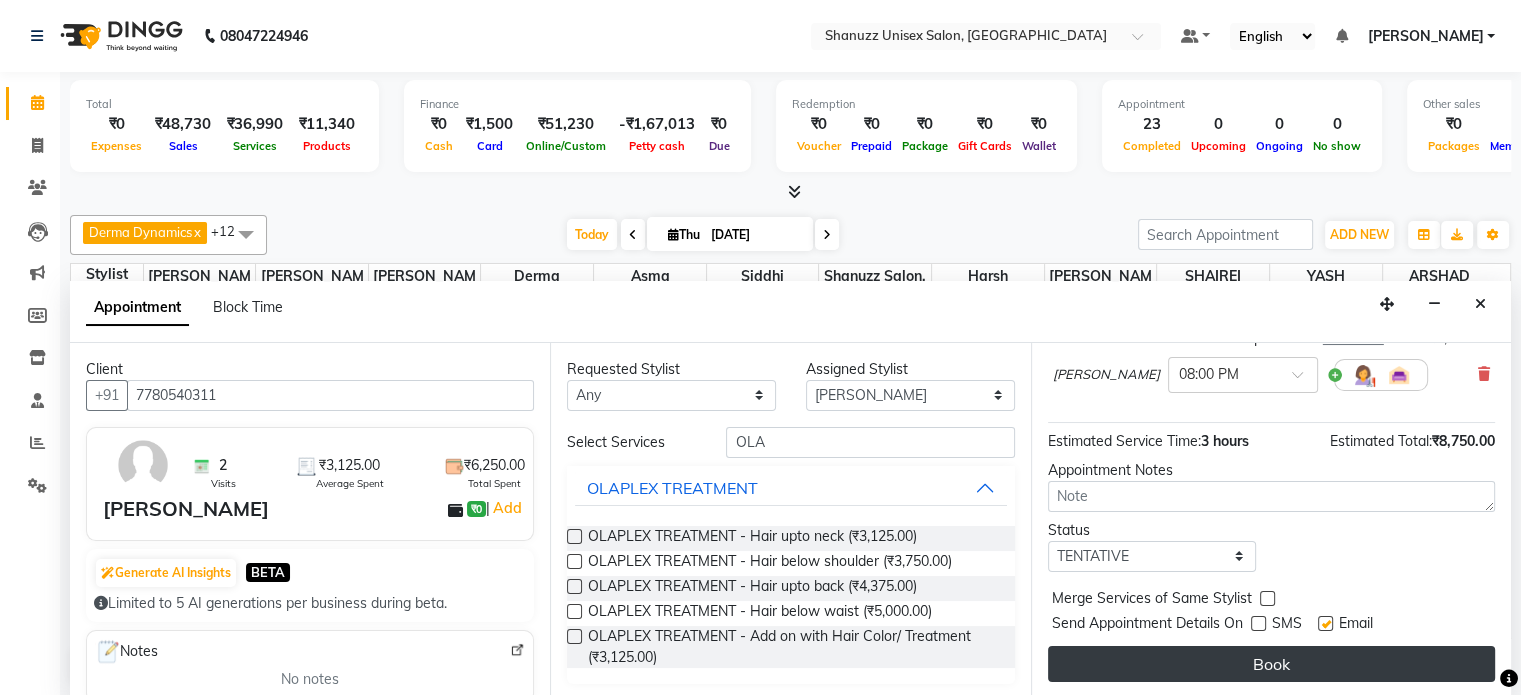 click on "Book" at bounding box center [1271, 664] 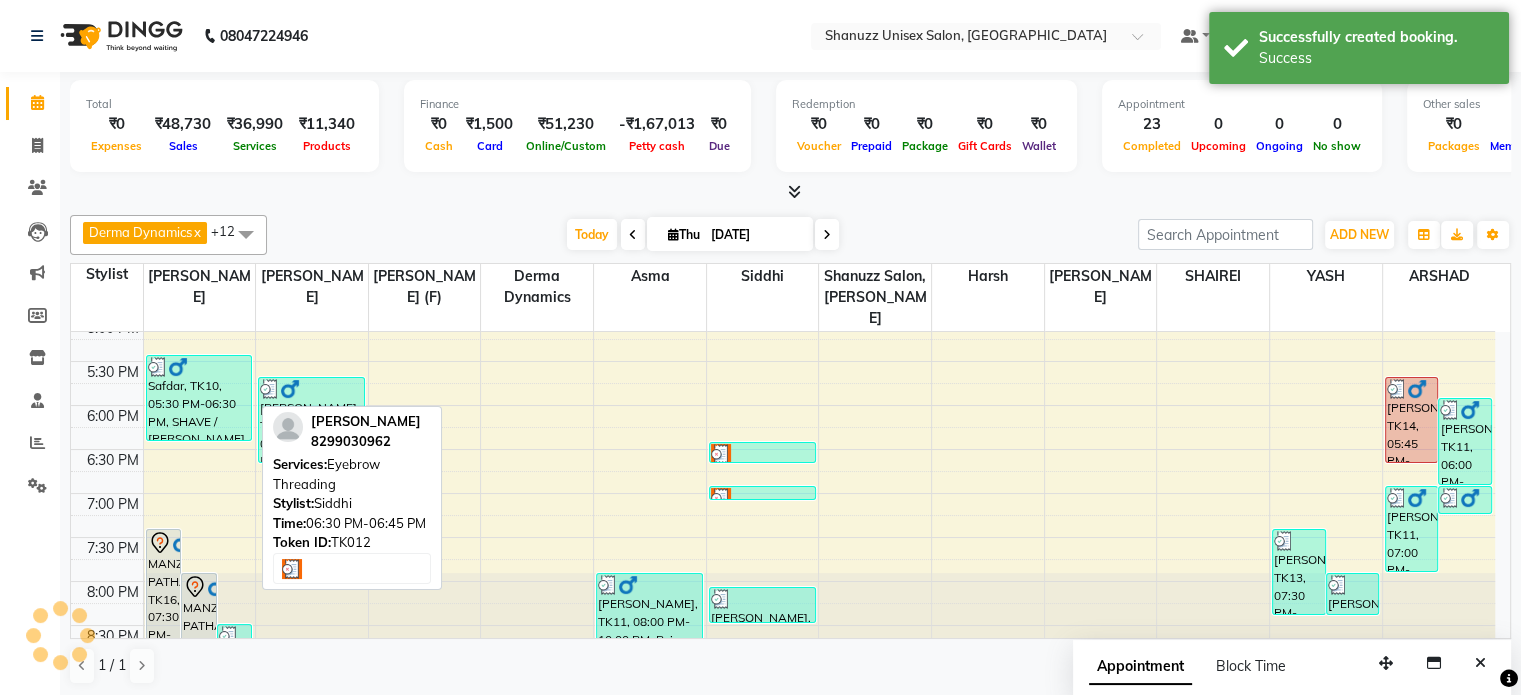 scroll, scrollTop: 0, scrollLeft: 0, axis: both 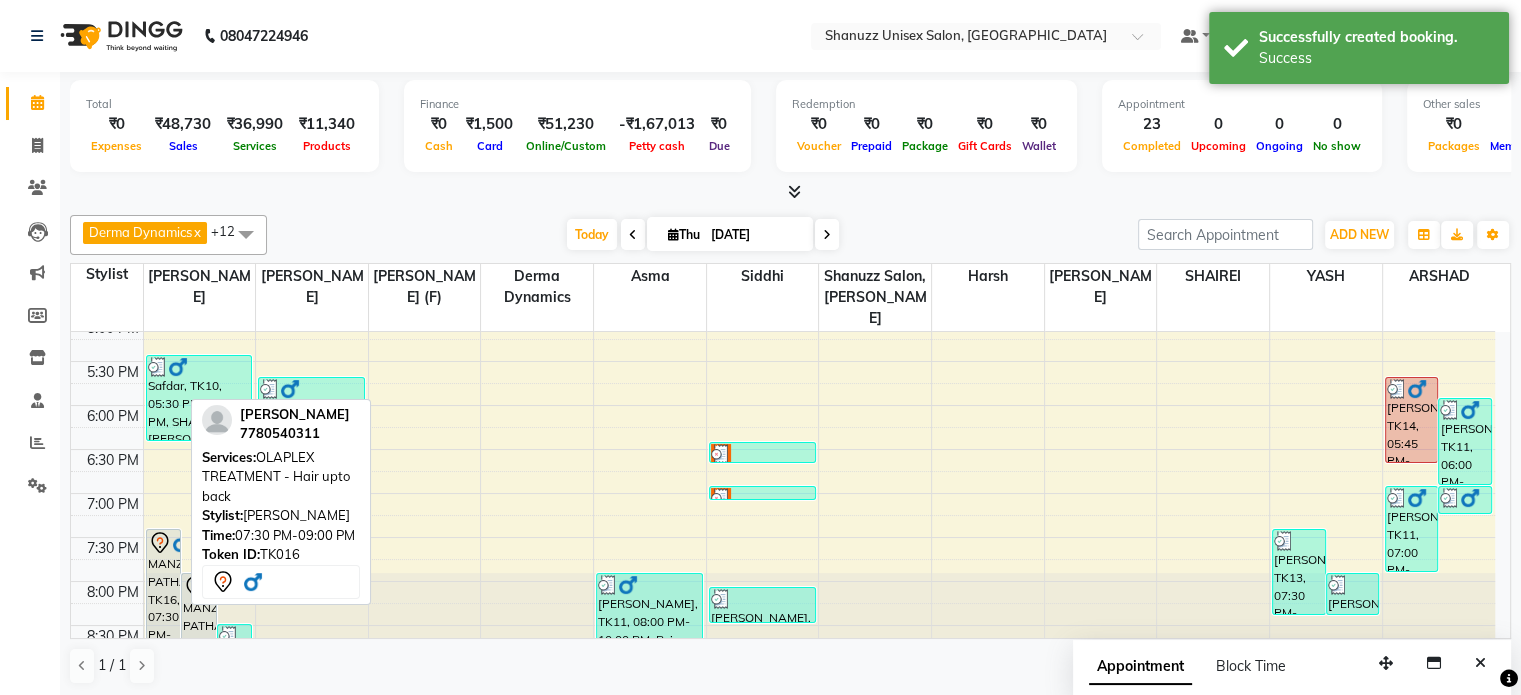 click on "MANZIL PATHAN, TK16, 07:30 PM-09:00 PM, OLAPLEX TREATMENT - Hair upto back" at bounding box center [164, 594] 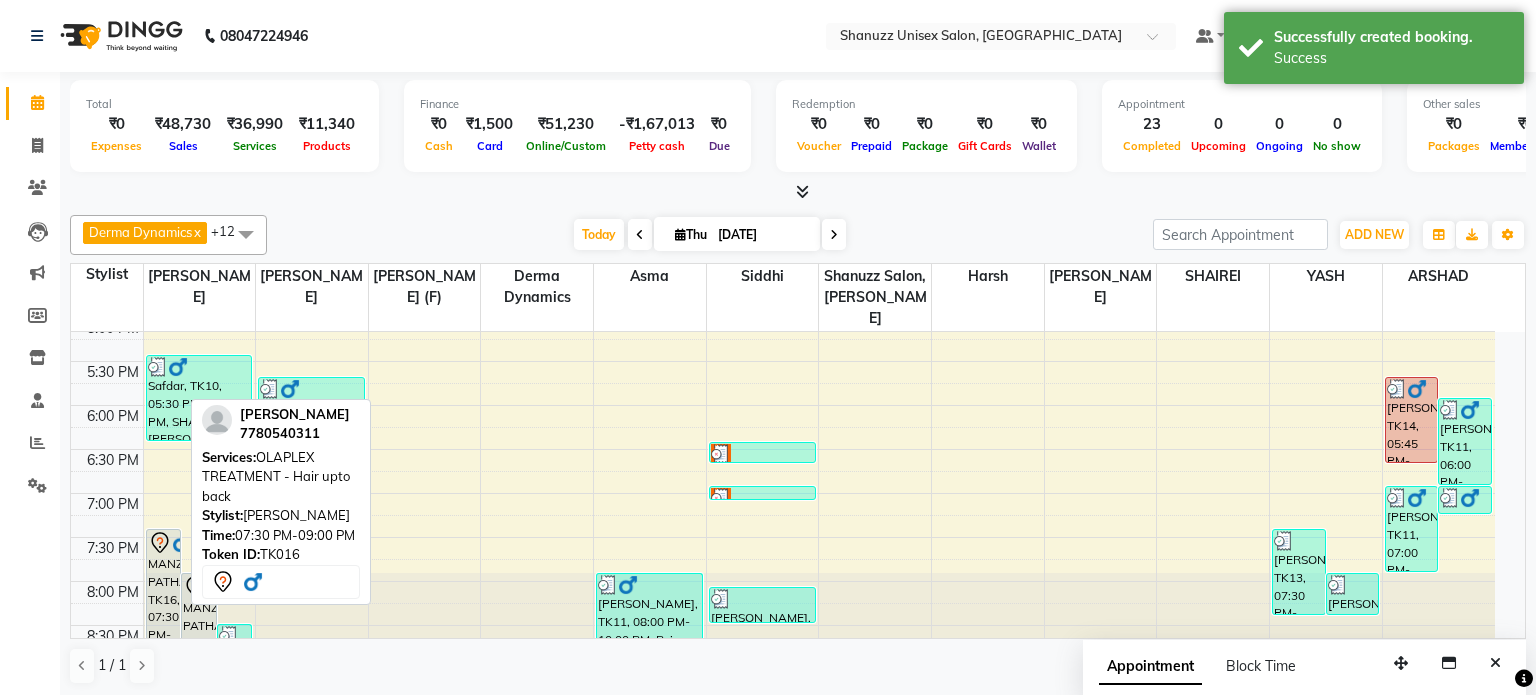 select on "7" 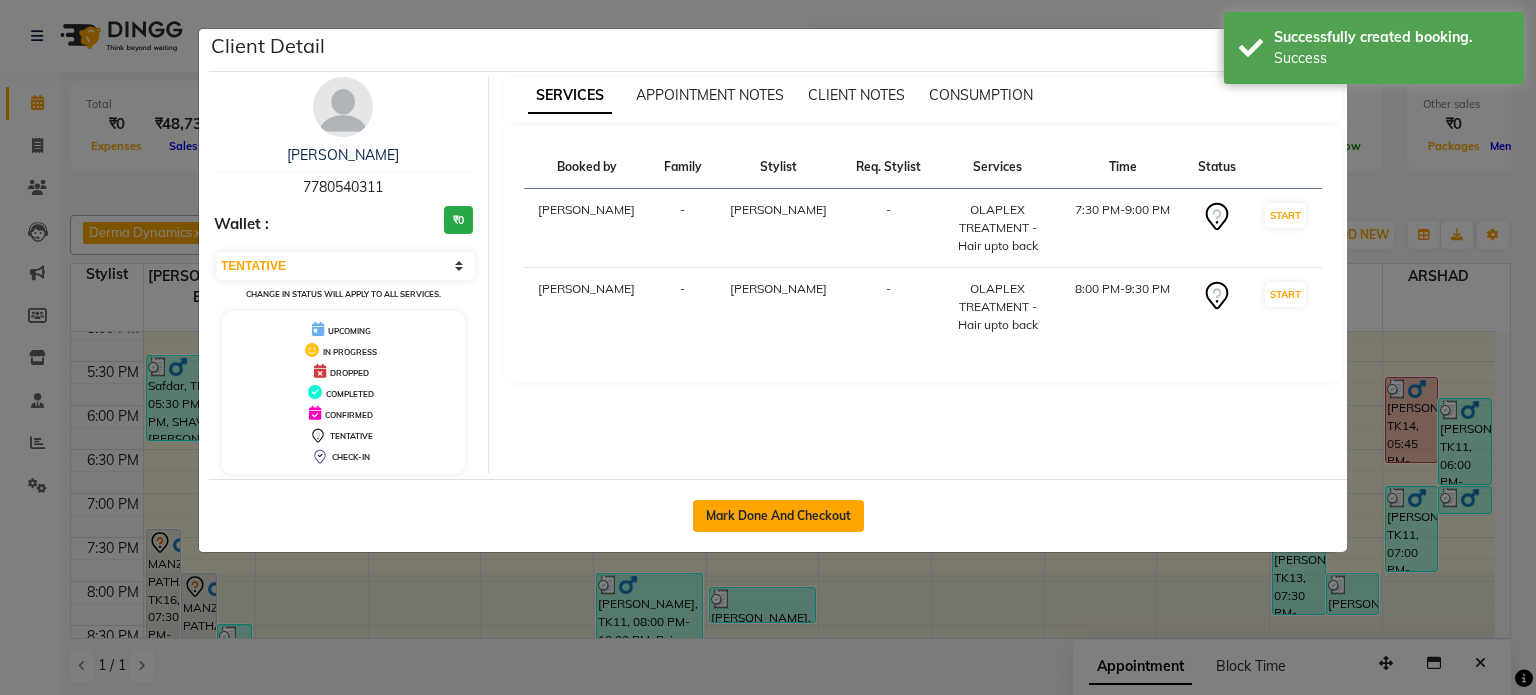 click on "Mark Done And Checkout" 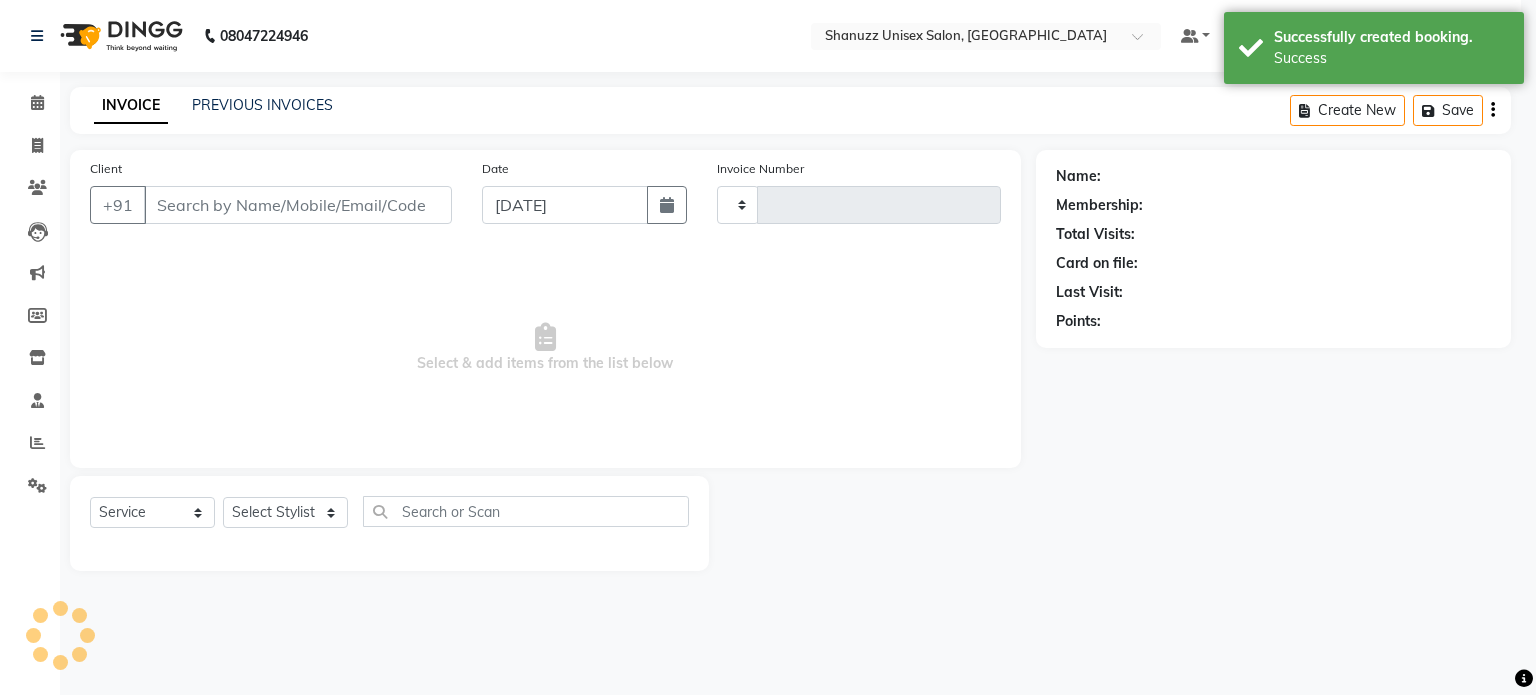 select on "3" 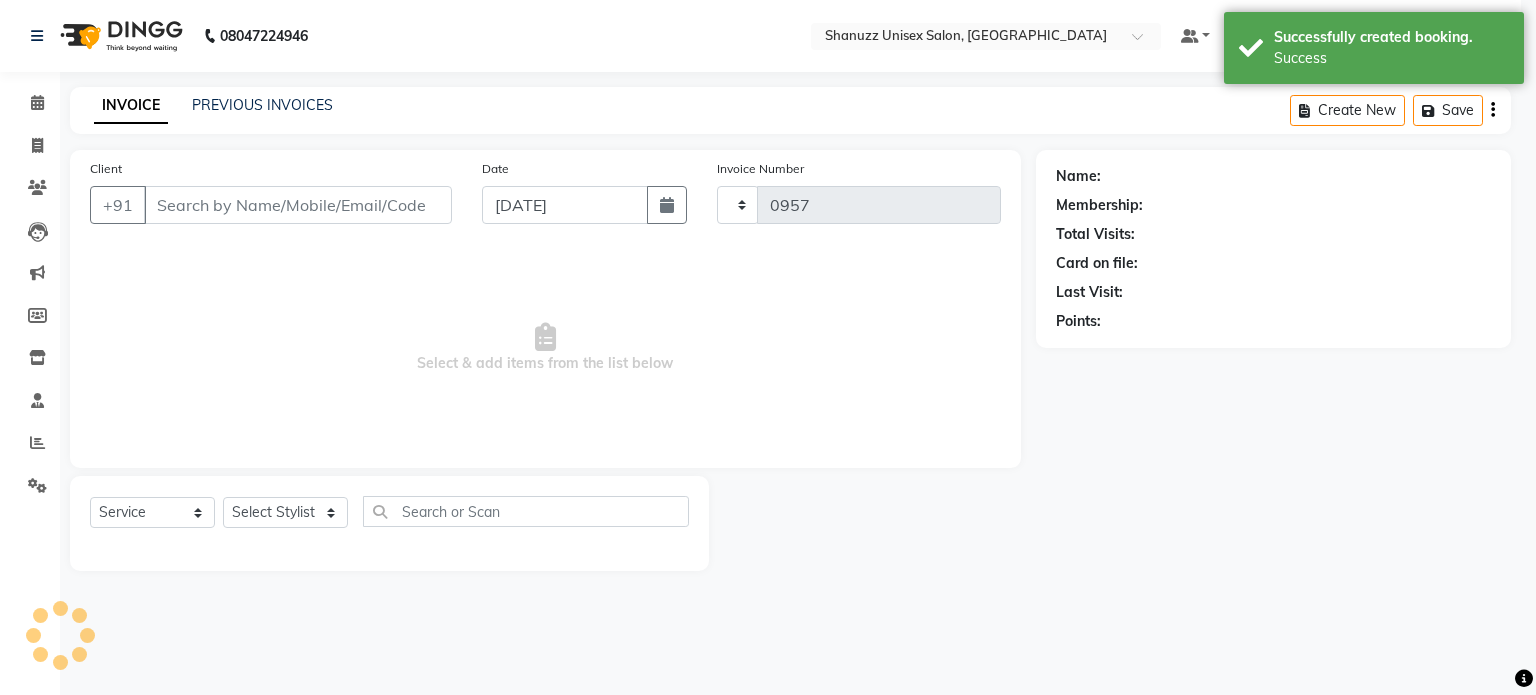 select on "7102" 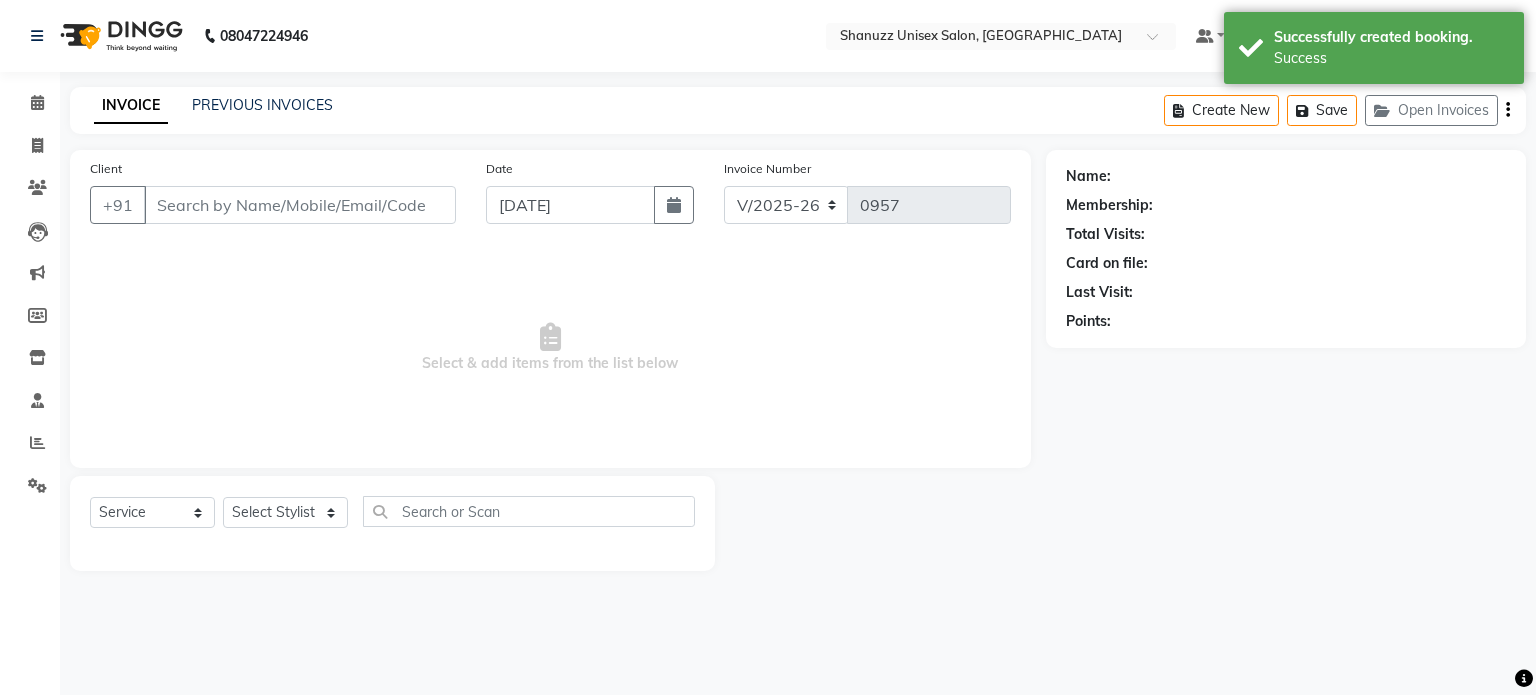 type on "7780540311" 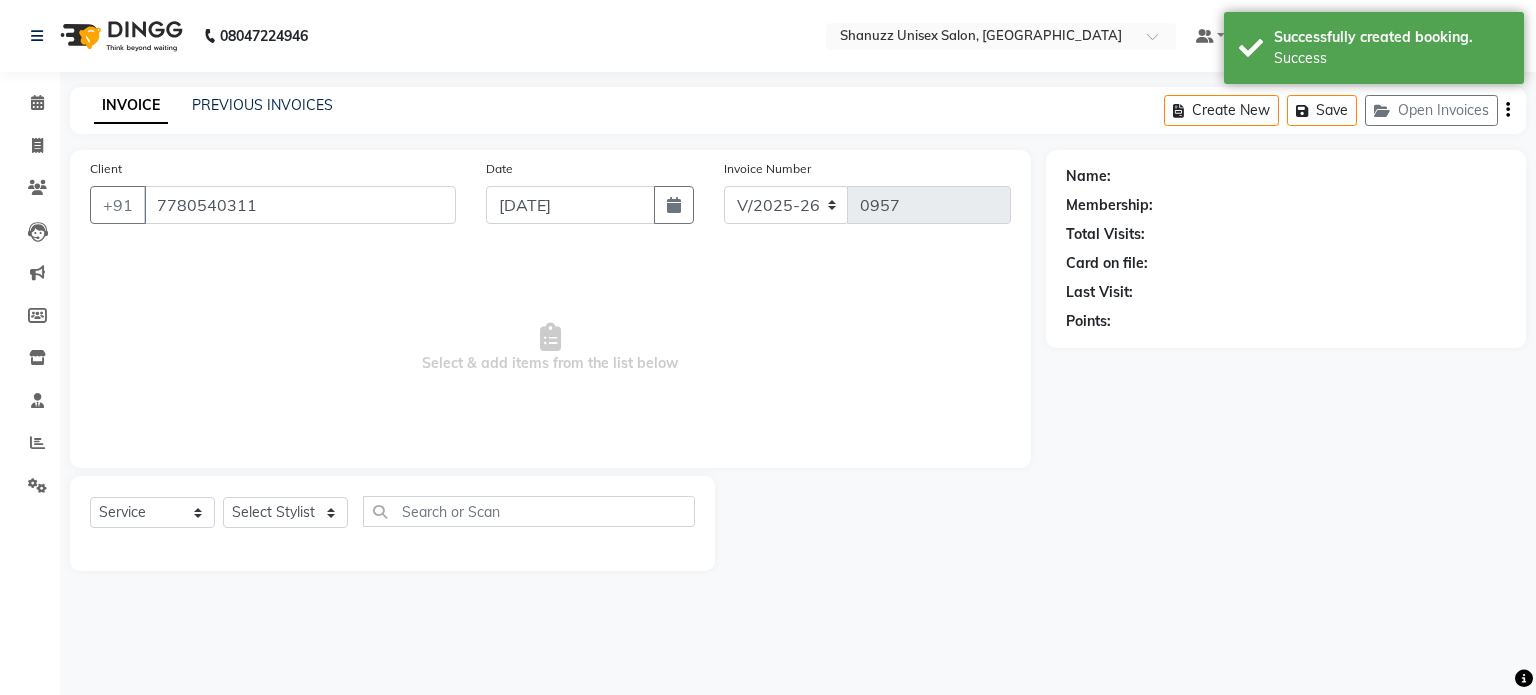 select on "59235" 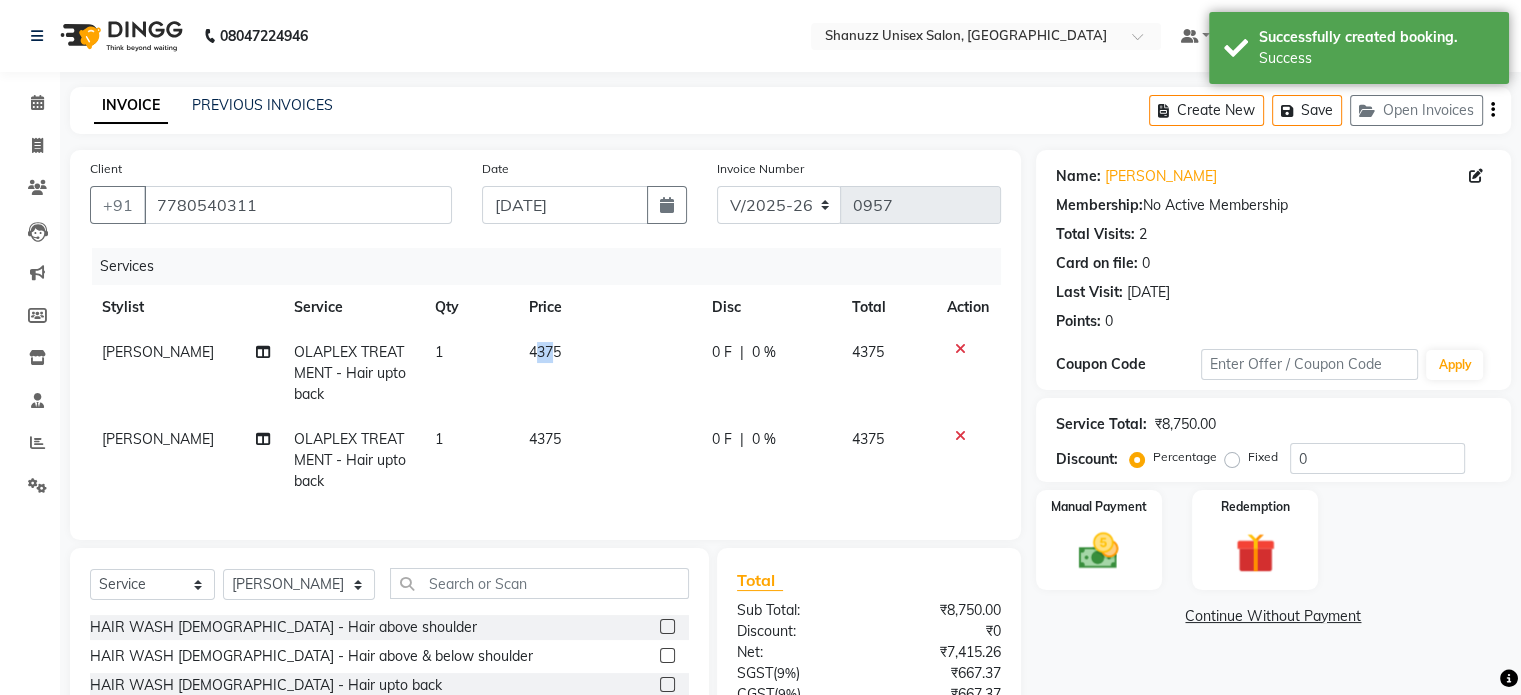 drag, startPoint x: 531, startPoint y: 363, endPoint x: 546, endPoint y: 346, distance: 22.671568 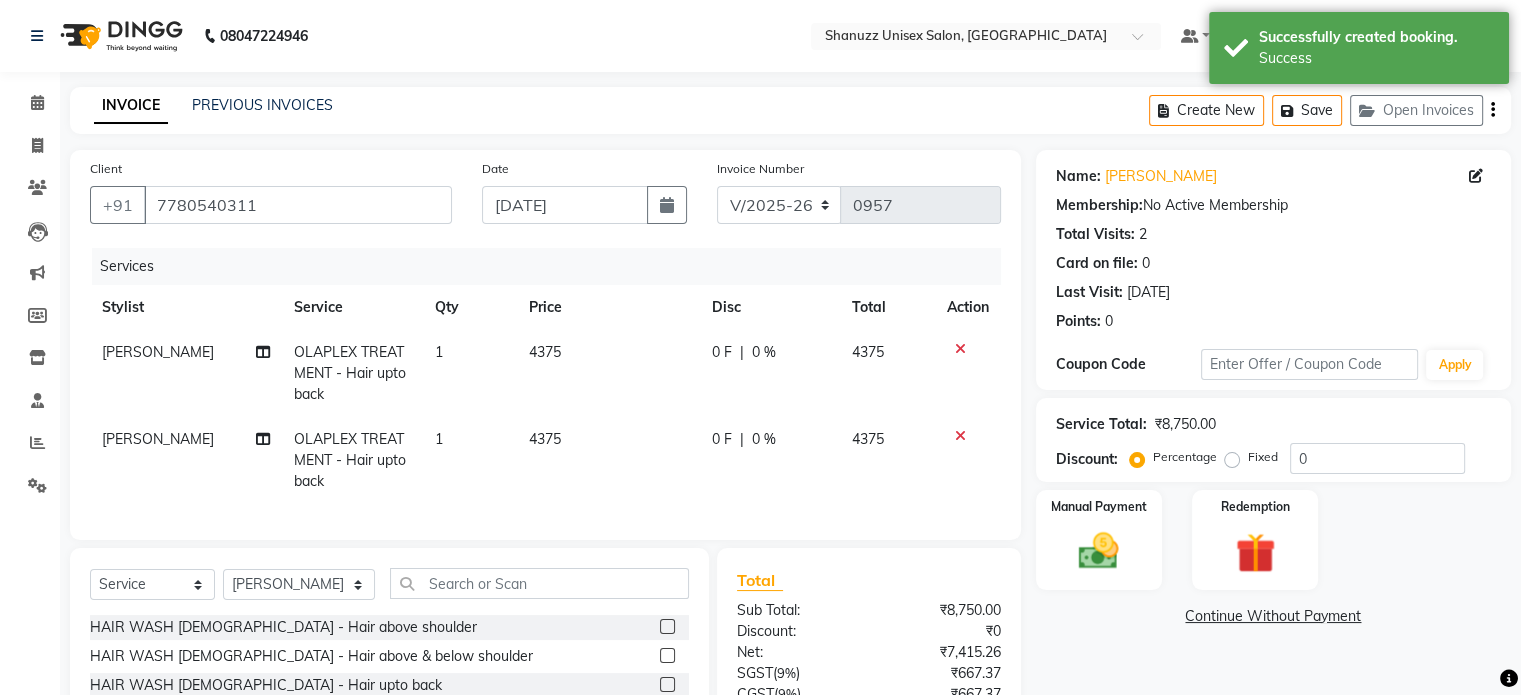 select on "59235" 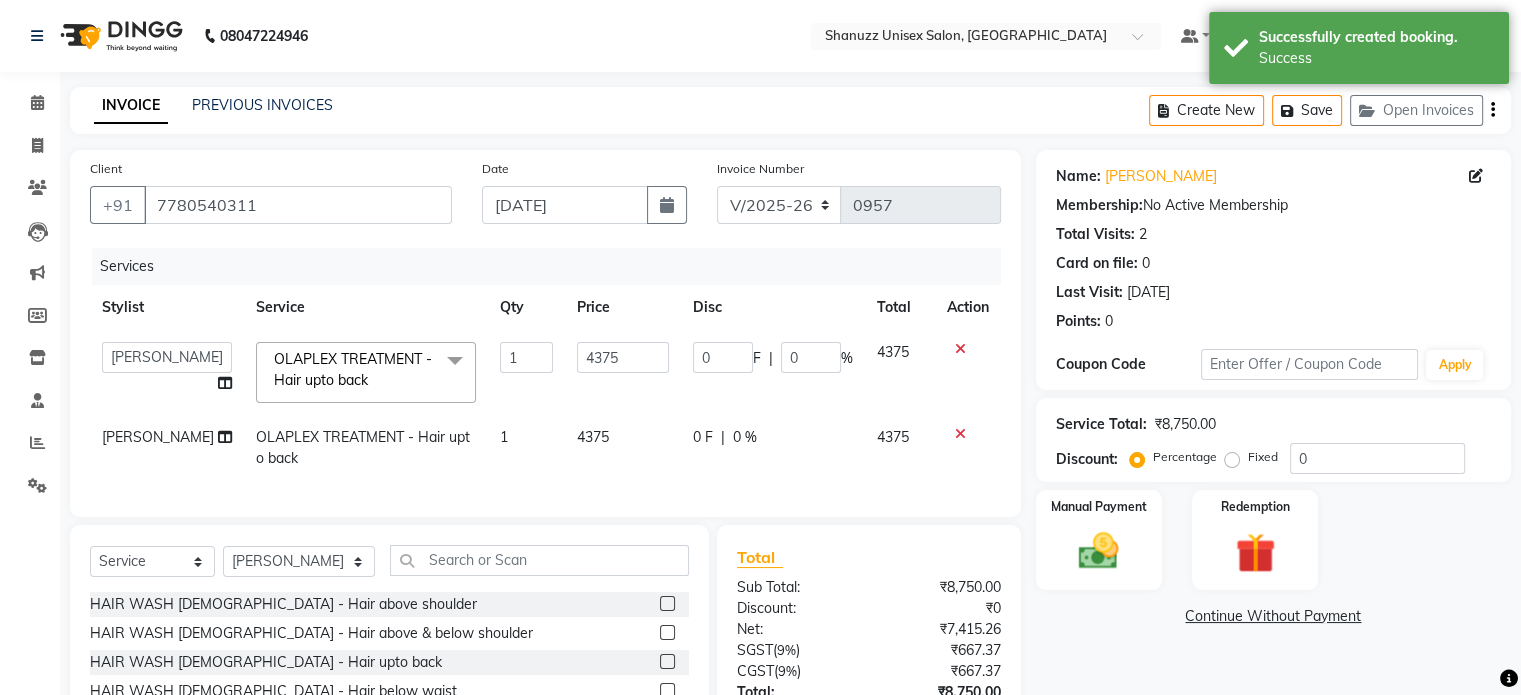 click on "4375" 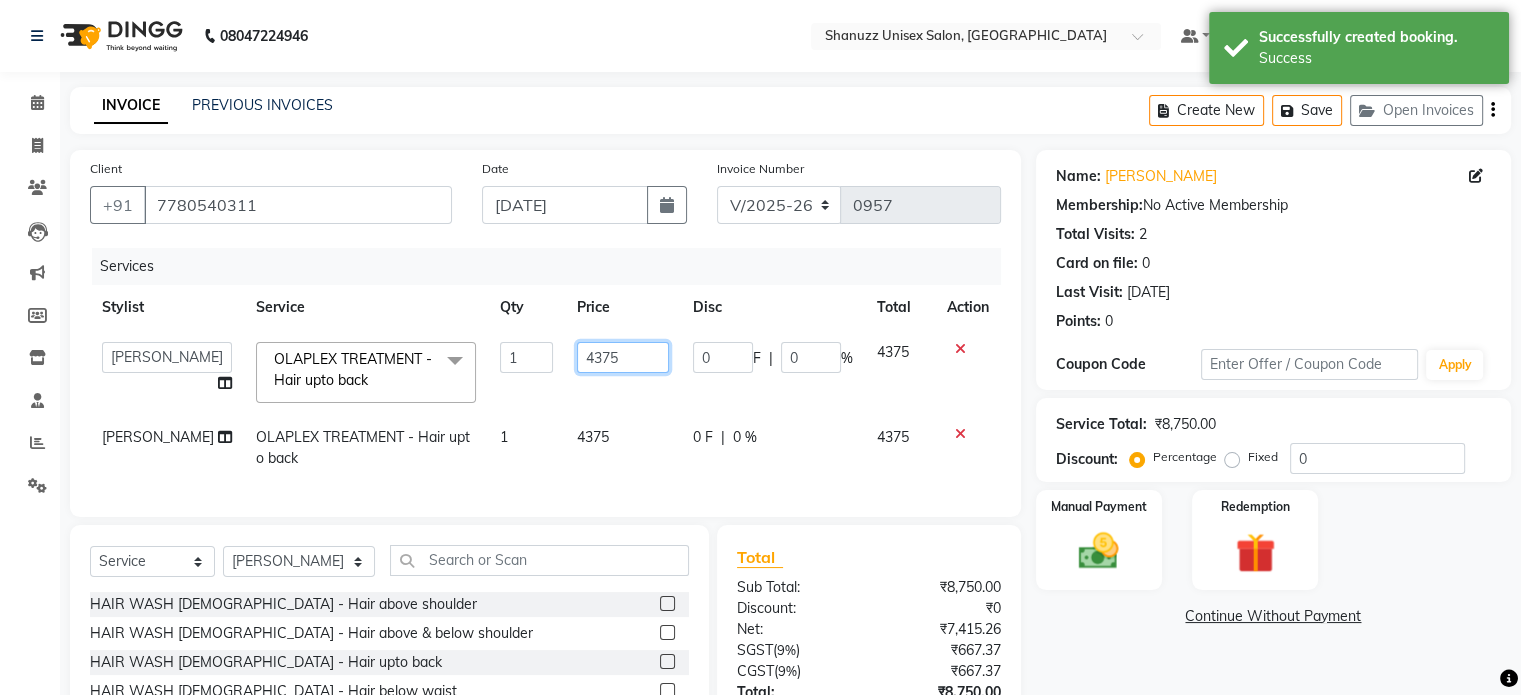 click on "4375" 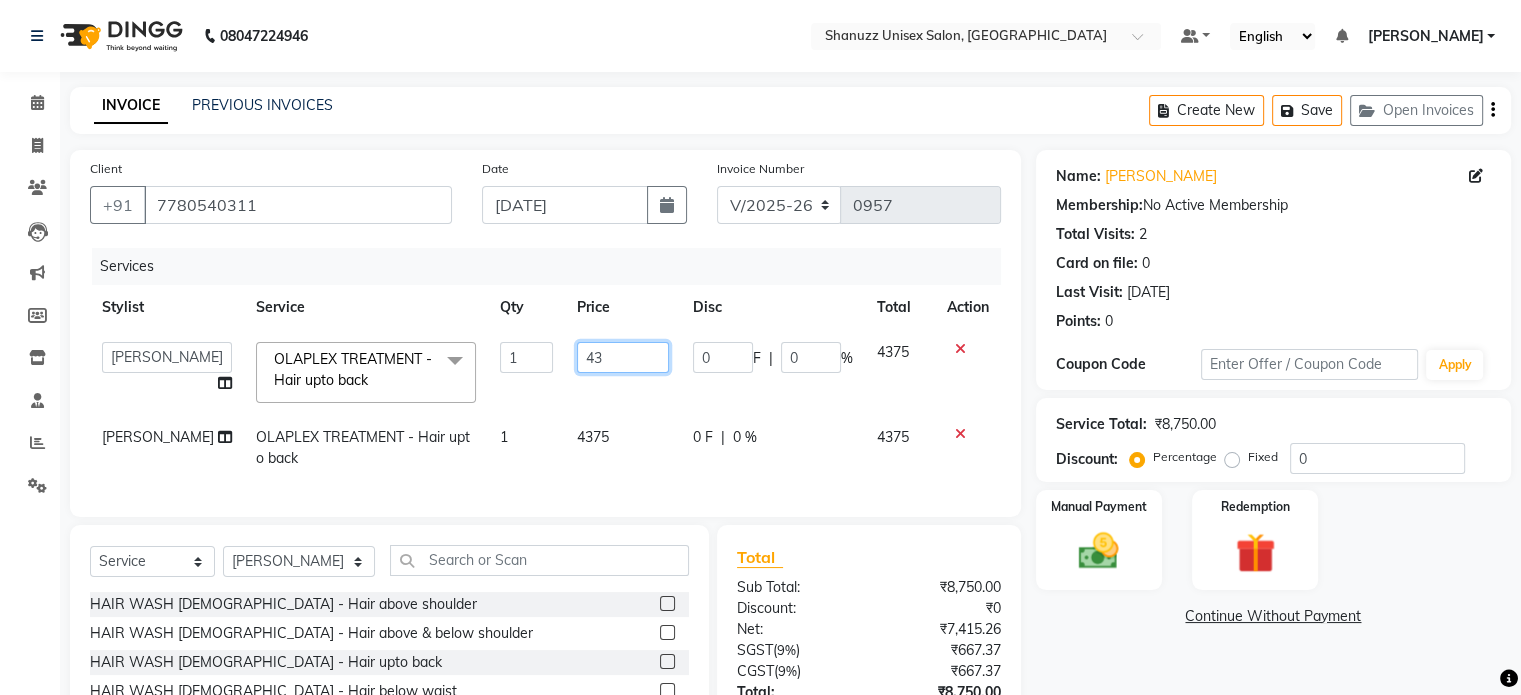 type on "4" 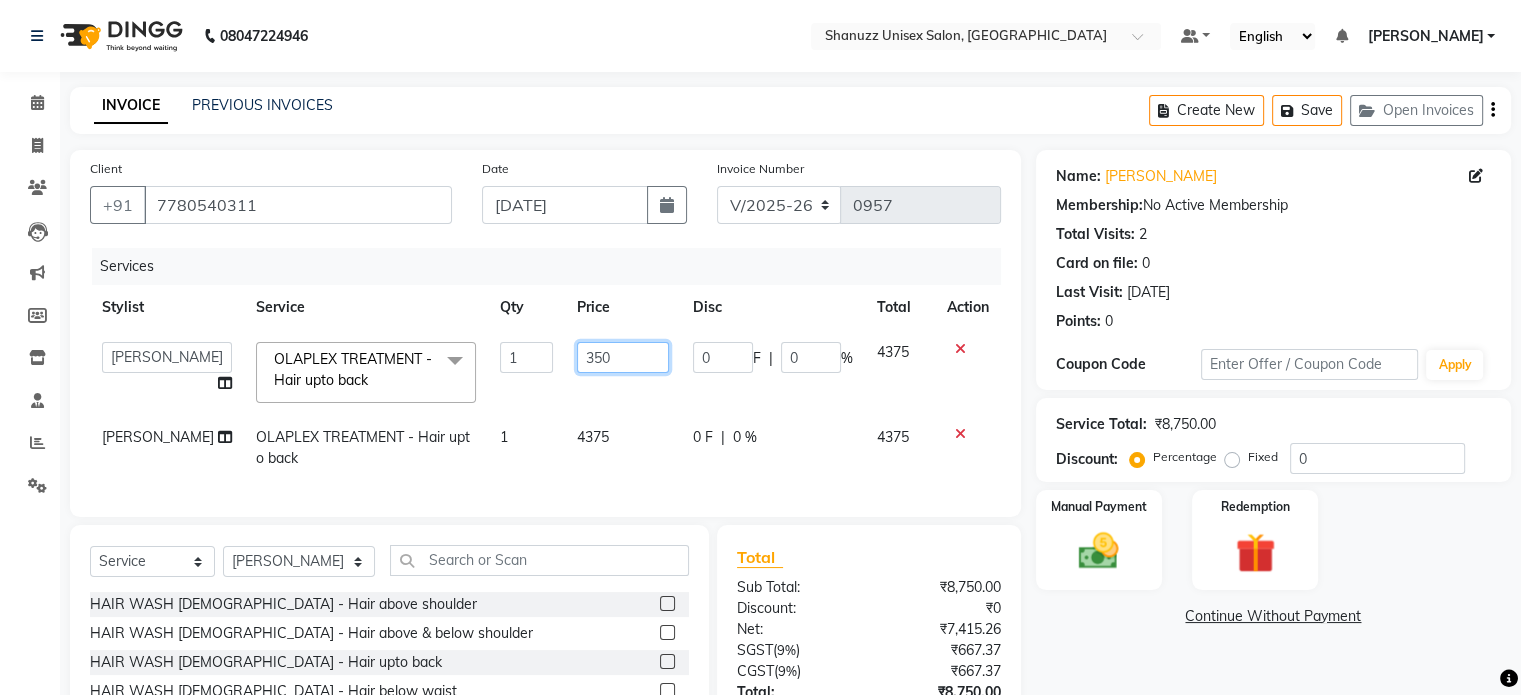 type on "3500" 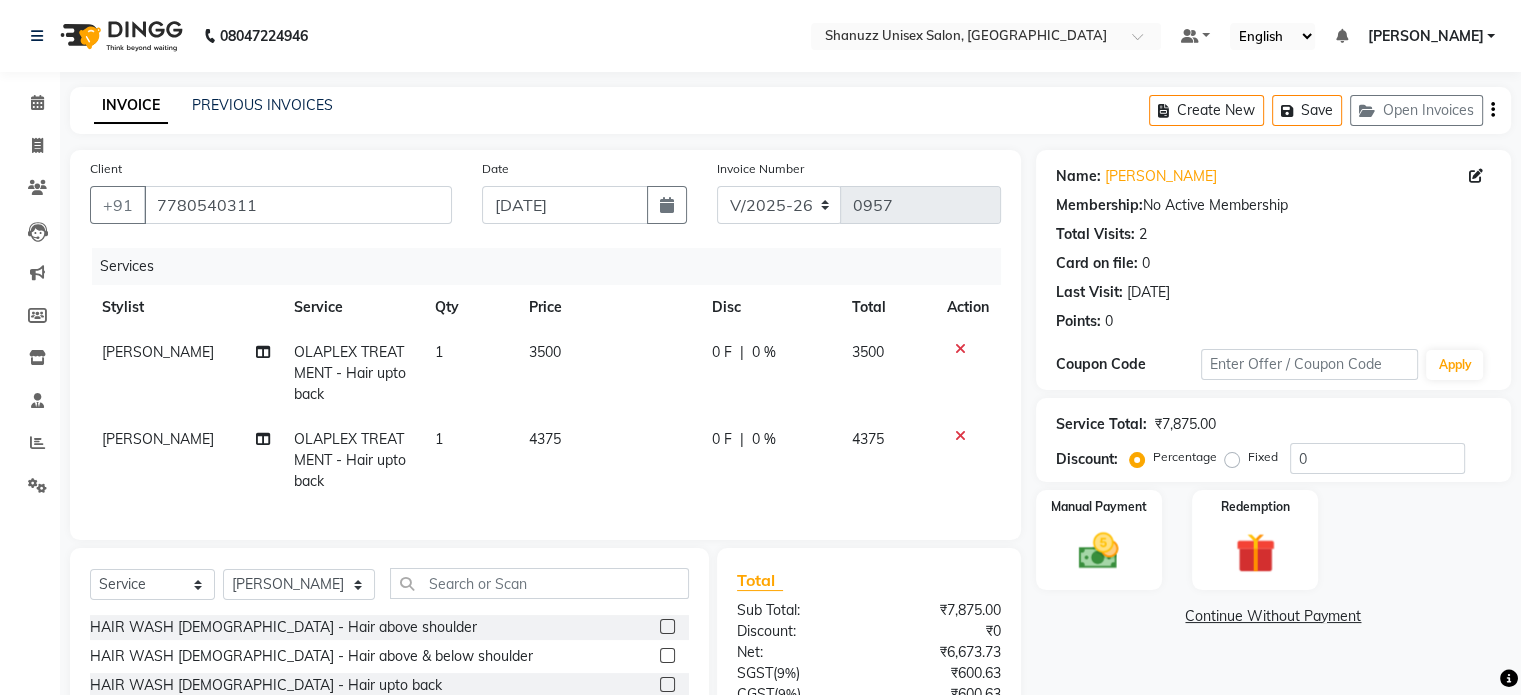 click on "3500" 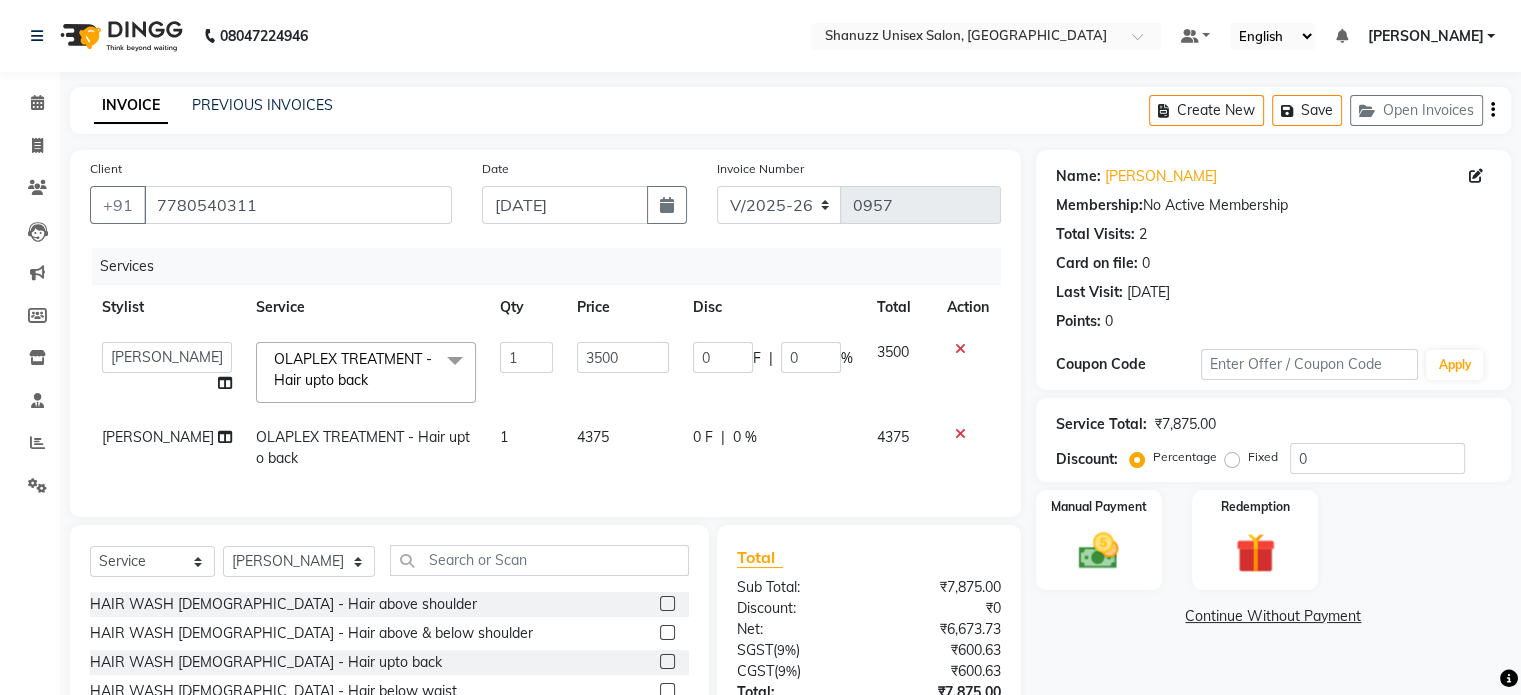 click on "4375" 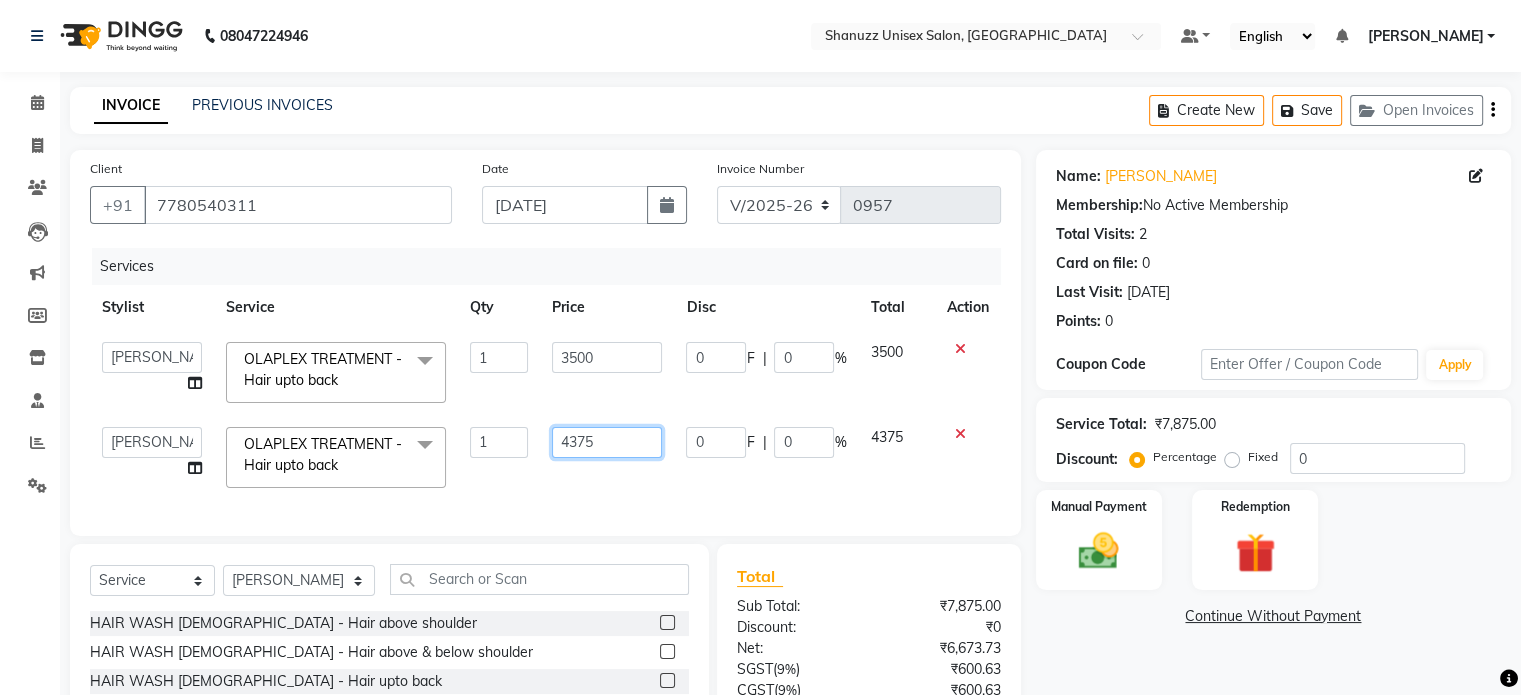 click on "4375" 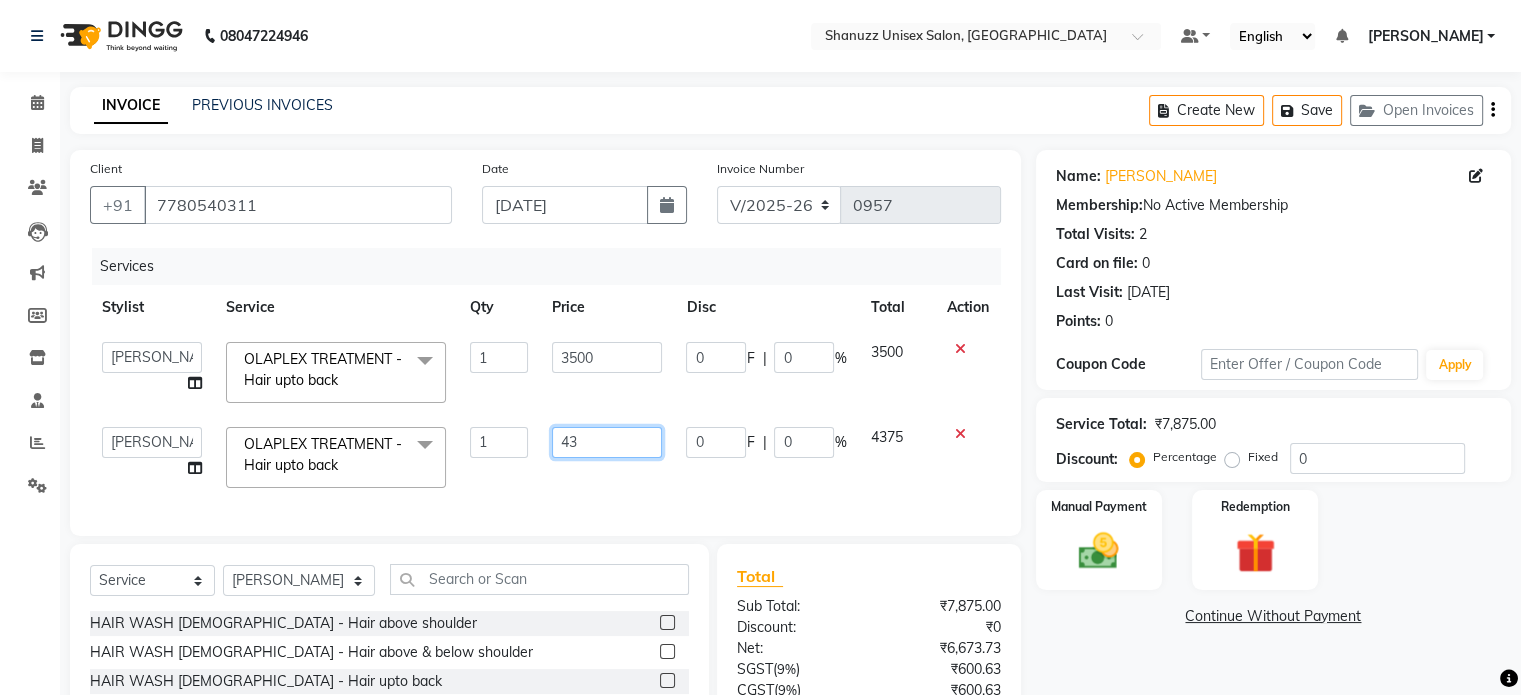 type on "4" 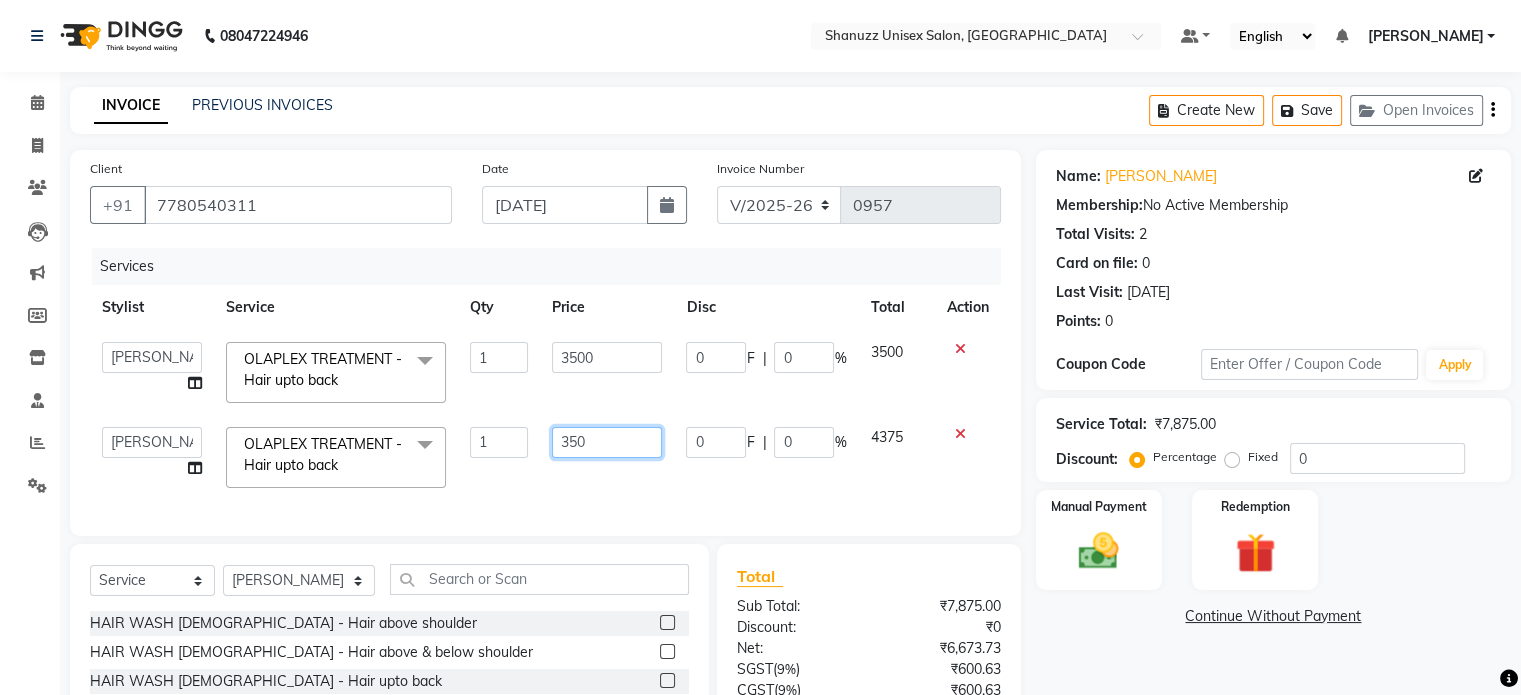 type on "3500" 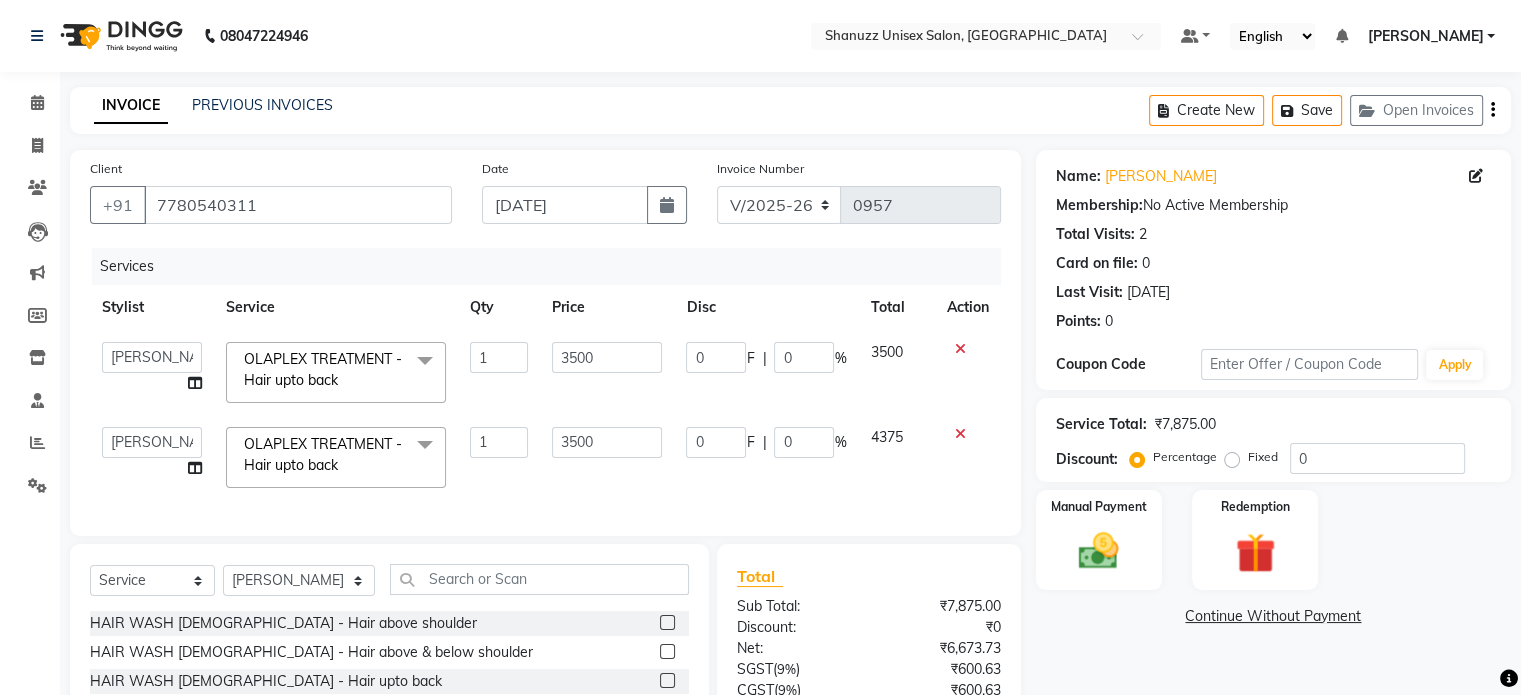 click on "3500" 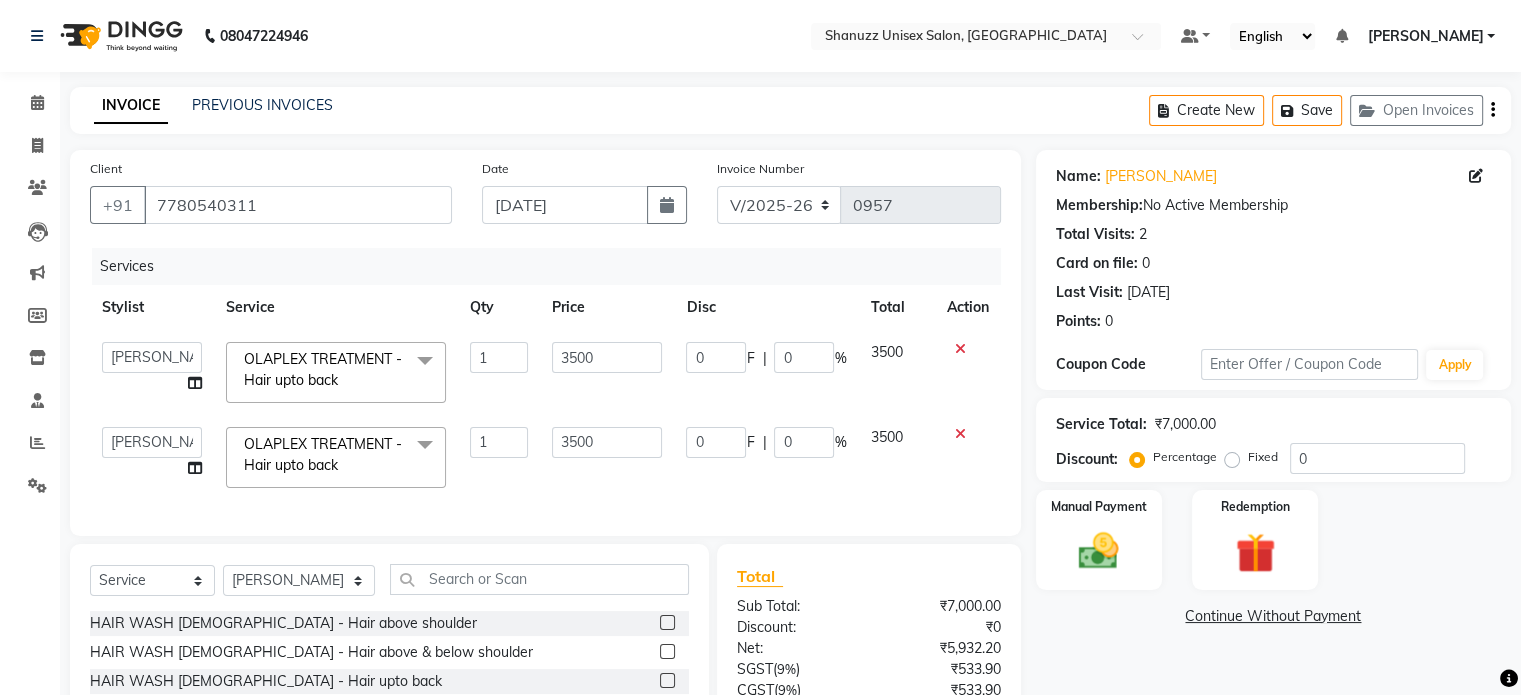scroll, scrollTop: 188, scrollLeft: 0, axis: vertical 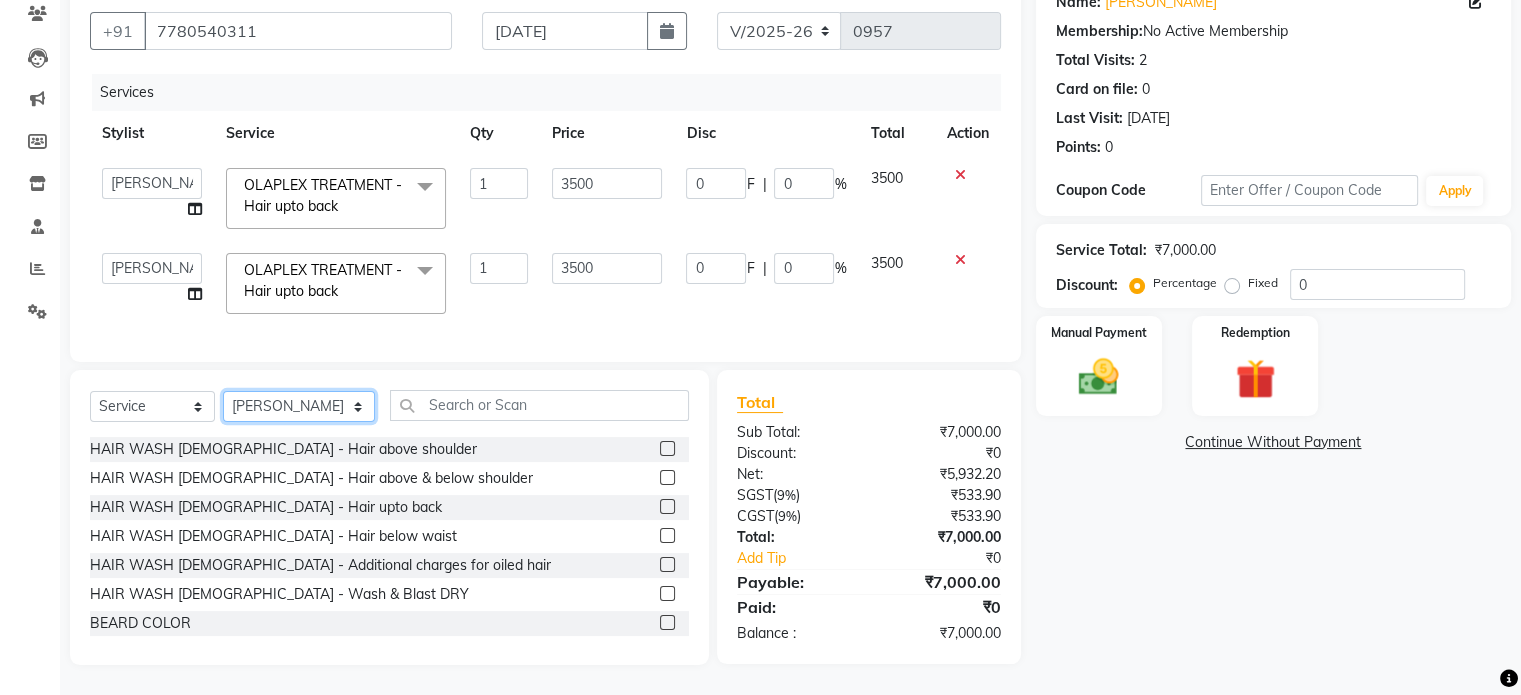 click on "Select Stylist [PERSON_NAME] Dynamics [PERSON_NAME] ([GEOGRAPHIC_DATA]) [PERSON_NAME] Harsh [PERSON_NAME] Mohd [PERSON_NAME] [PERSON_NAME] Rohan  [PERSON_NAME] Motha [PERSON_NAME] (D) [PERSON_NAME] SHAIREI [PERSON_NAME] Sir (F) [PERSON_NAME] ([PERSON_NAME] Salon, Andheri Siddhi  [PERSON_NAME]  [PERSON_NAME] [PERSON_NAME] YASH" 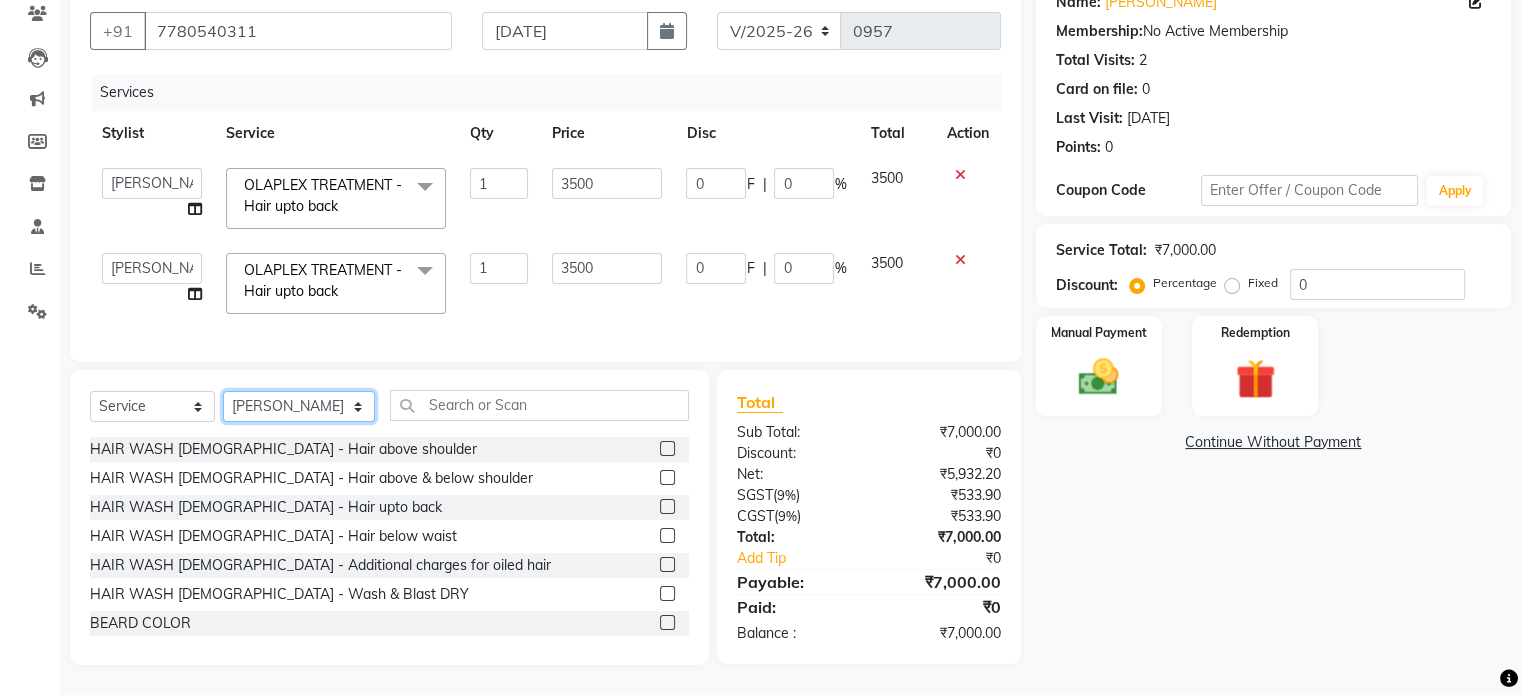 select on "78152" 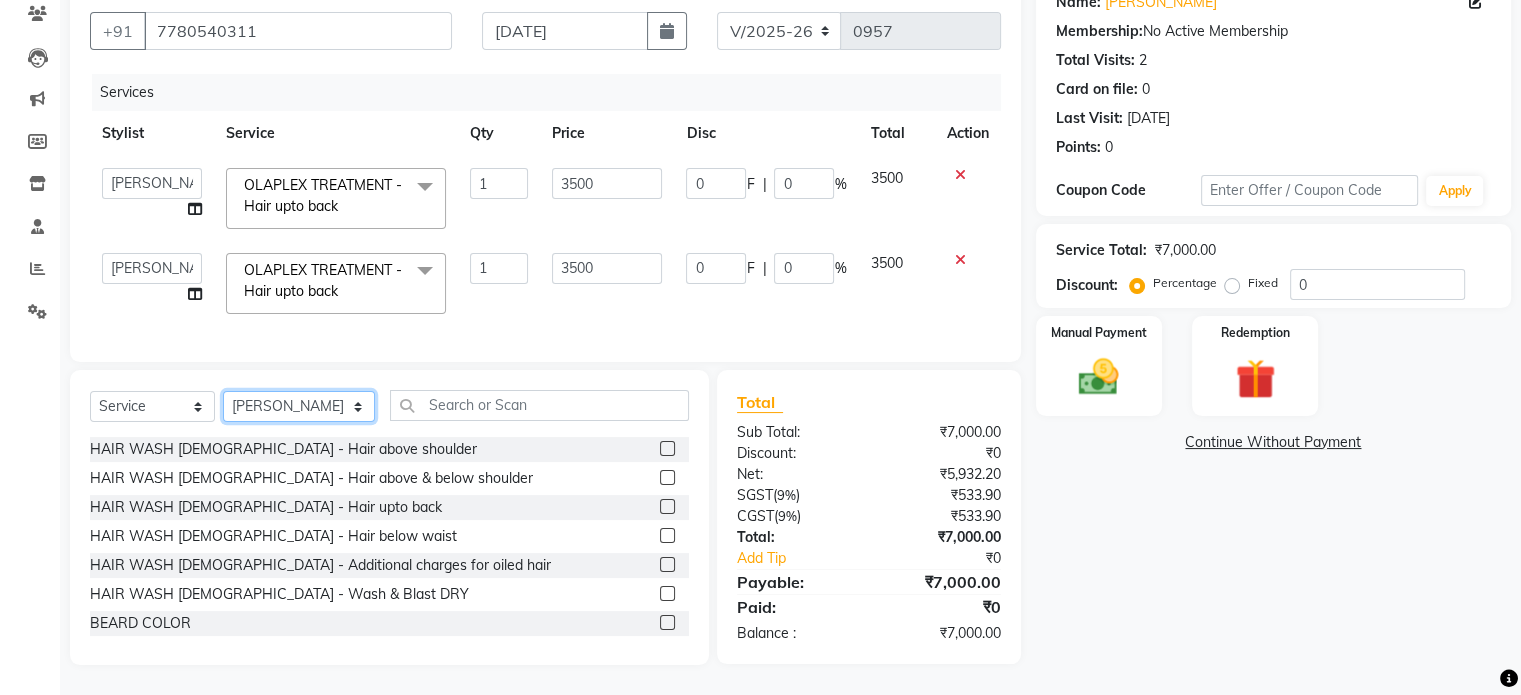 click on "Select Stylist [PERSON_NAME] Dynamics [PERSON_NAME] ([GEOGRAPHIC_DATA]) [PERSON_NAME] Harsh [PERSON_NAME] Mohd [PERSON_NAME] [PERSON_NAME] Rohan  [PERSON_NAME] Motha [PERSON_NAME] (D) [PERSON_NAME] SHAIREI [PERSON_NAME] Sir (F) [PERSON_NAME] ([PERSON_NAME] Salon, Andheri Siddhi  [PERSON_NAME]  [PERSON_NAME] [PERSON_NAME] YASH" 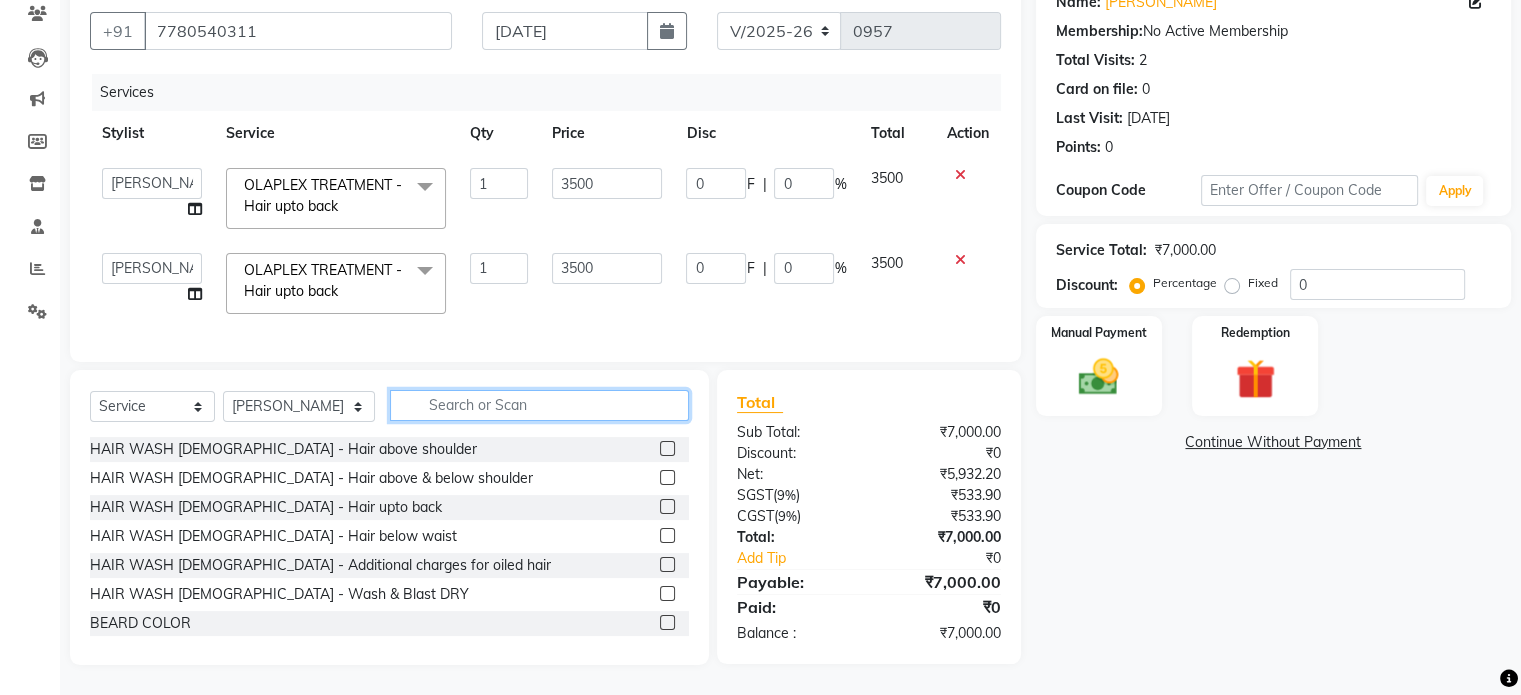 click 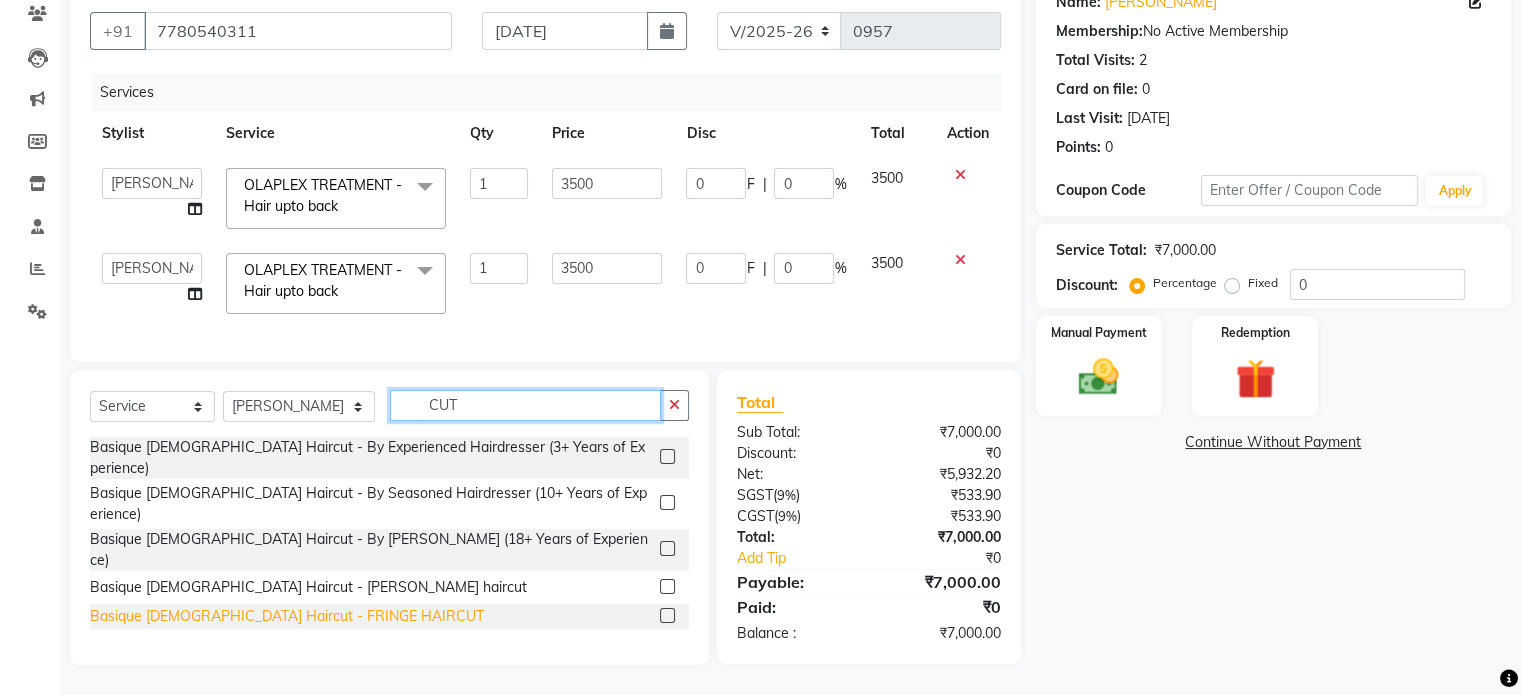 scroll, scrollTop: 119, scrollLeft: 0, axis: vertical 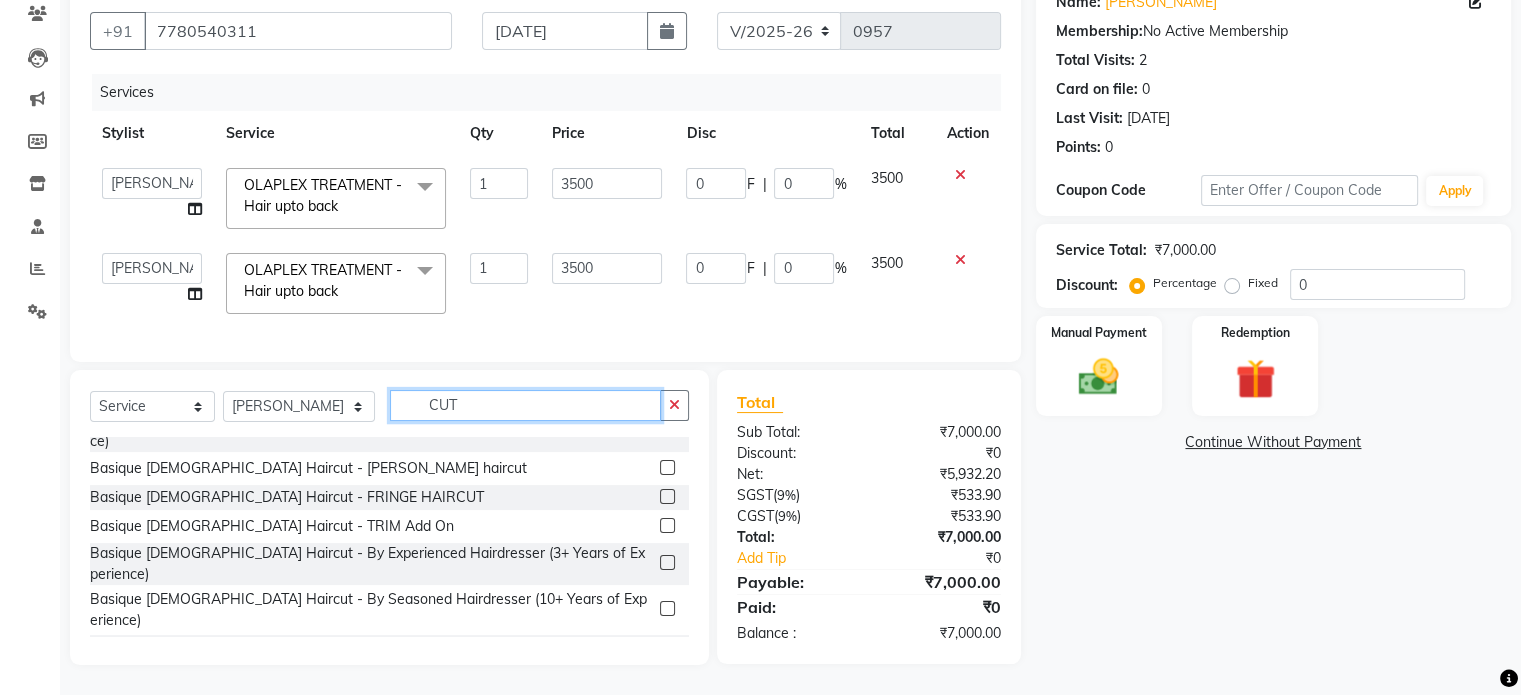 type on "CUT" 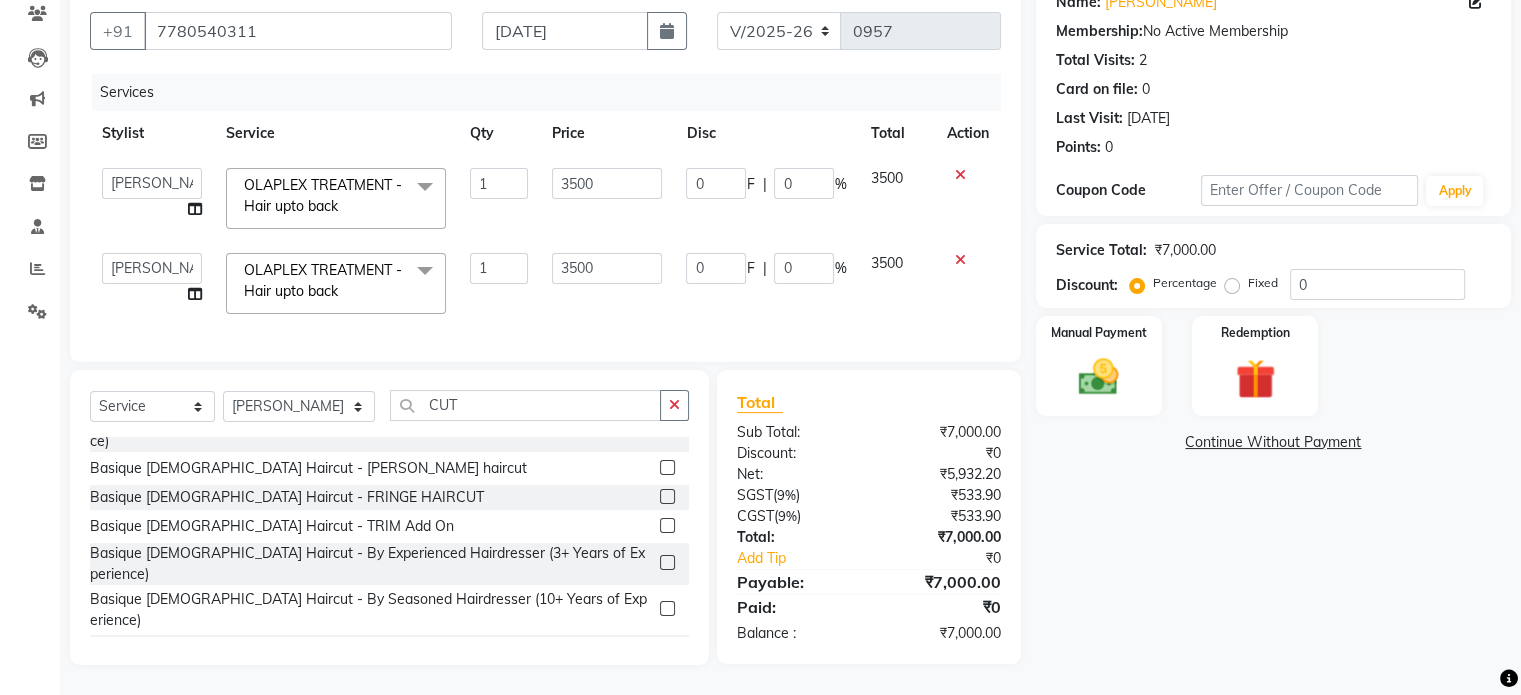 click 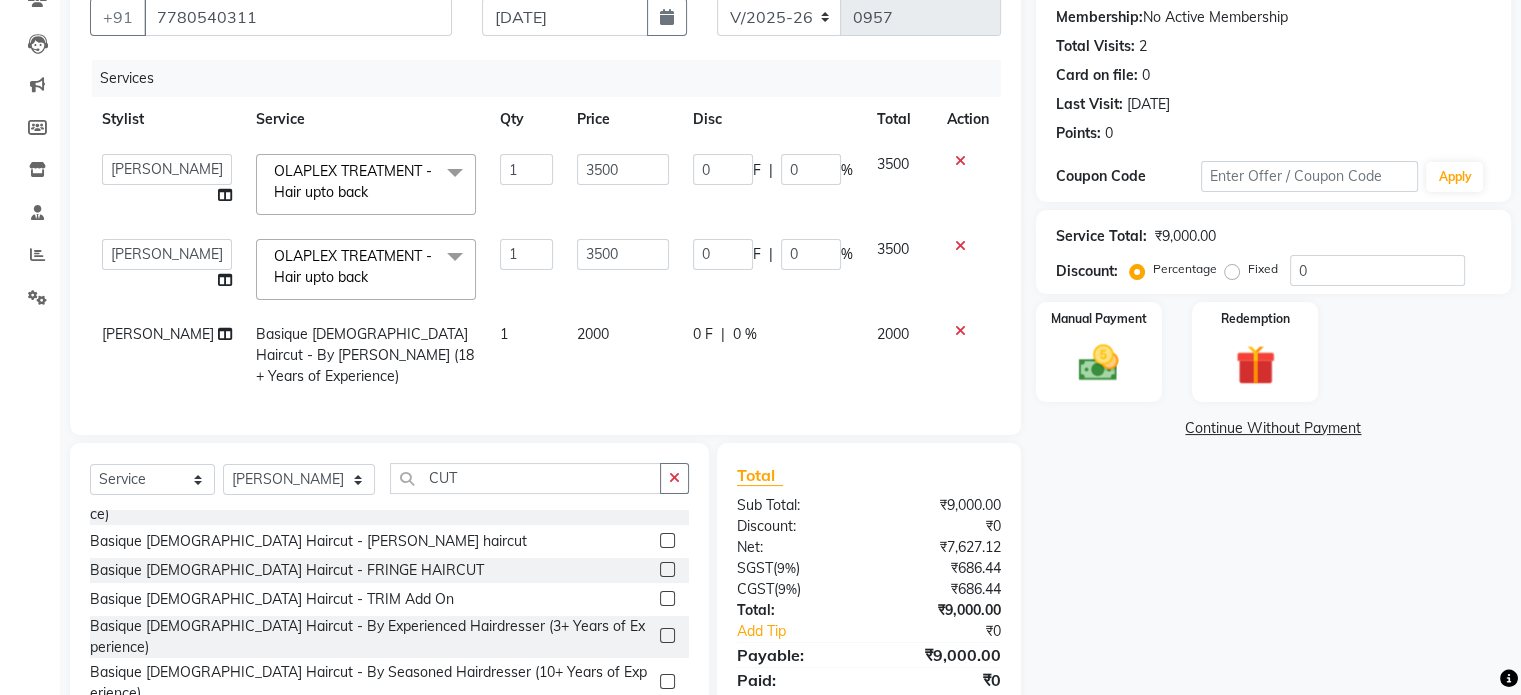 checkbox on "false" 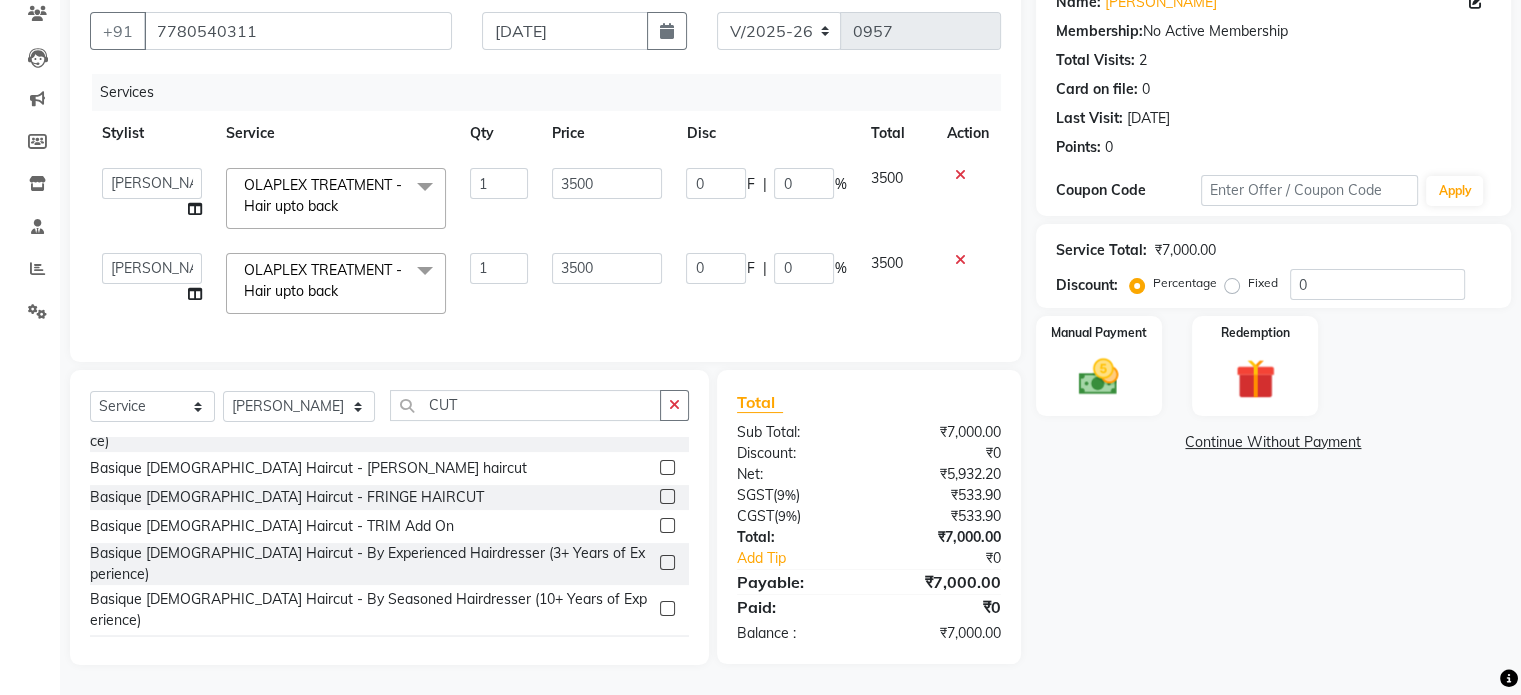 click 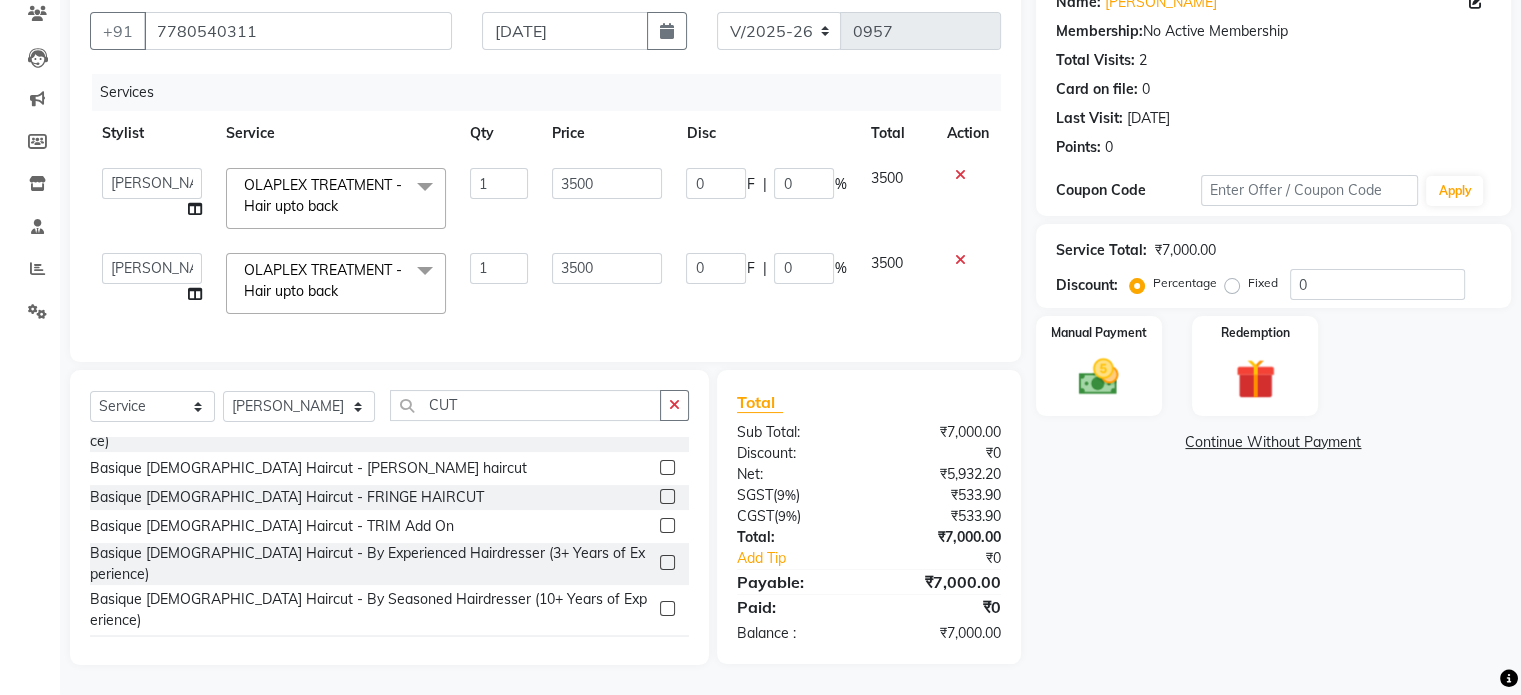 click at bounding box center [666, 609] 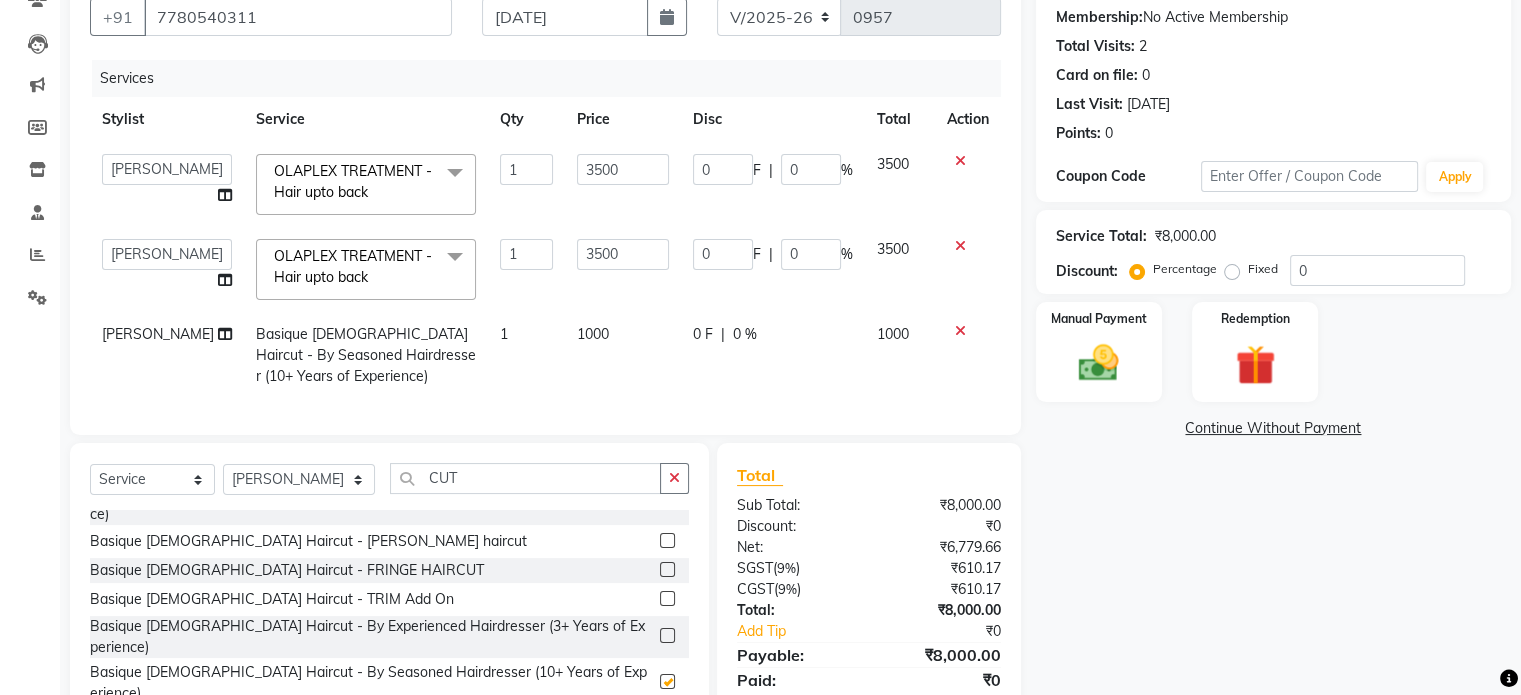 checkbox on "false" 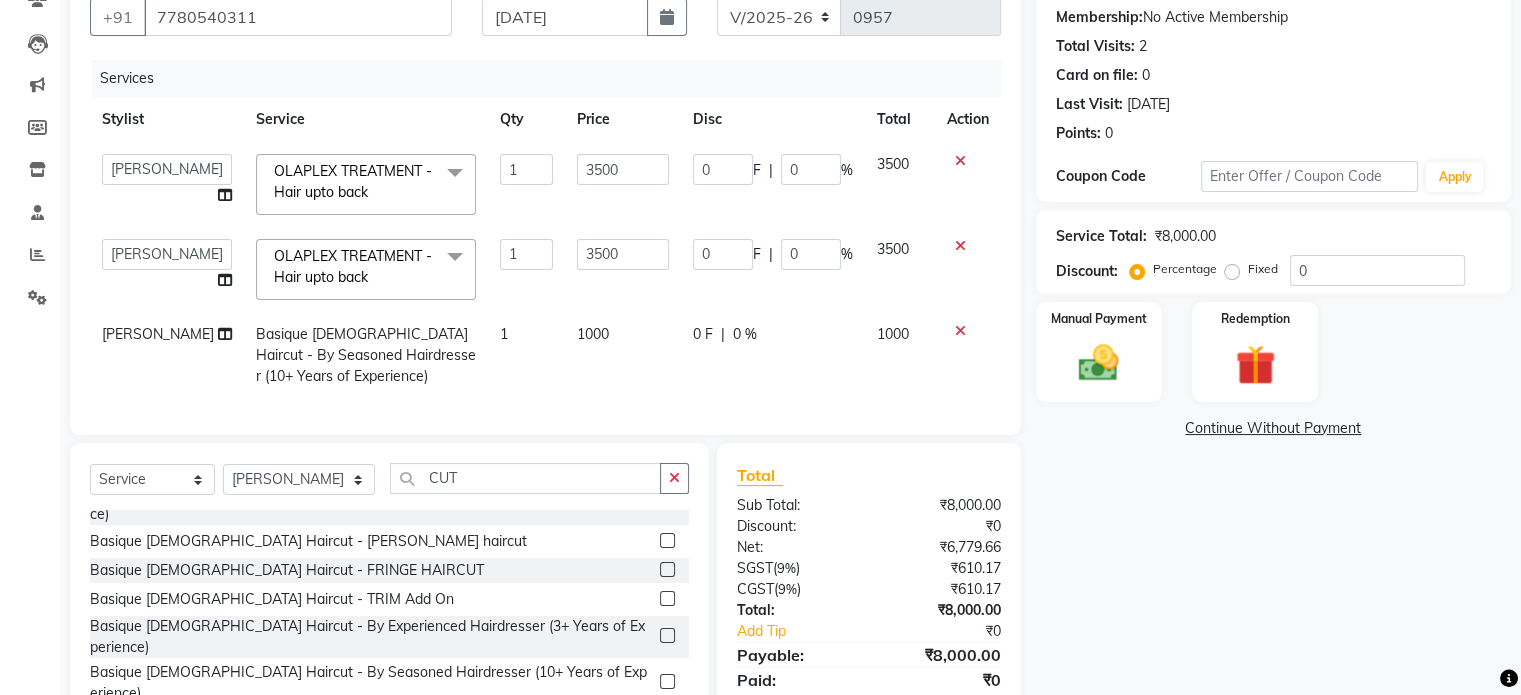 scroll, scrollTop: 276, scrollLeft: 0, axis: vertical 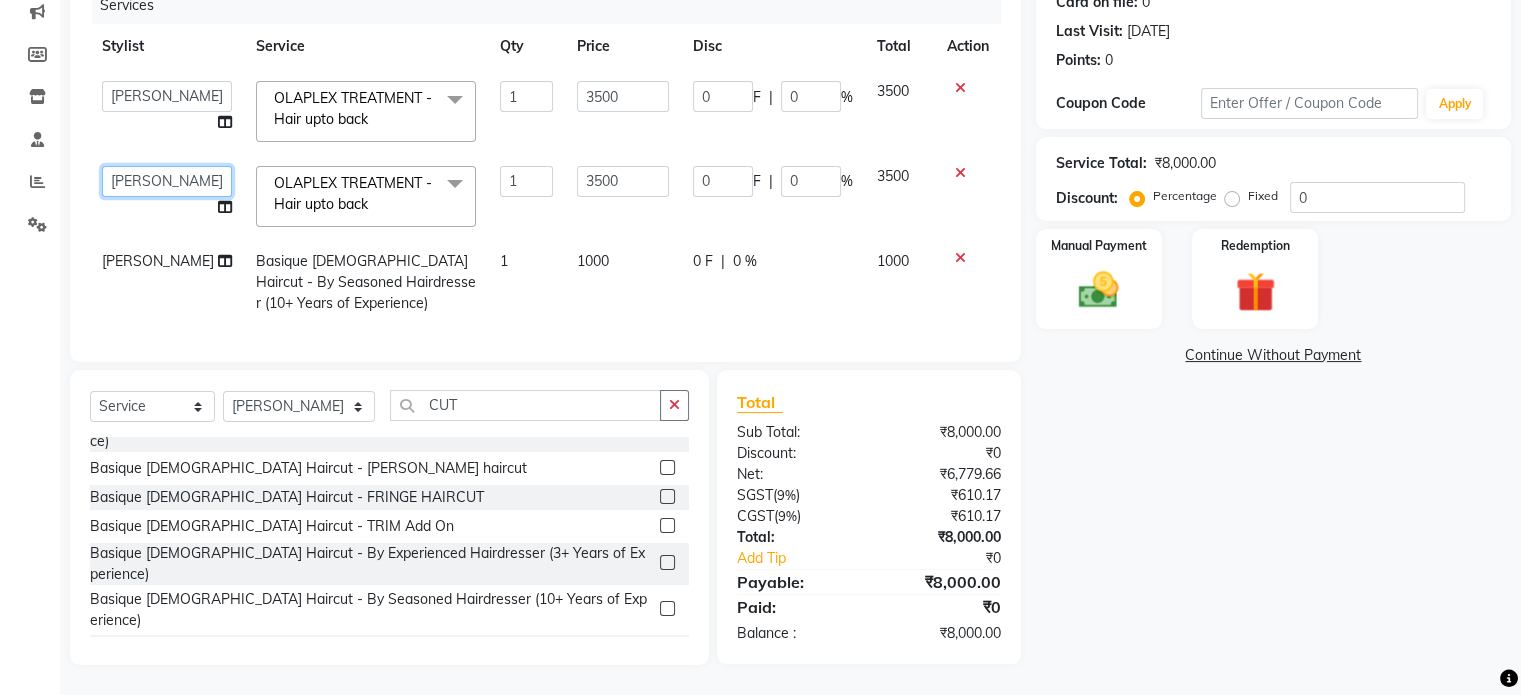 click on "[PERSON_NAME] Dynamics   [PERSON_NAME] (MO)   [PERSON_NAME]   Harsh   [PERSON_NAME]   Mohd [PERSON_NAME]   [PERSON_NAME]   Rohan    [PERSON_NAME] Motha   [PERSON_NAME] (D)   [PERSON_NAME]   SHAIREI   [PERSON_NAME] Sir (F)   Shanuzz (Oshiwara)   [PERSON_NAME], Andheri   Siddhi    [PERSON_NAME]    [PERSON_NAME]   [PERSON_NAME]   YASH" 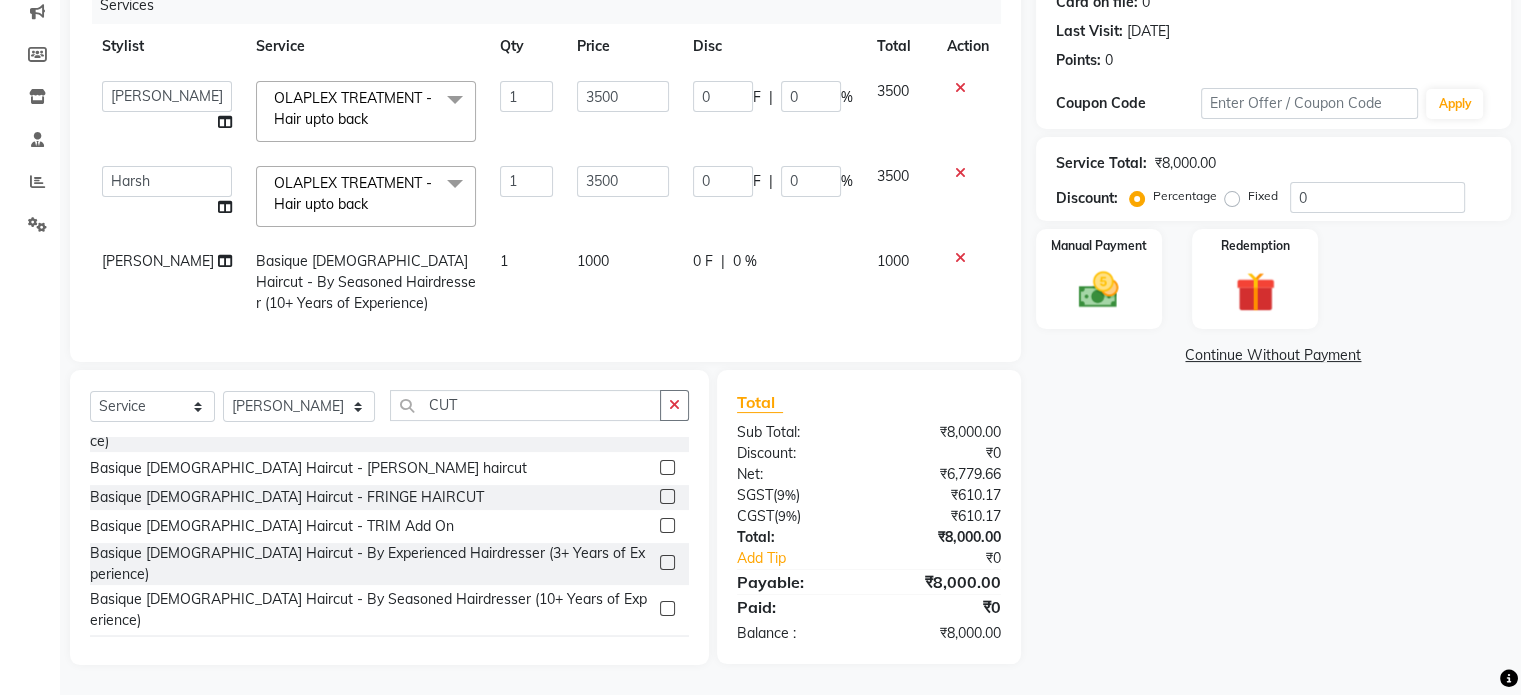 select on "71126" 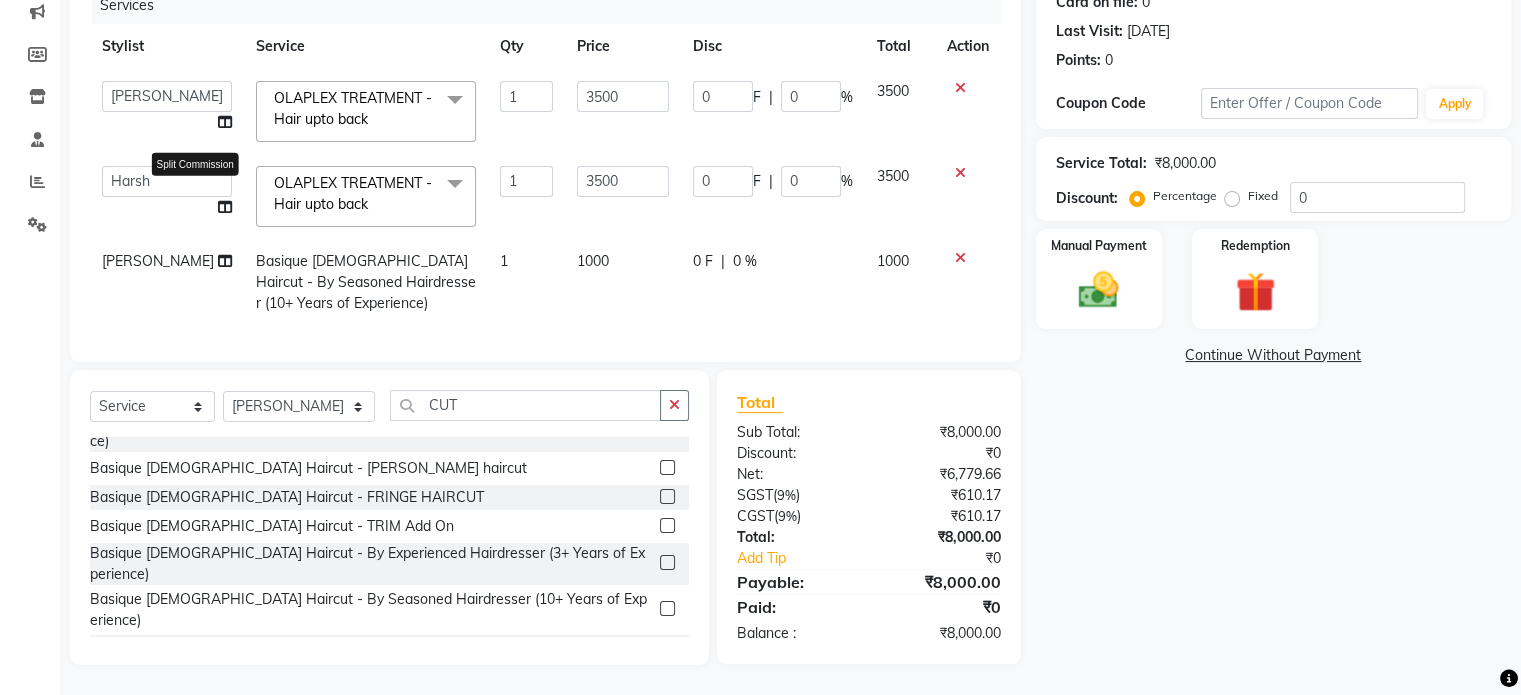 click 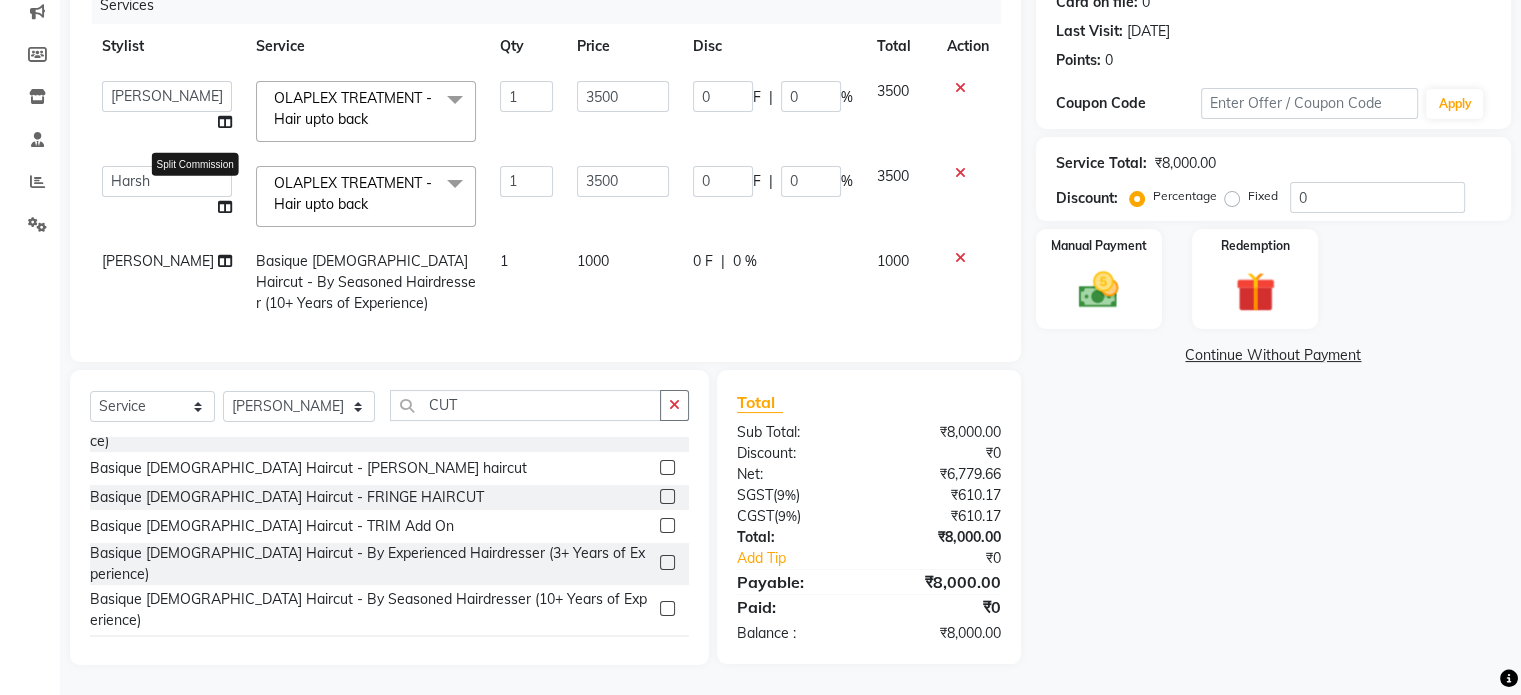 select on "71126" 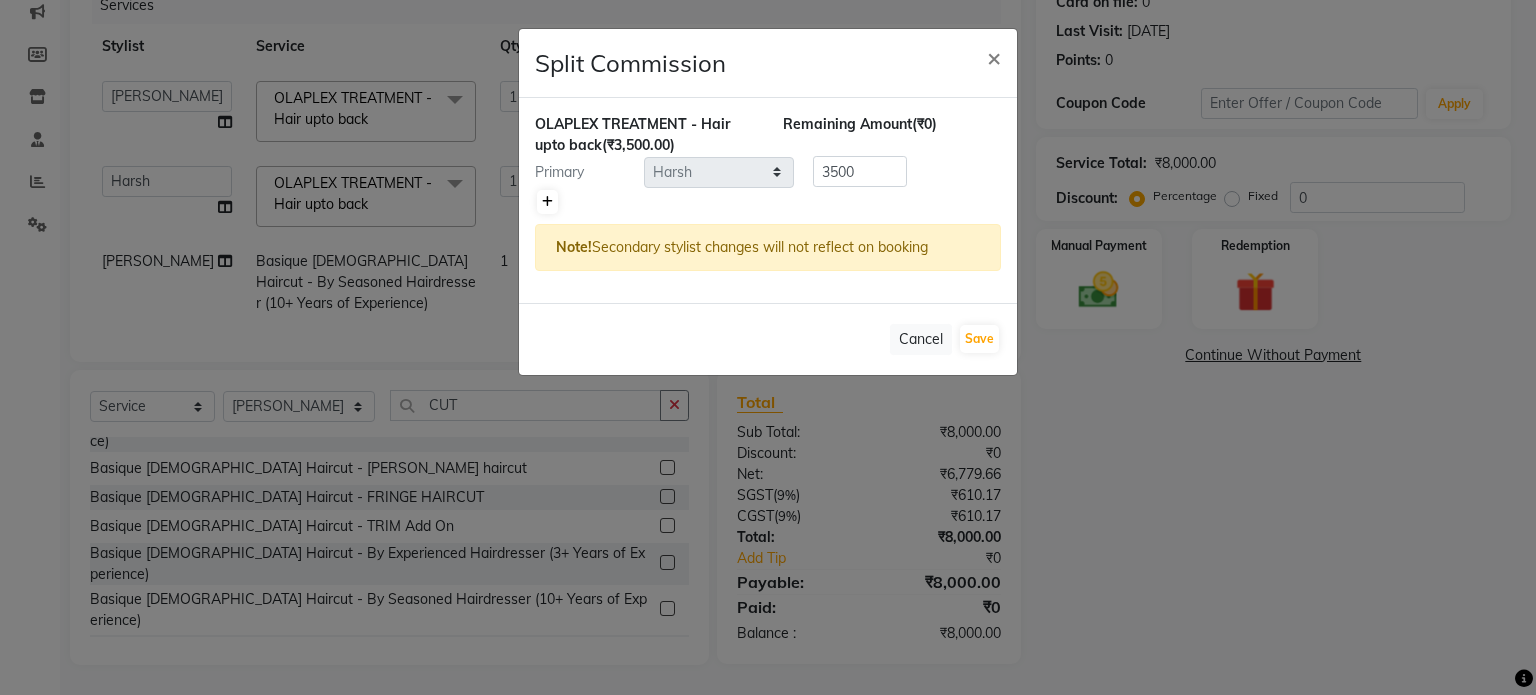 click 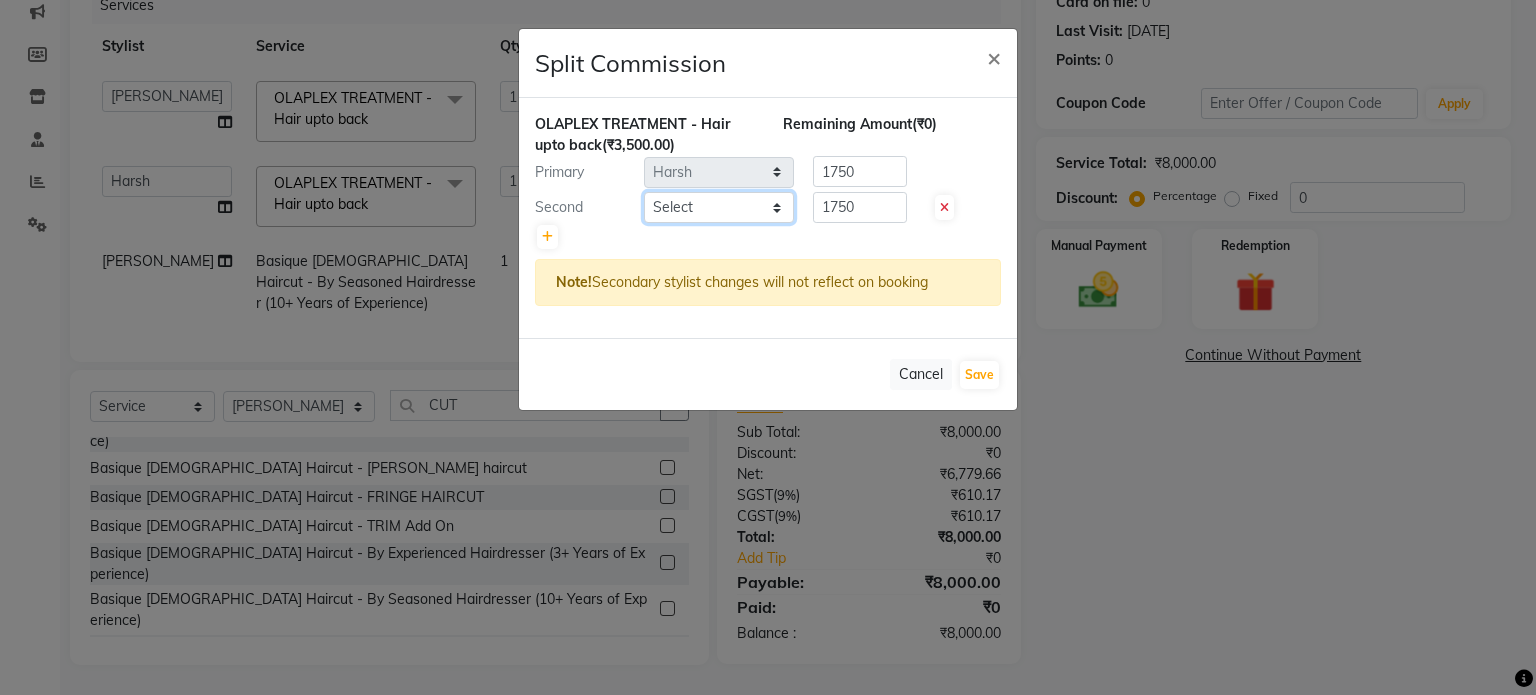click on "Select  [PERSON_NAME] Dynamics   [PERSON_NAME] ([GEOGRAPHIC_DATA])   [PERSON_NAME]   Harsh   [PERSON_NAME]   Mohd [PERSON_NAME]   [PERSON_NAME]   Rohan    [PERSON_NAME] Motha   [PERSON_NAME] (D)   [PERSON_NAME]   SHAIREI   [PERSON_NAME] Sir (F)   [PERSON_NAME] (Oshiwara)   [PERSON_NAME], Andheri   Siddhi    [PERSON_NAME]    [PERSON_NAME]   [PERSON_NAME]   YASH" 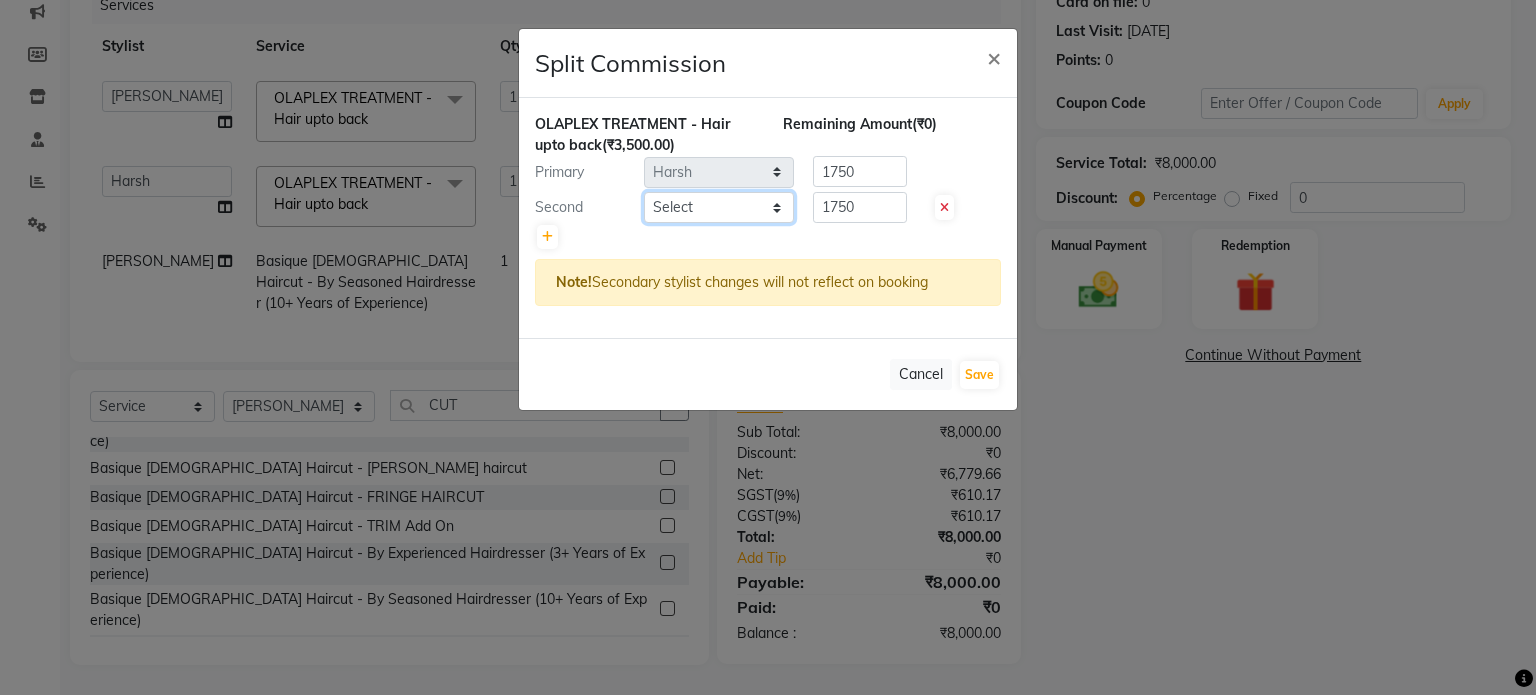 select on "78152" 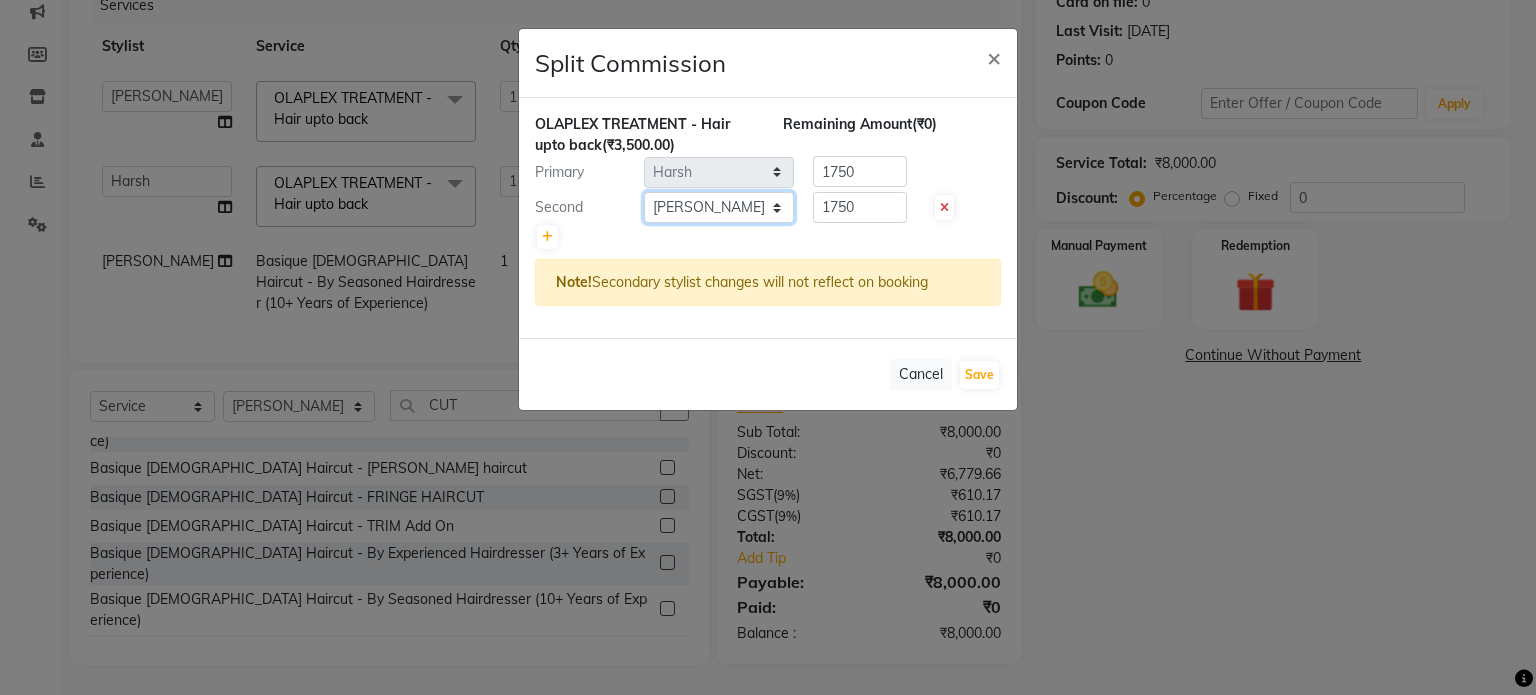 click on "Select  [PERSON_NAME] Dynamics   [PERSON_NAME] ([GEOGRAPHIC_DATA])   [PERSON_NAME]   Harsh   [PERSON_NAME]   Mohd [PERSON_NAME]   [PERSON_NAME]   Rohan    [PERSON_NAME] Motha   [PERSON_NAME] (D)   [PERSON_NAME]   SHAIREI   [PERSON_NAME] Sir (F)   [PERSON_NAME] (Oshiwara)   [PERSON_NAME], Andheri   Siddhi    [PERSON_NAME]    [PERSON_NAME]   [PERSON_NAME]   YASH" 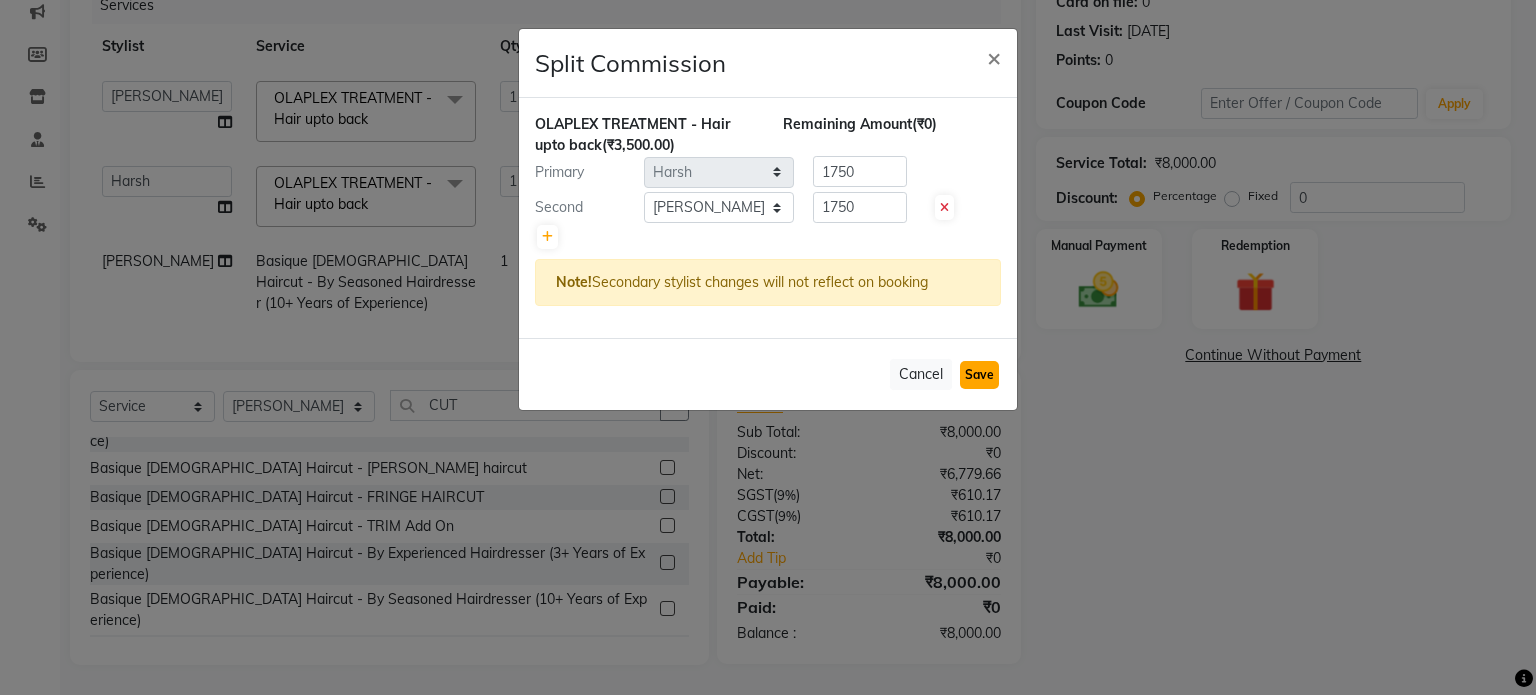 click on "Save" 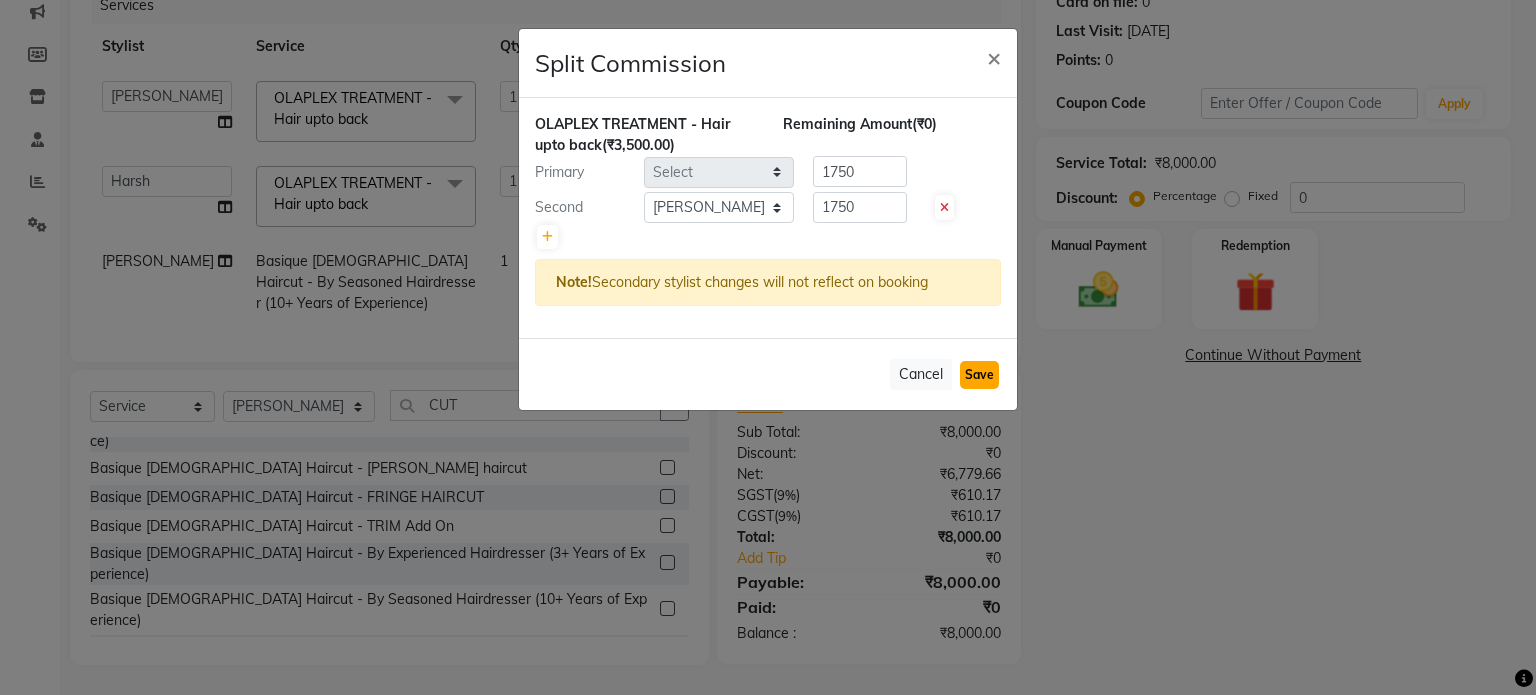 type 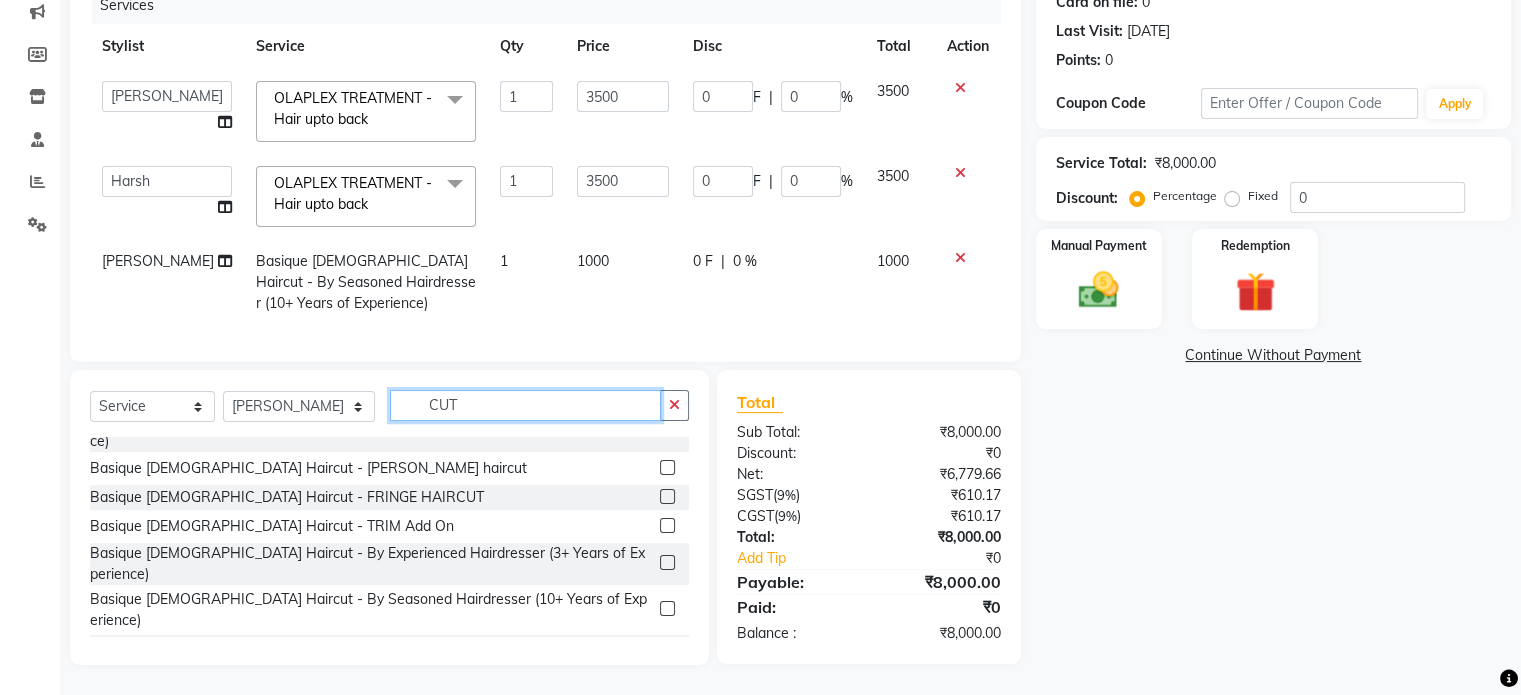 click on "CUT" 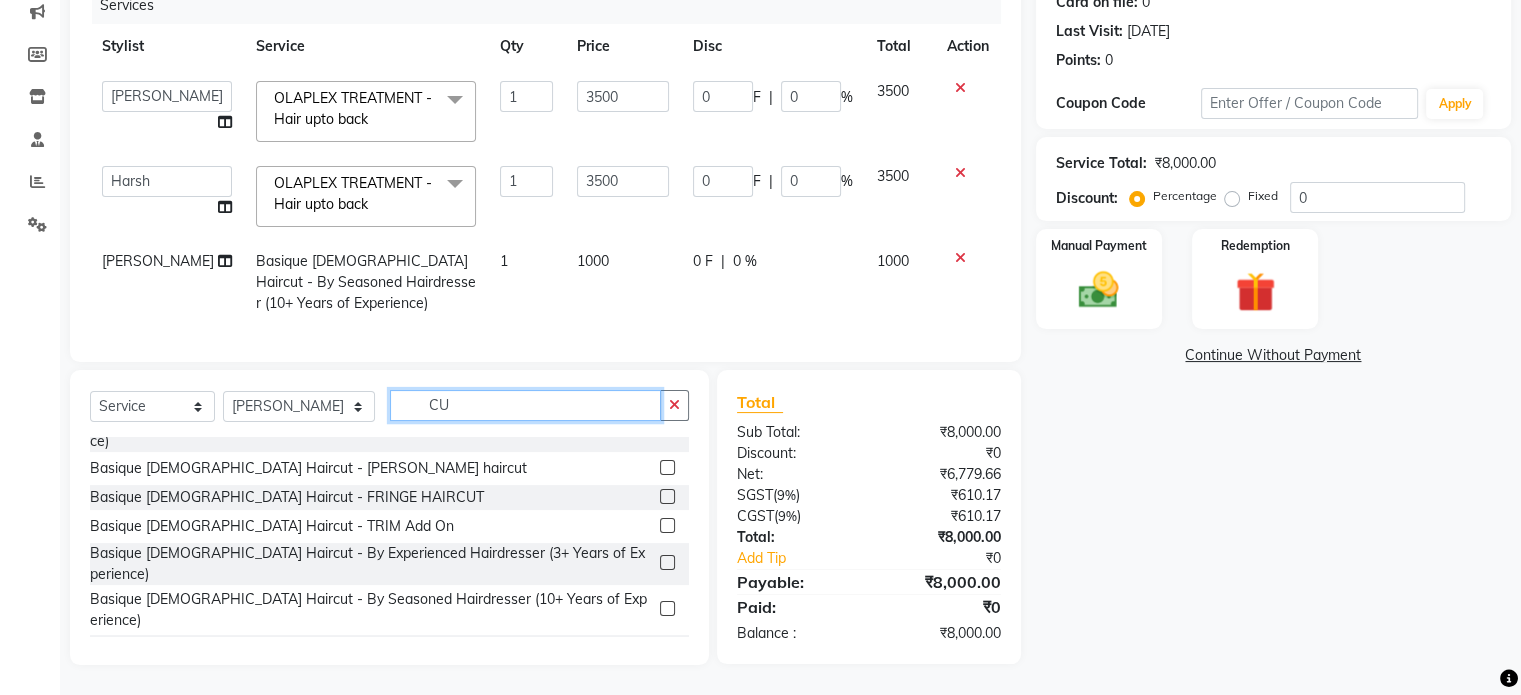 type on "C" 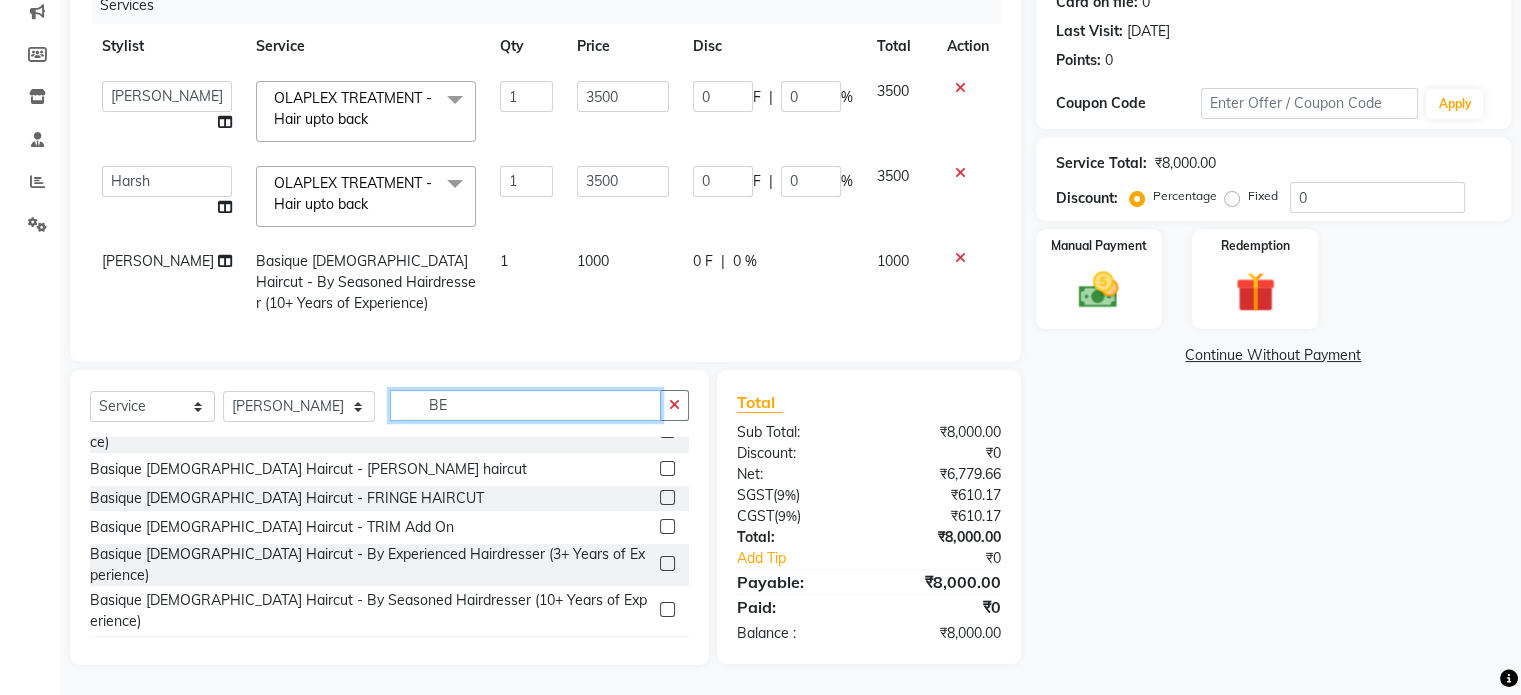 scroll, scrollTop: 0, scrollLeft: 0, axis: both 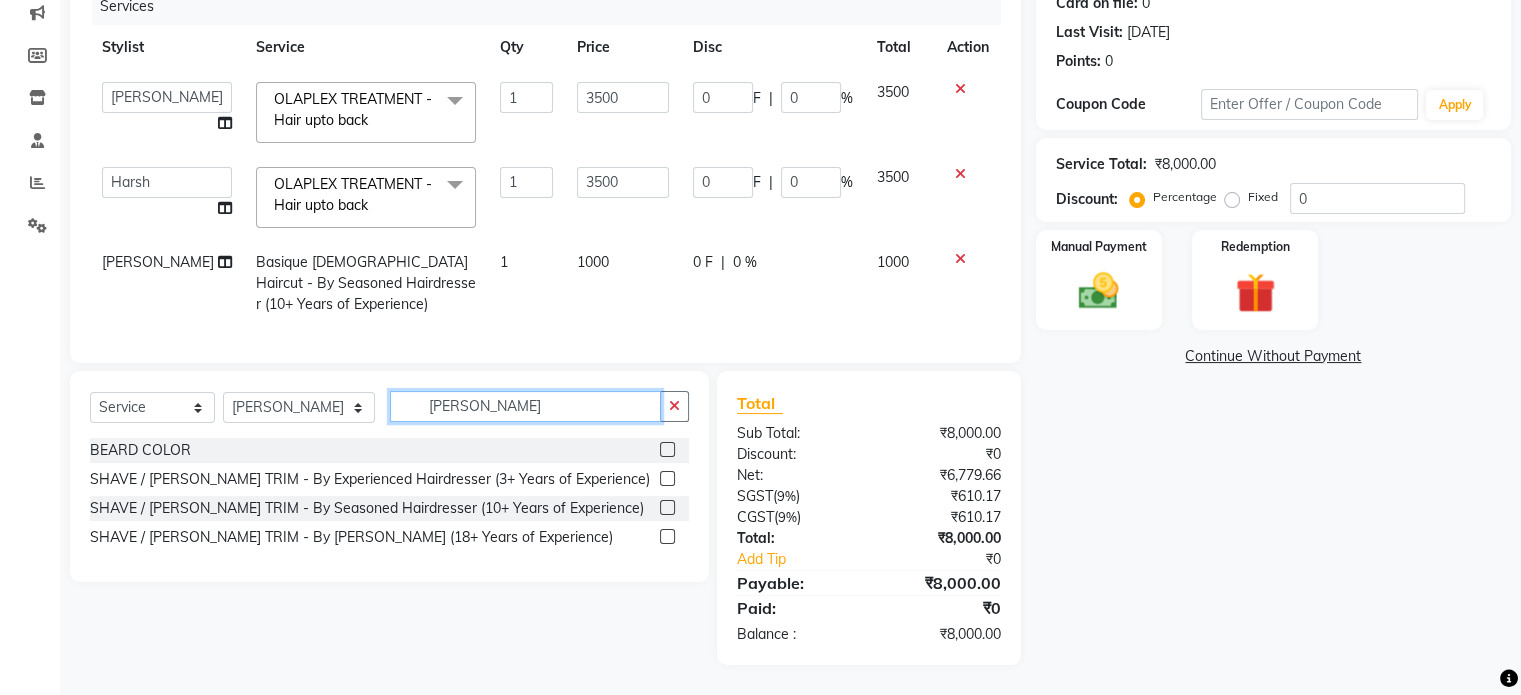 type on "[PERSON_NAME]" 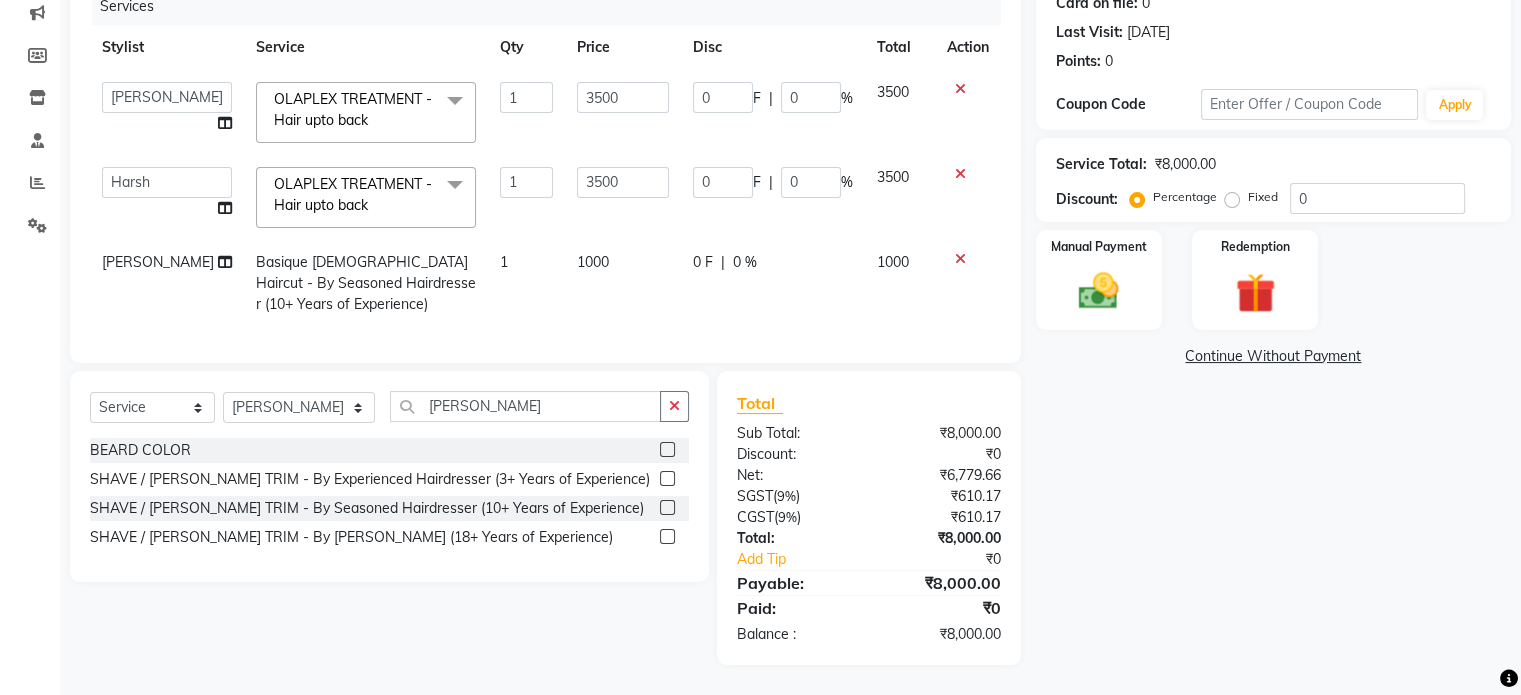 click 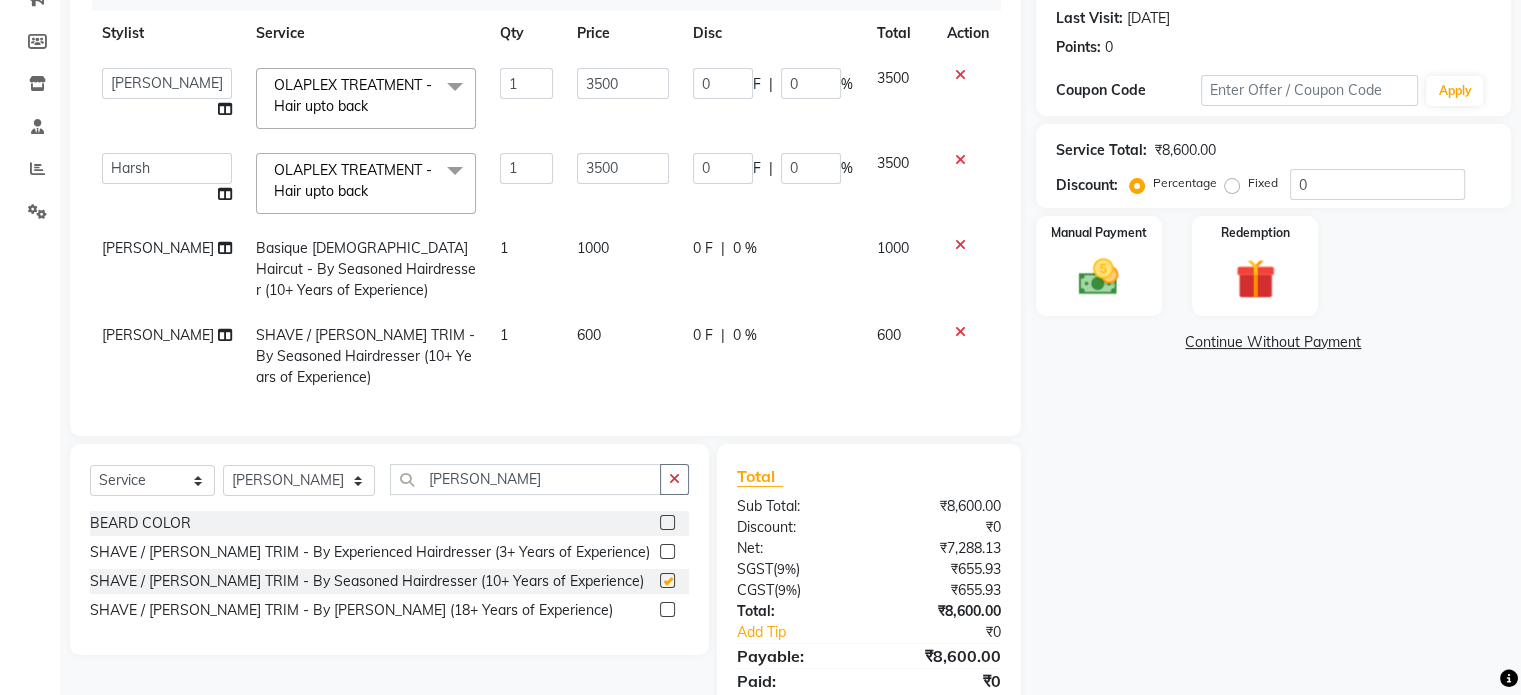 checkbox on "false" 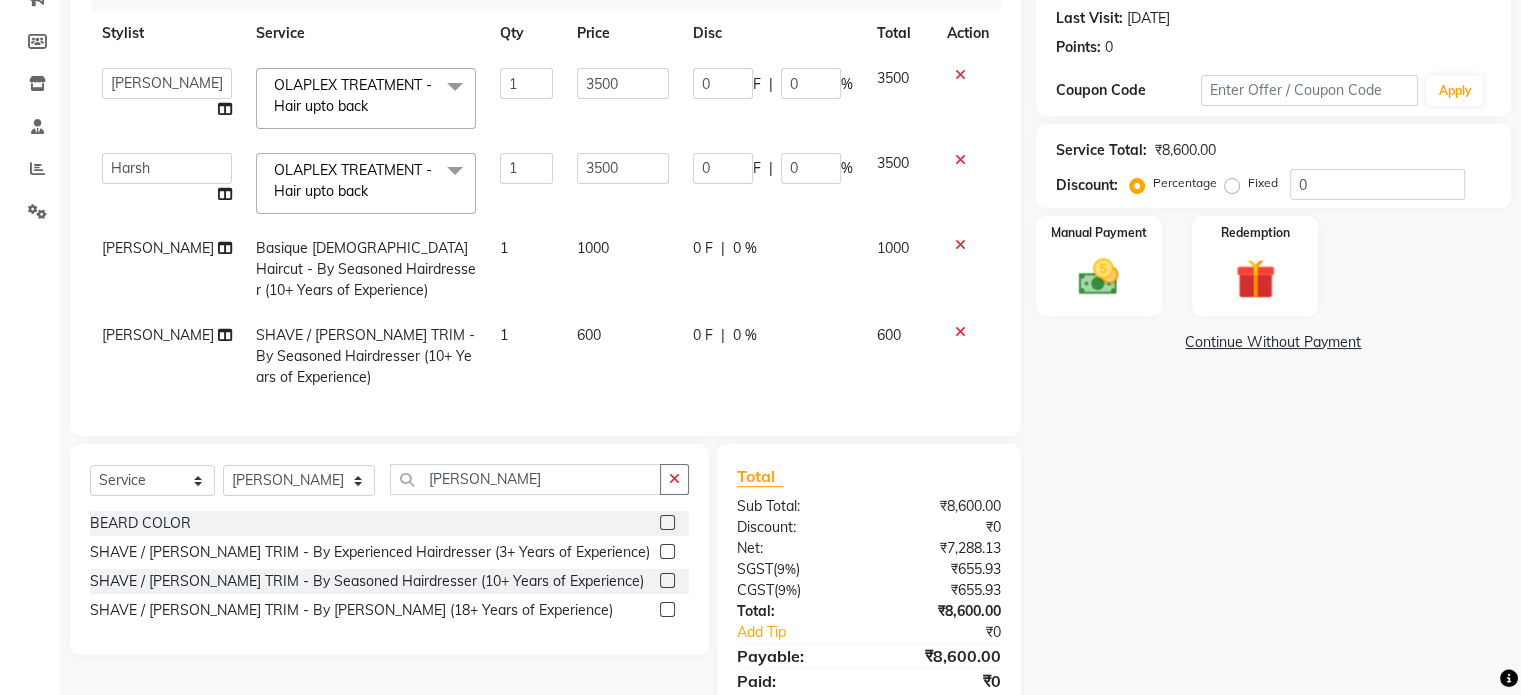 scroll, scrollTop: 0, scrollLeft: 0, axis: both 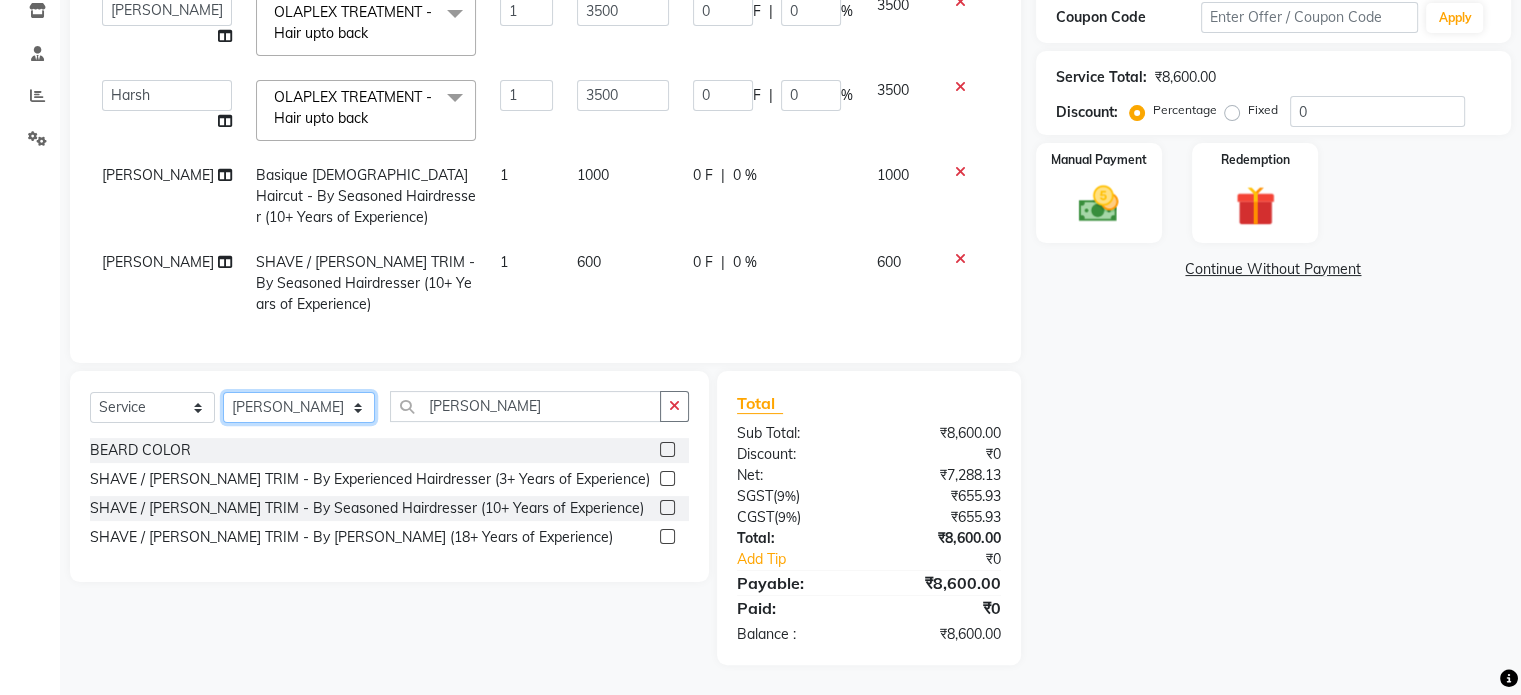 click on "Select Stylist [PERSON_NAME] Dynamics [PERSON_NAME] ([GEOGRAPHIC_DATA]) [PERSON_NAME] Harsh [PERSON_NAME] Mohd [PERSON_NAME] [PERSON_NAME] Rohan  [PERSON_NAME] Motha [PERSON_NAME] (D) [PERSON_NAME] SHAIREI [PERSON_NAME] Sir (F) [PERSON_NAME] ([PERSON_NAME] Salon, Andheri Siddhi  [PERSON_NAME]  [PERSON_NAME] [PERSON_NAME] YASH" 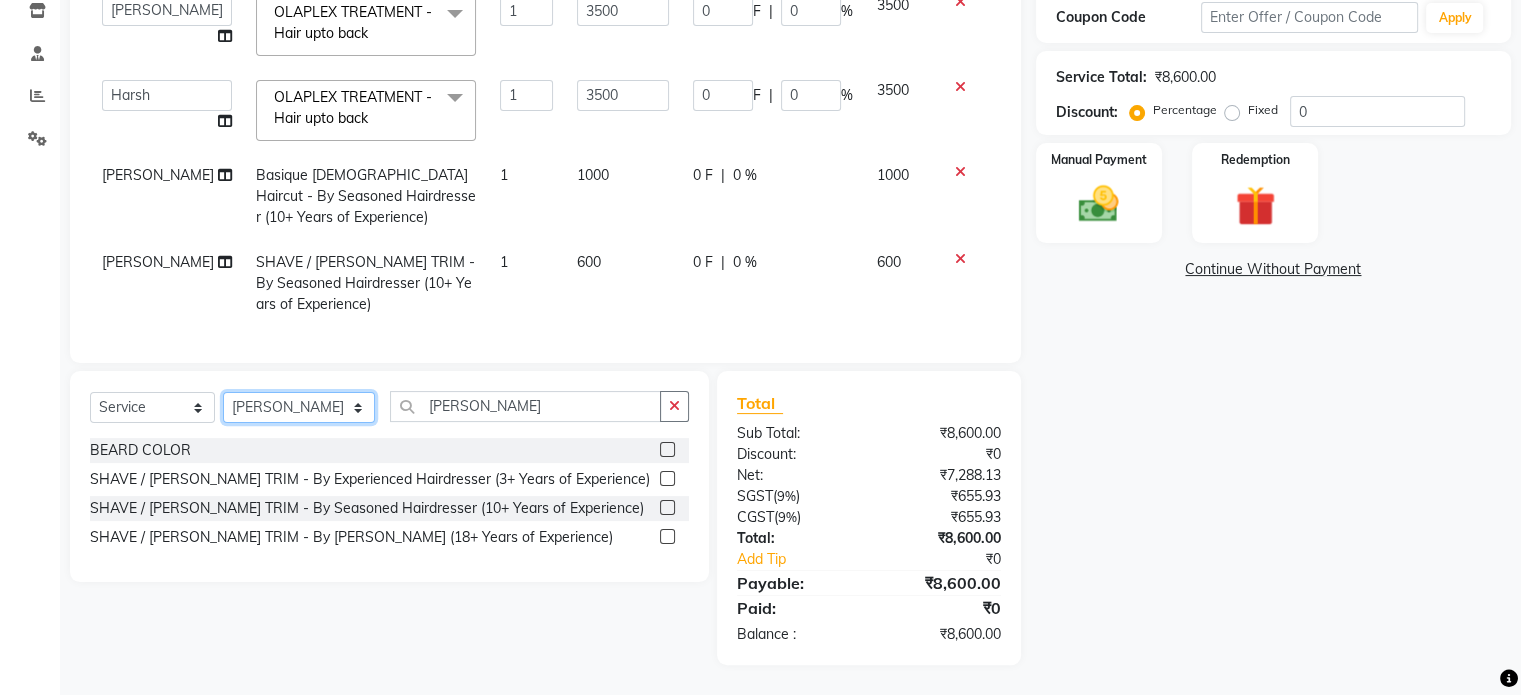 select on "59235" 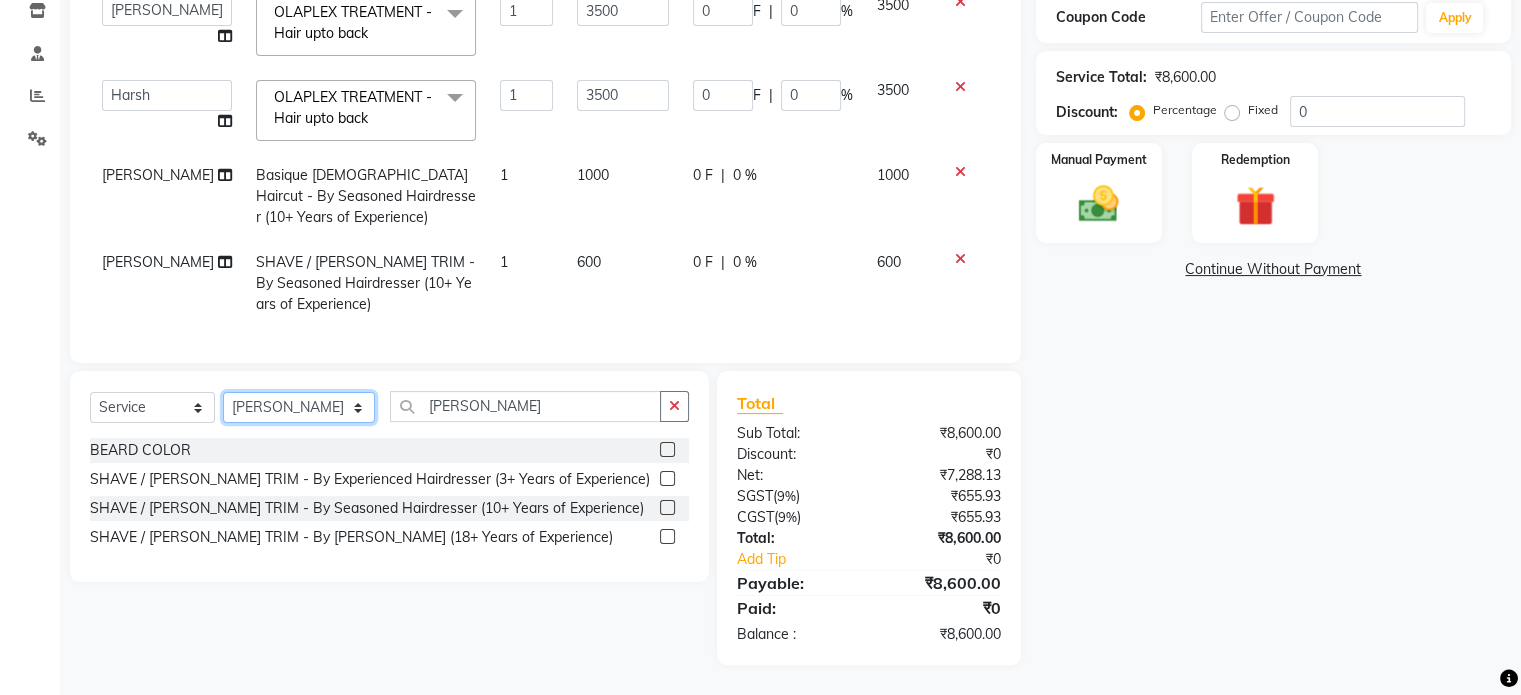 click on "Select Stylist [PERSON_NAME] Dynamics [PERSON_NAME] ([GEOGRAPHIC_DATA]) [PERSON_NAME] Harsh [PERSON_NAME] Mohd [PERSON_NAME] [PERSON_NAME] Rohan  [PERSON_NAME] Motha [PERSON_NAME] (D) [PERSON_NAME] SHAIREI [PERSON_NAME] Sir (F) [PERSON_NAME] ([PERSON_NAME] Salon, Andheri Siddhi  [PERSON_NAME]  [PERSON_NAME] [PERSON_NAME] YASH" 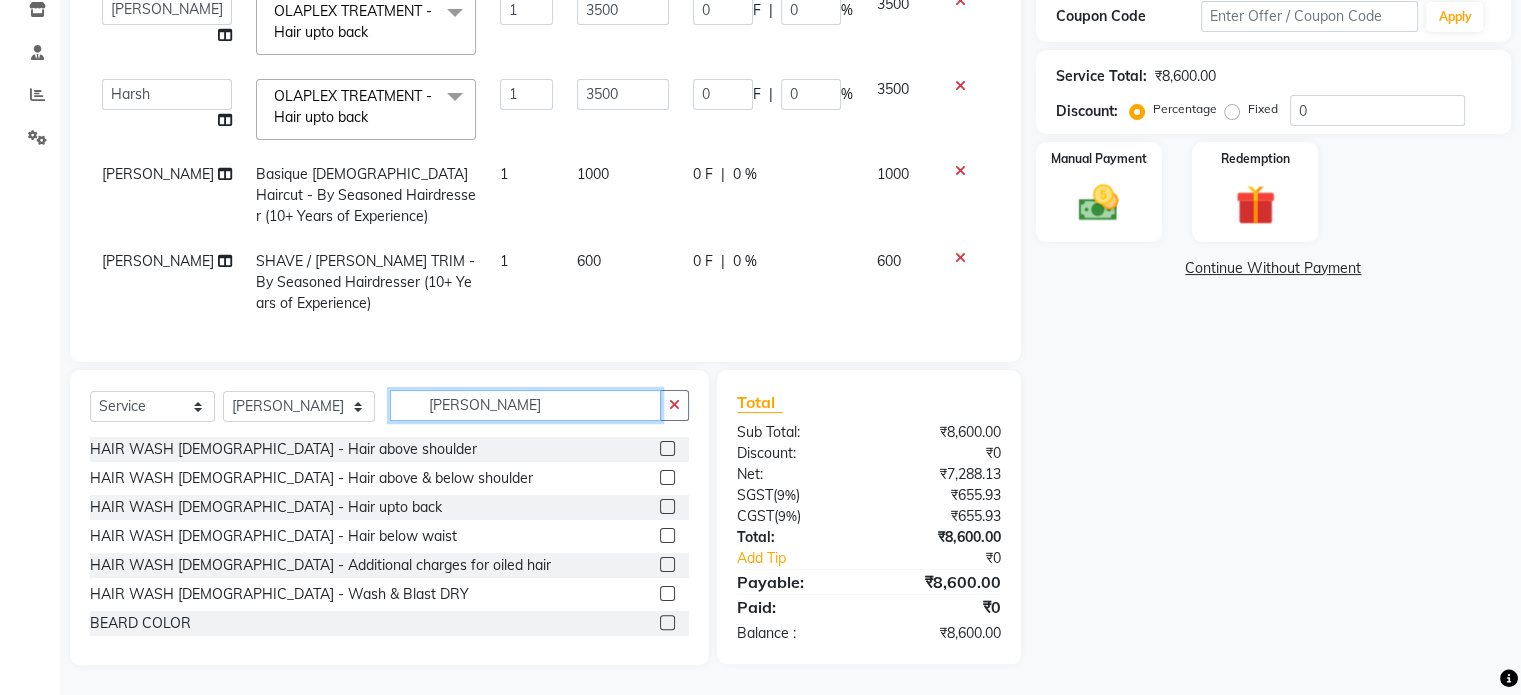 click on "[PERSON_NAME]" 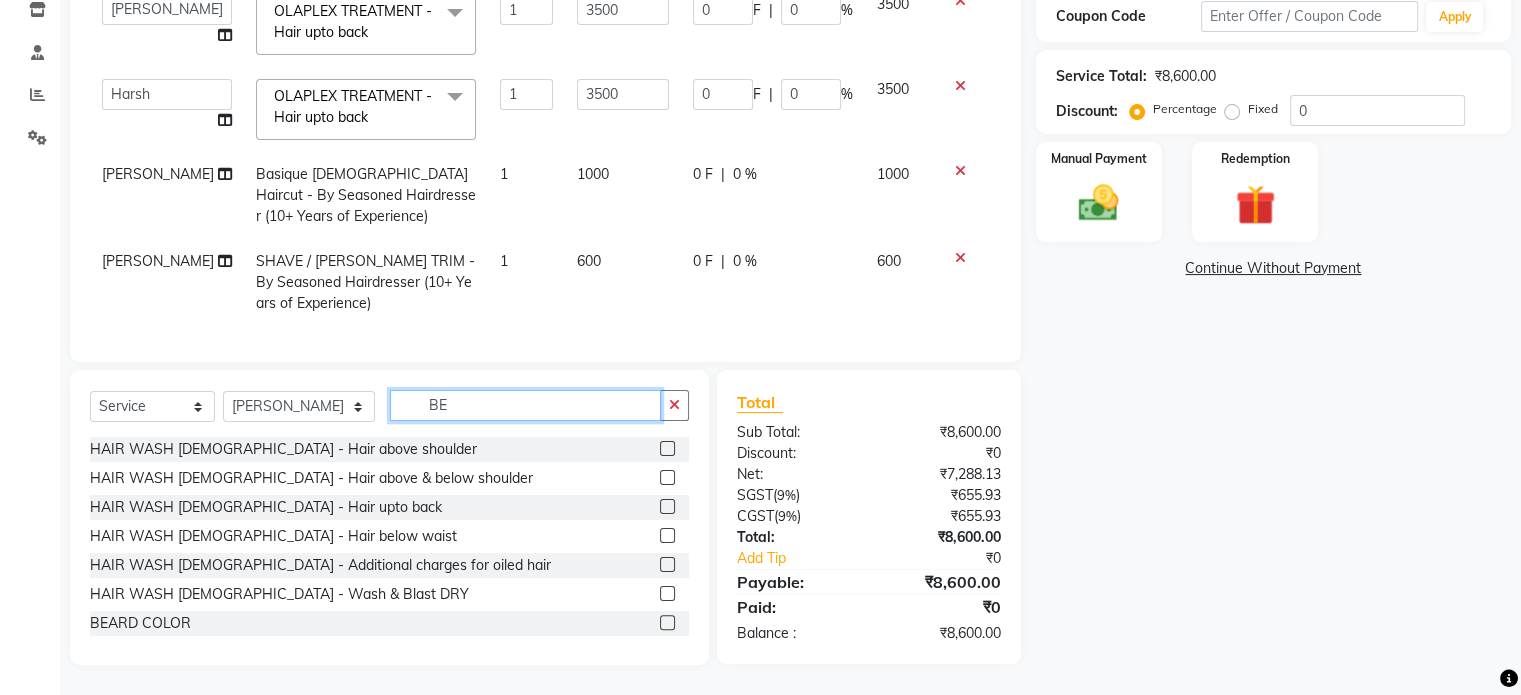 type on "B" 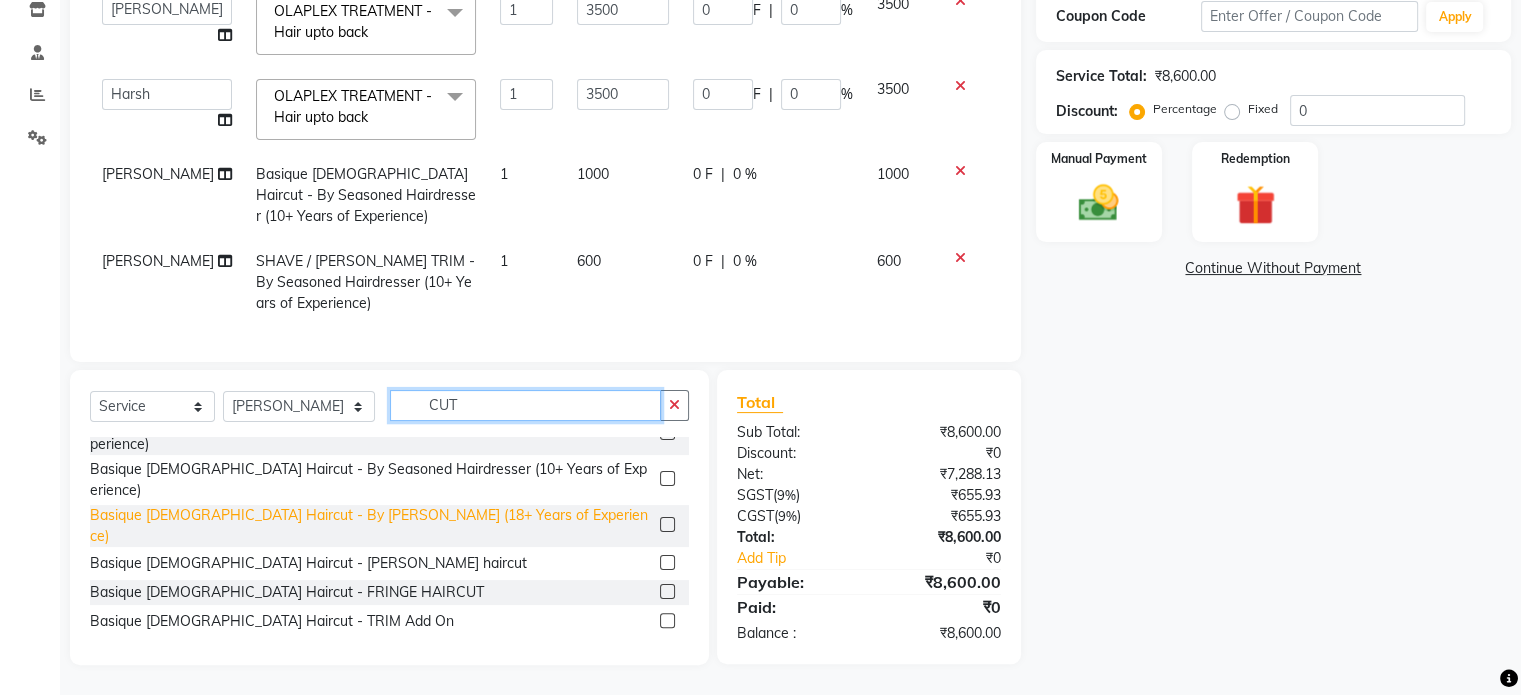 scroll, scrollTop: 0, scrollLeft: 0, axis: both 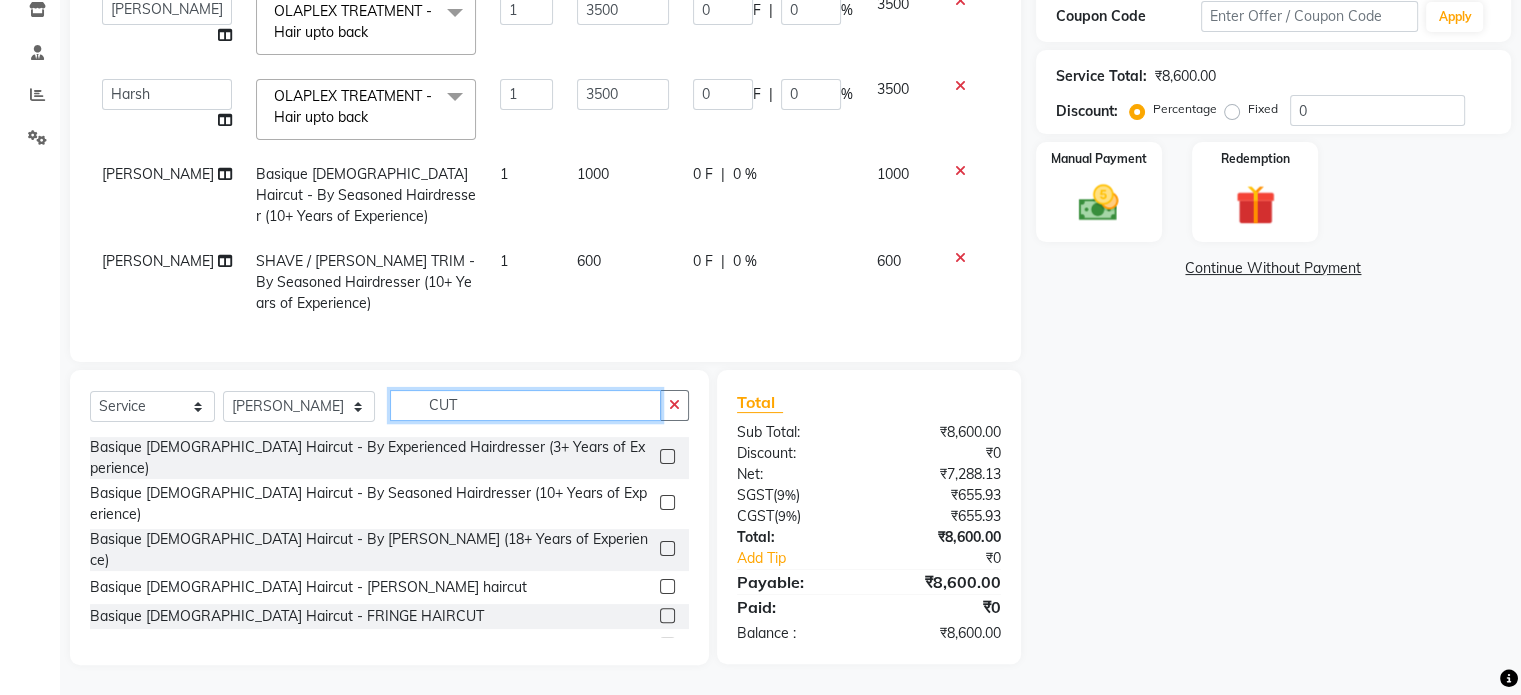type on "CUT" 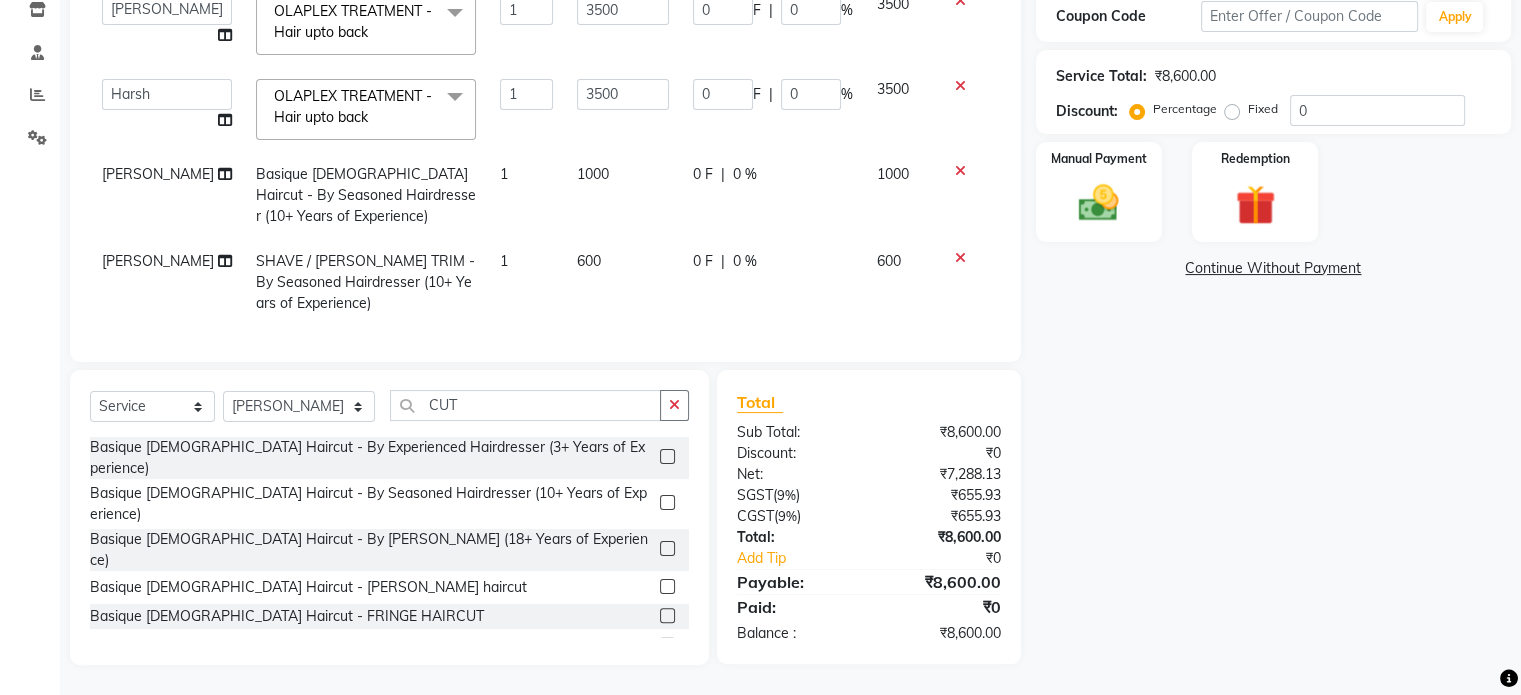 click 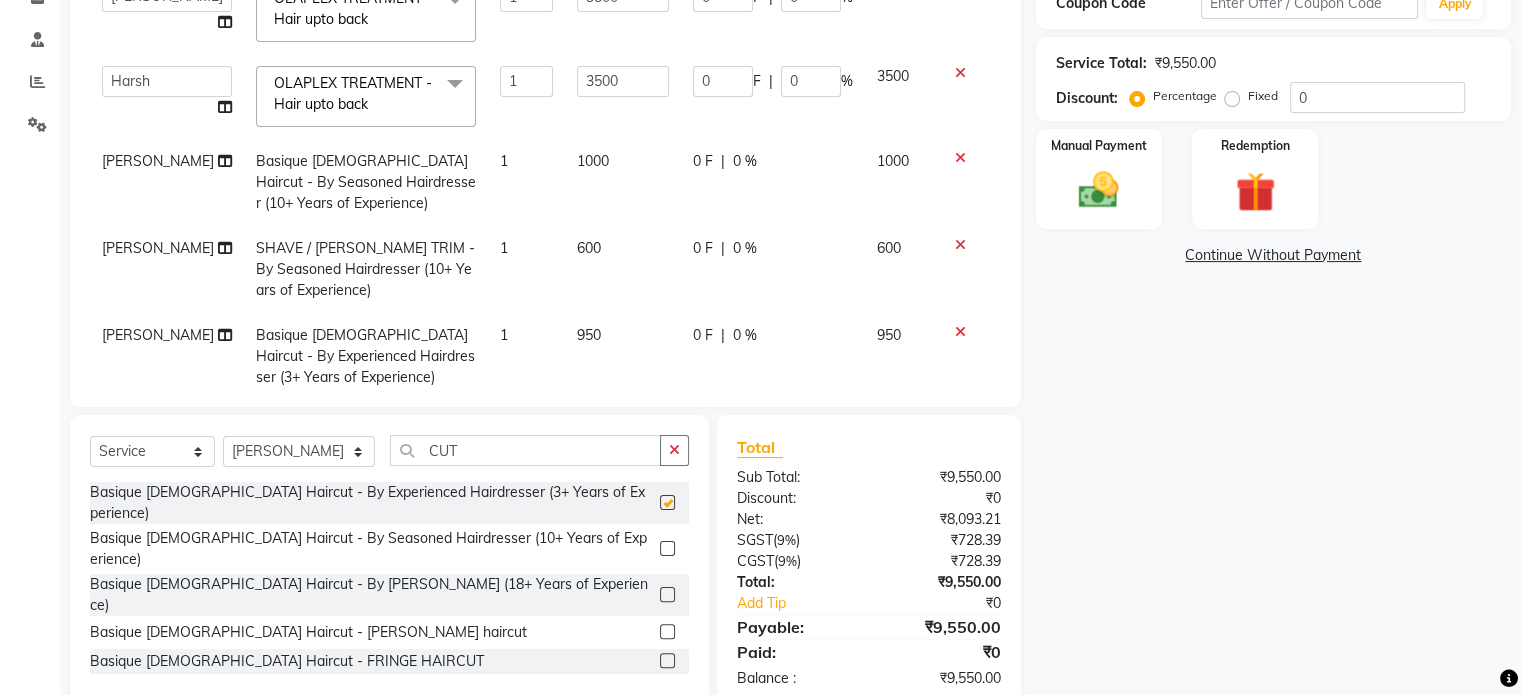 checkbox on "false" 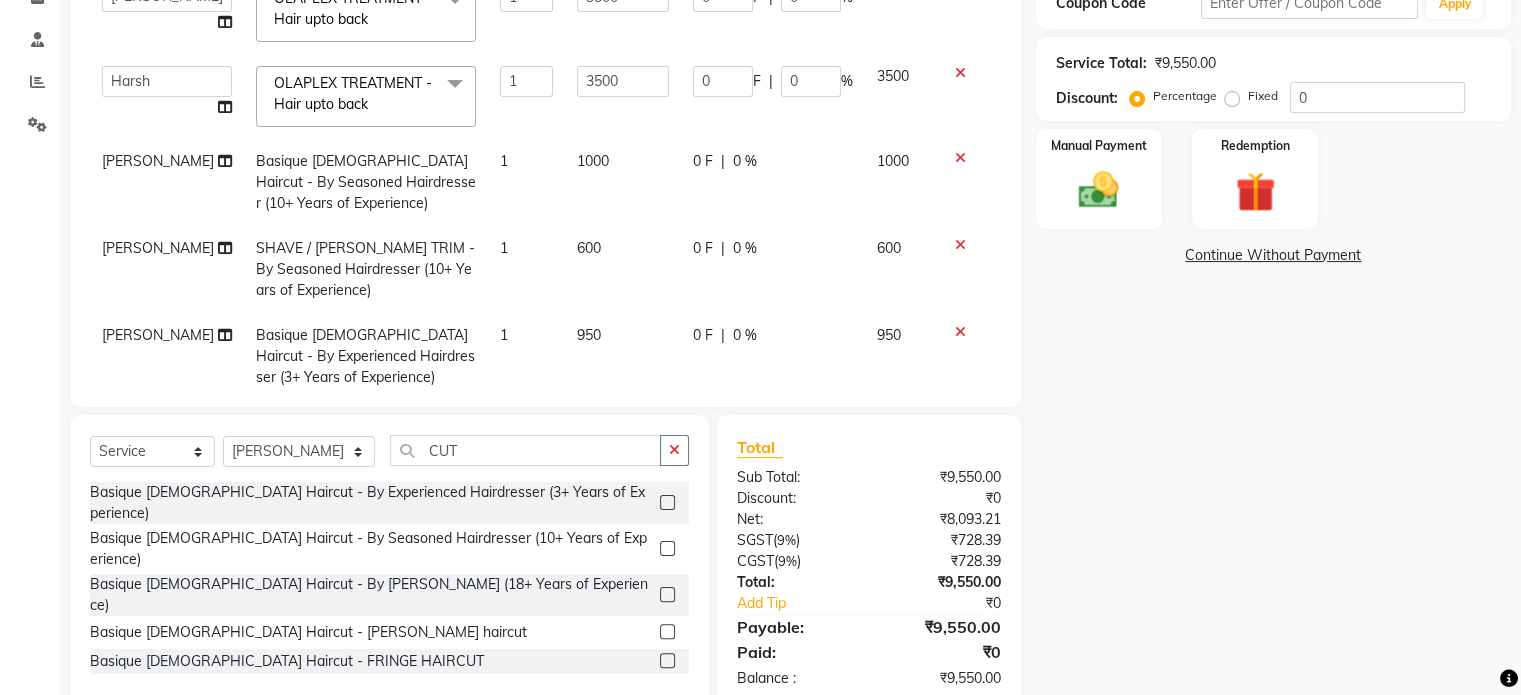 click 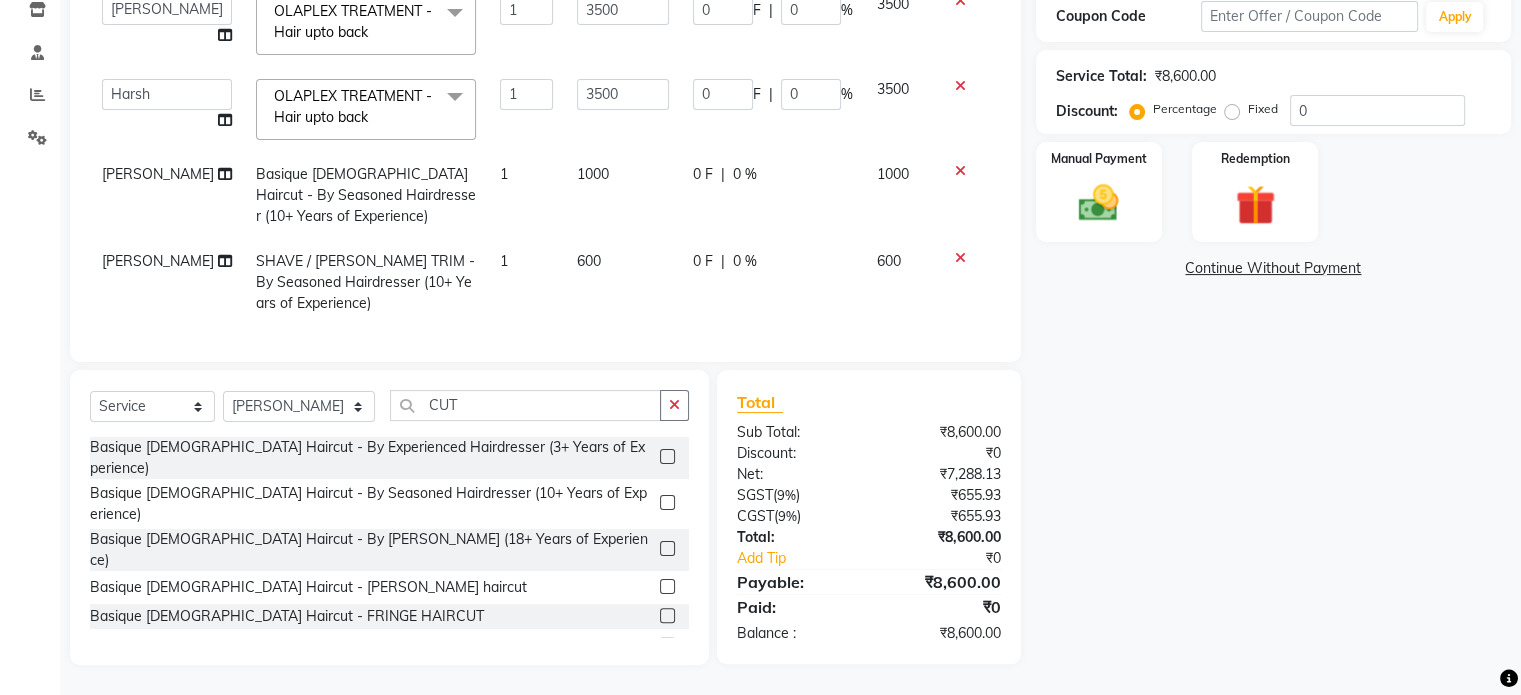 scroll, scrollTop: 347, scrollLeft: 0, axis: vertical 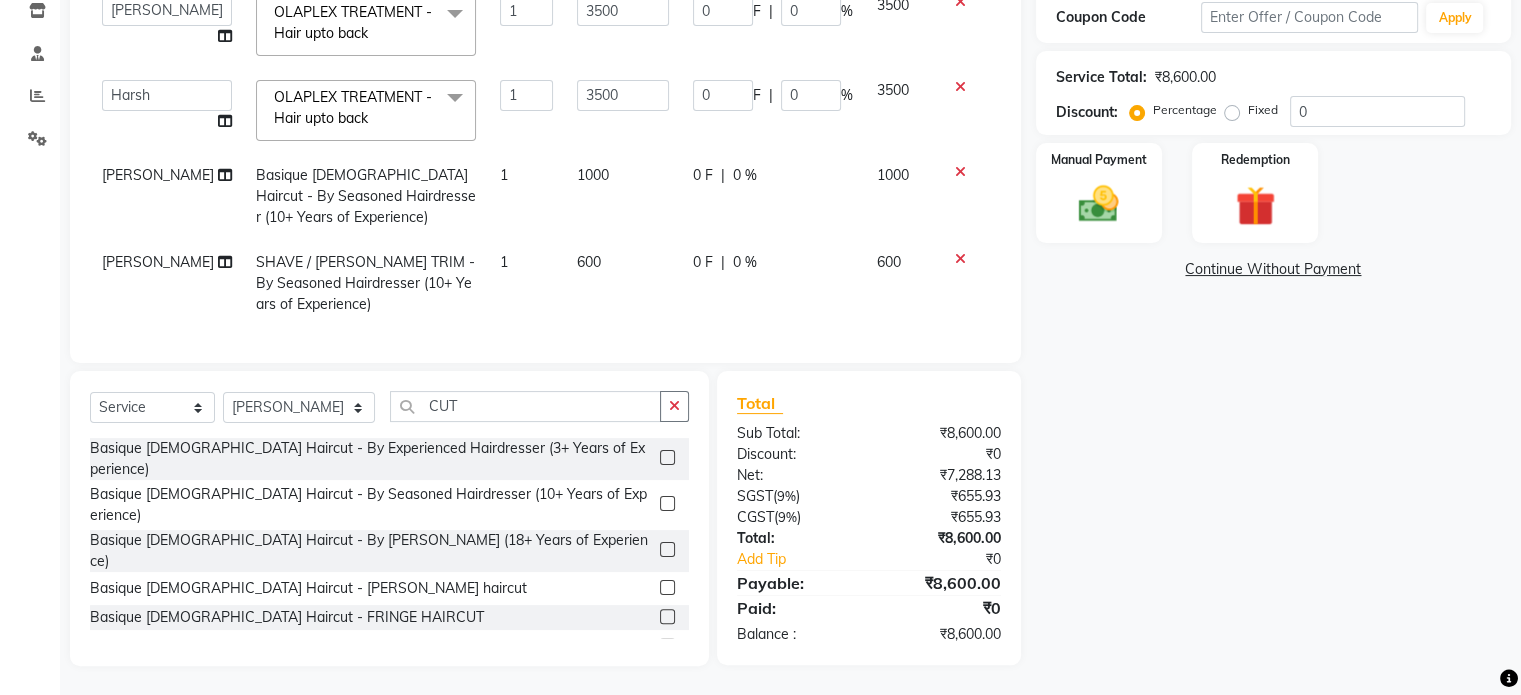 click 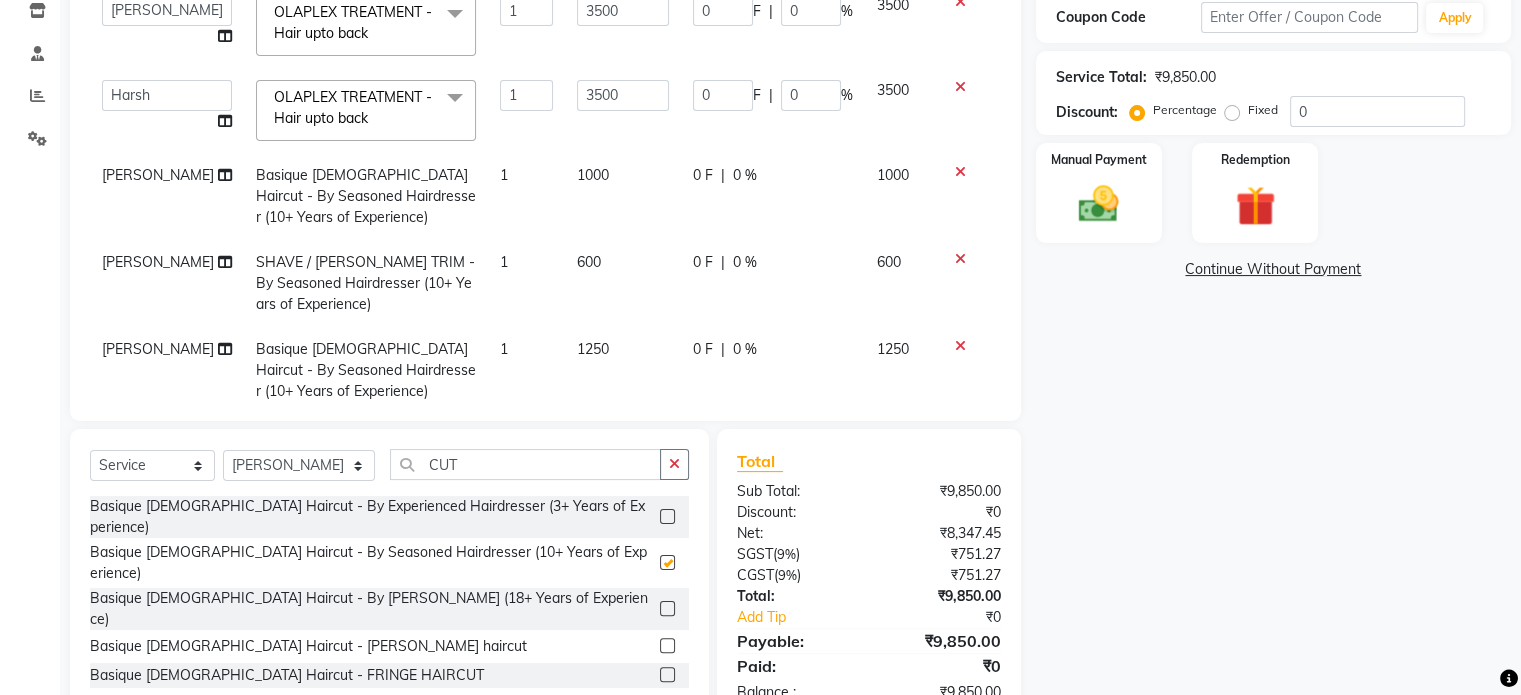 scroll, scrollTop: 361, scrollLeft: 0, axis: vertical 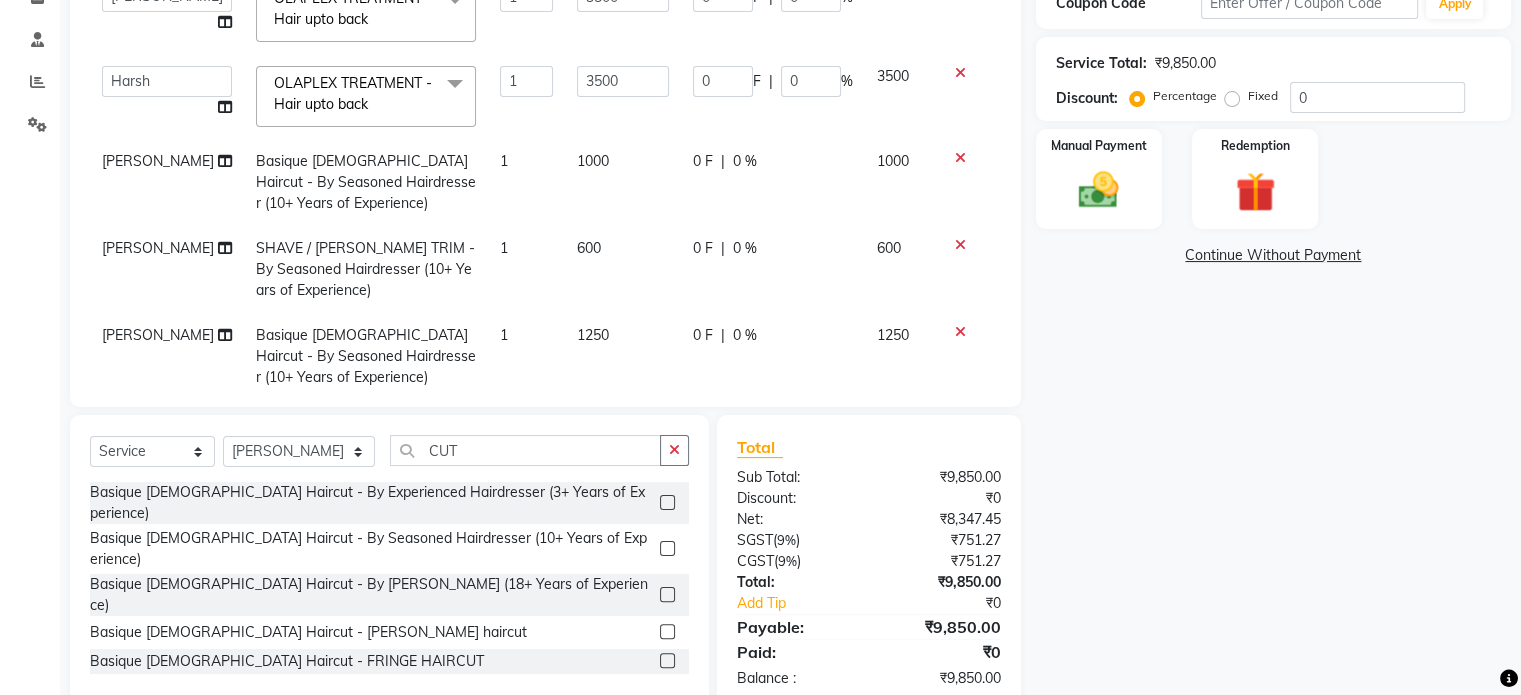 checkbox on "false" 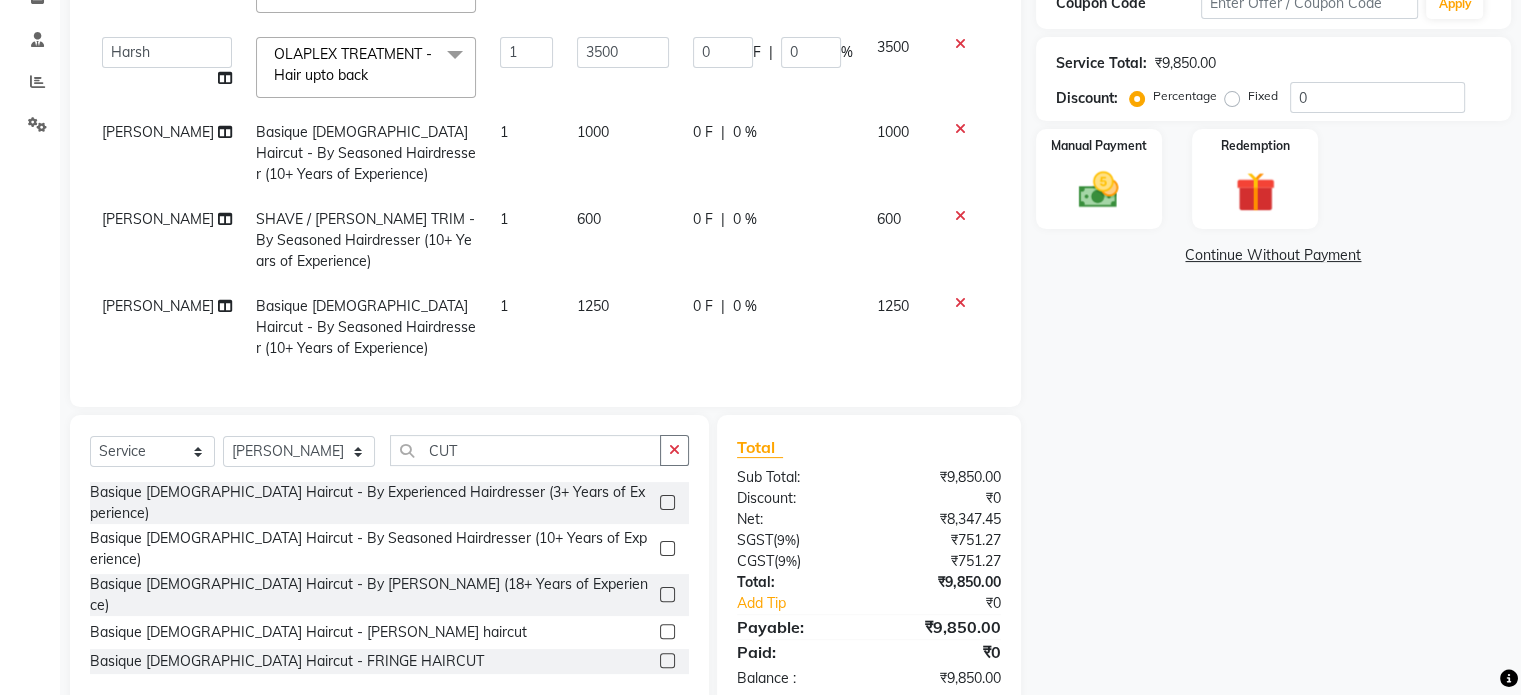 scroll, scrollTop: 406, scrollLeft: 0, axis: vertical 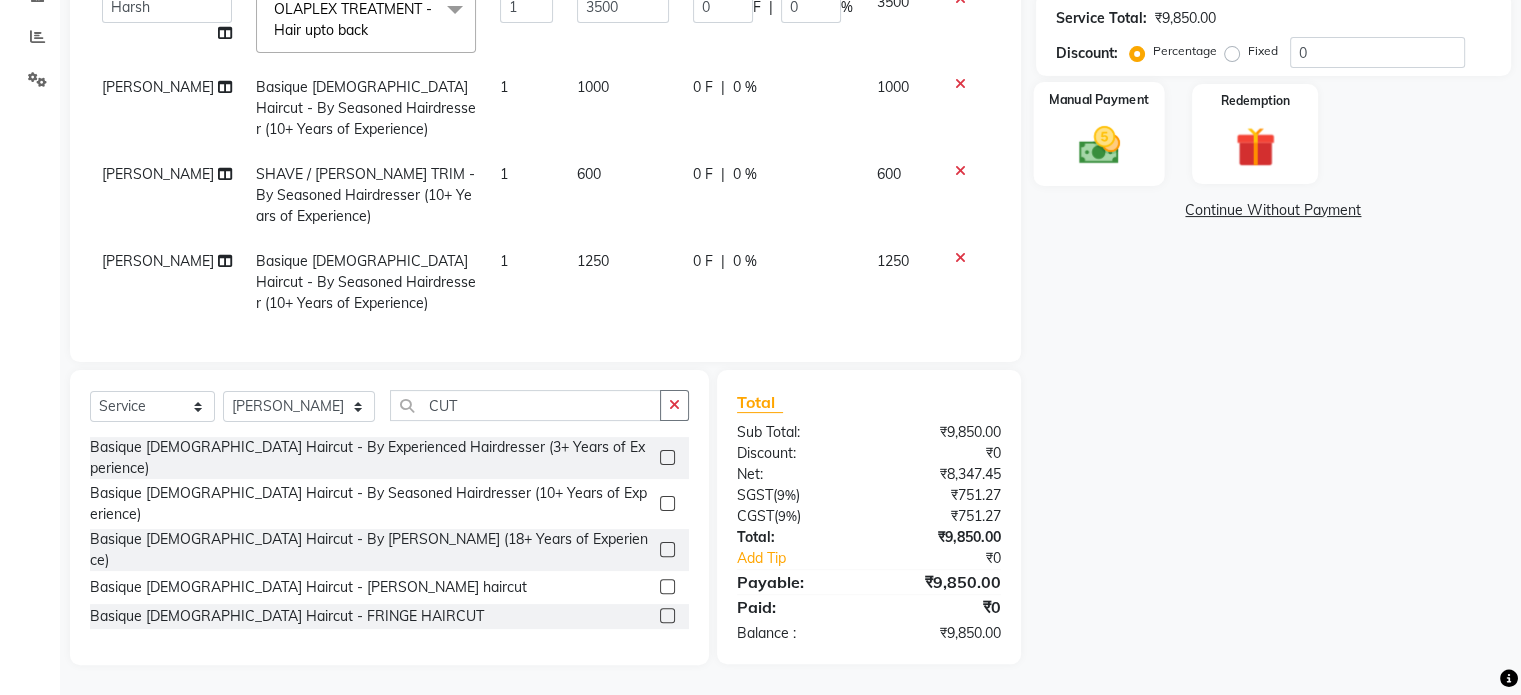 click 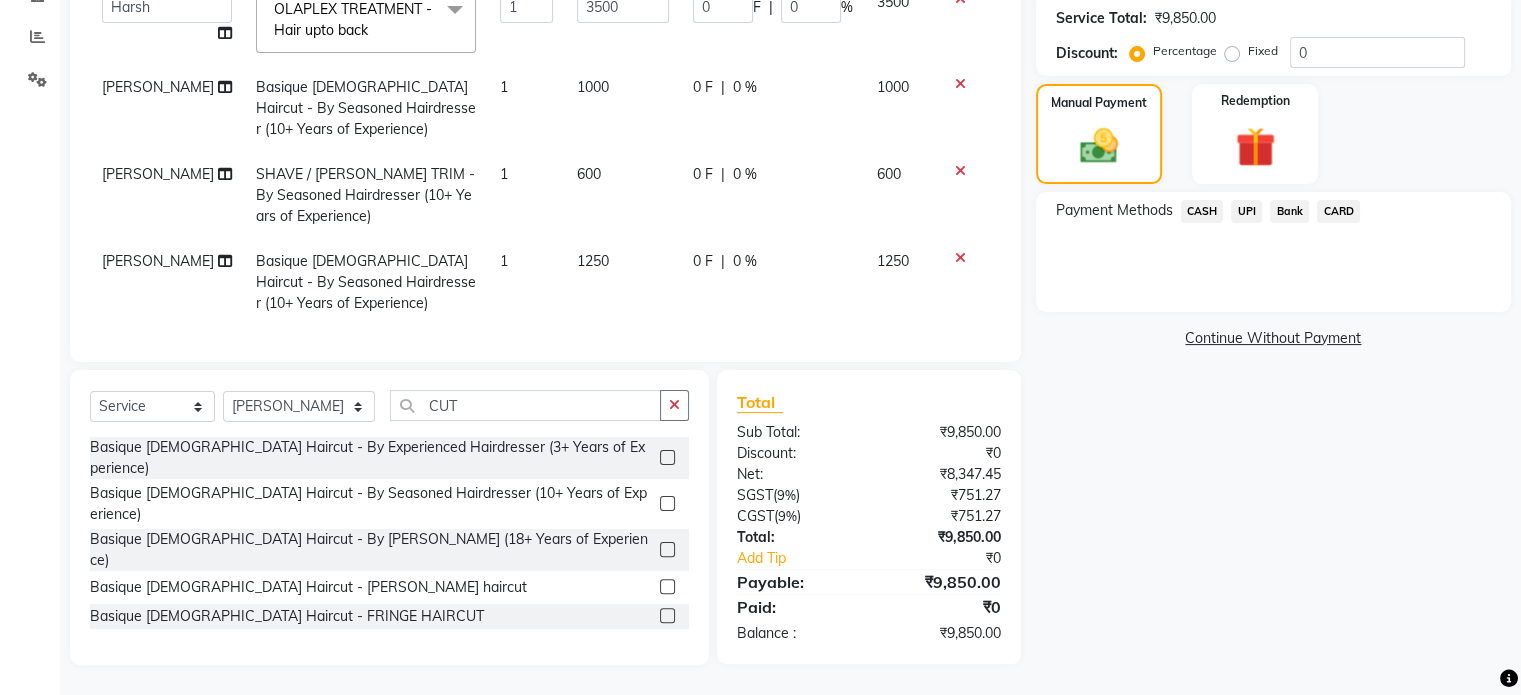 click on "UPI" 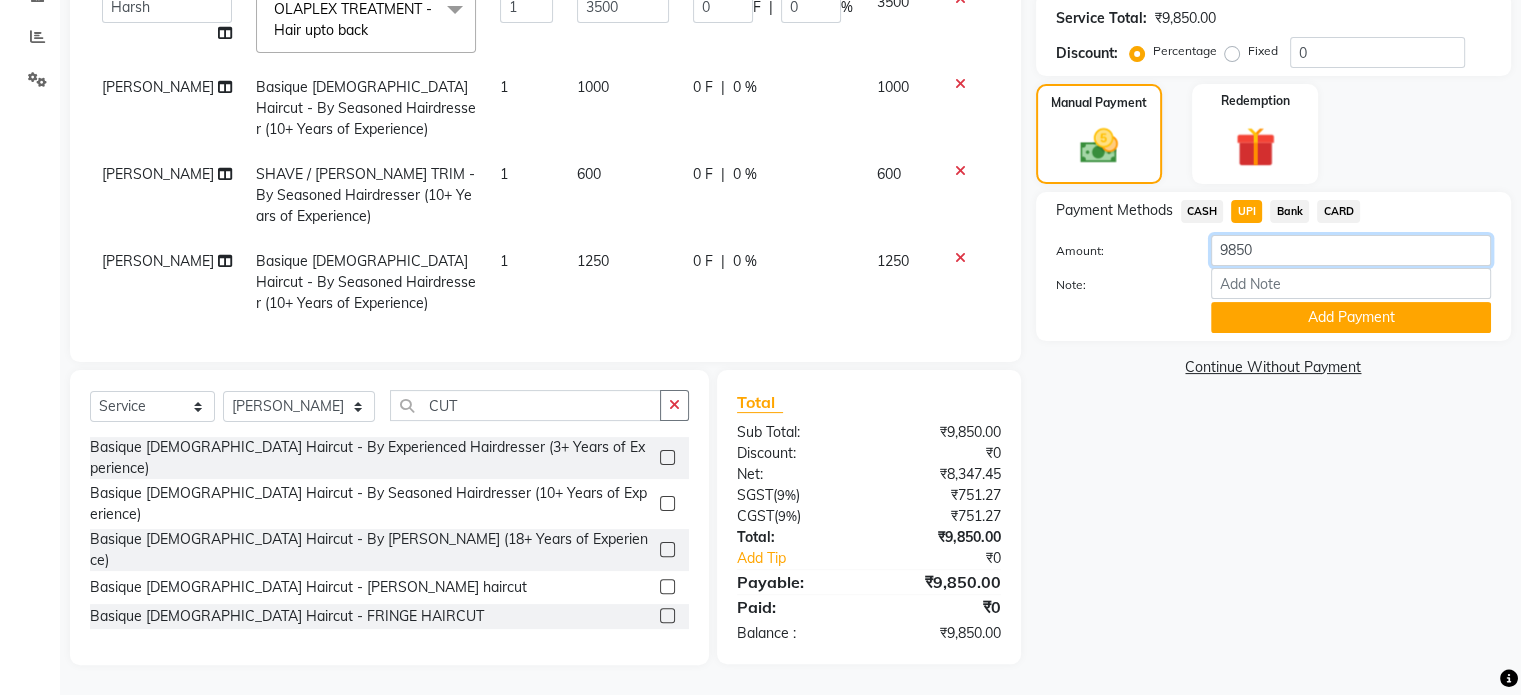 click on "9850" 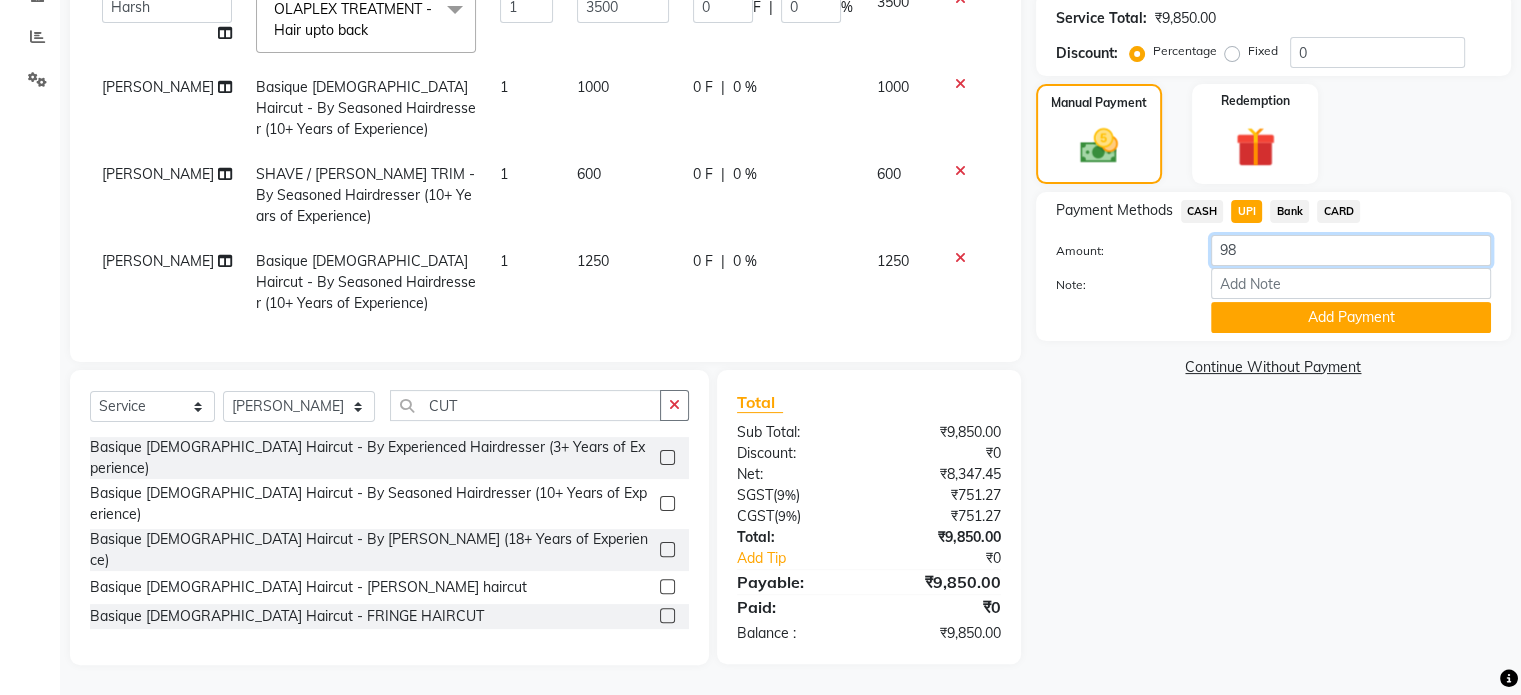 type on "9" 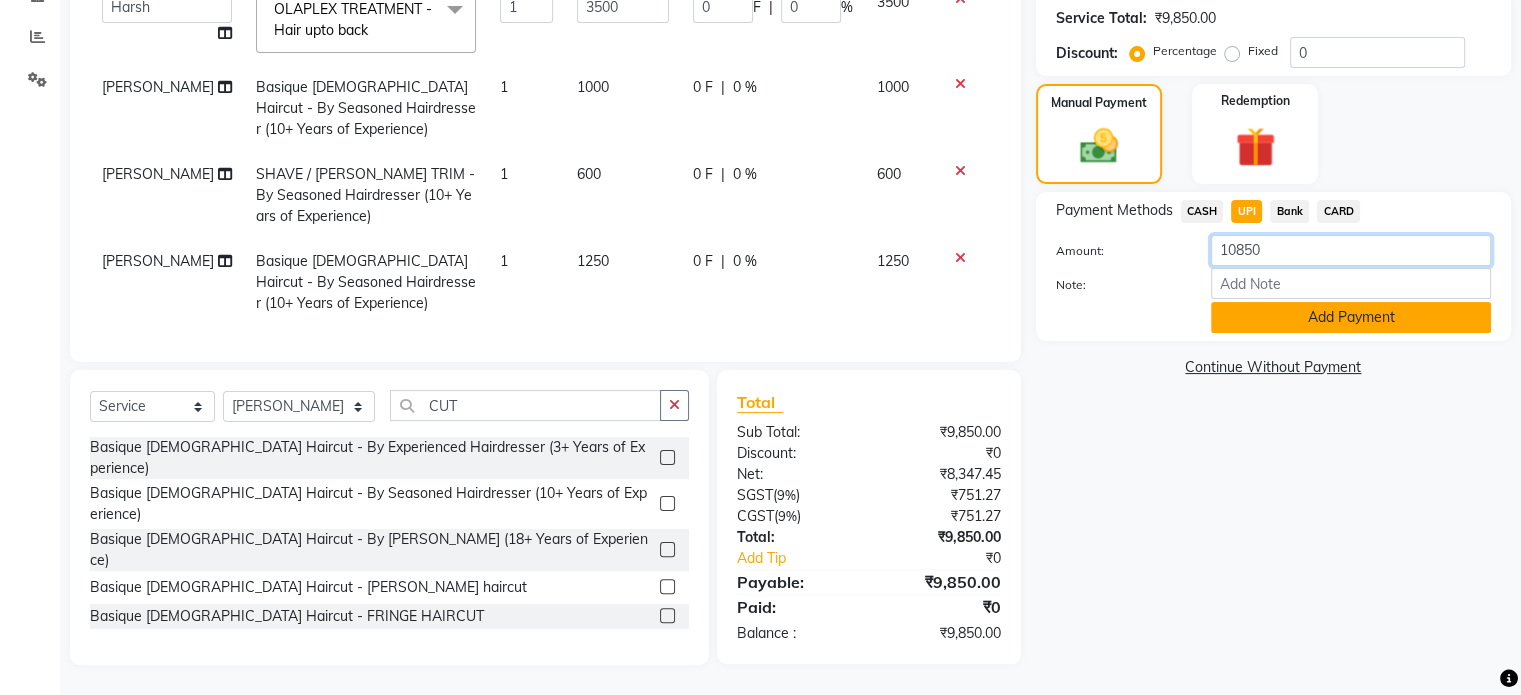 type on "10850" 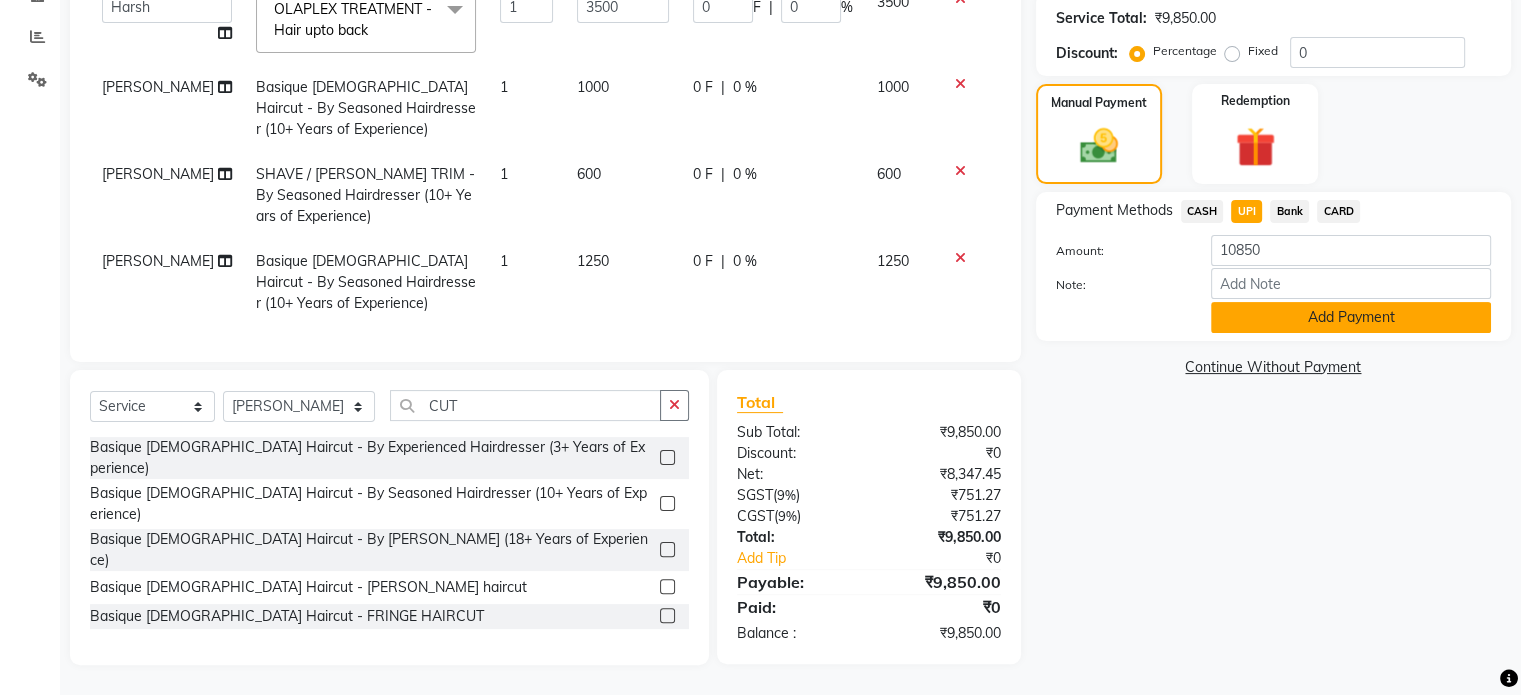 click on "Add Payment" 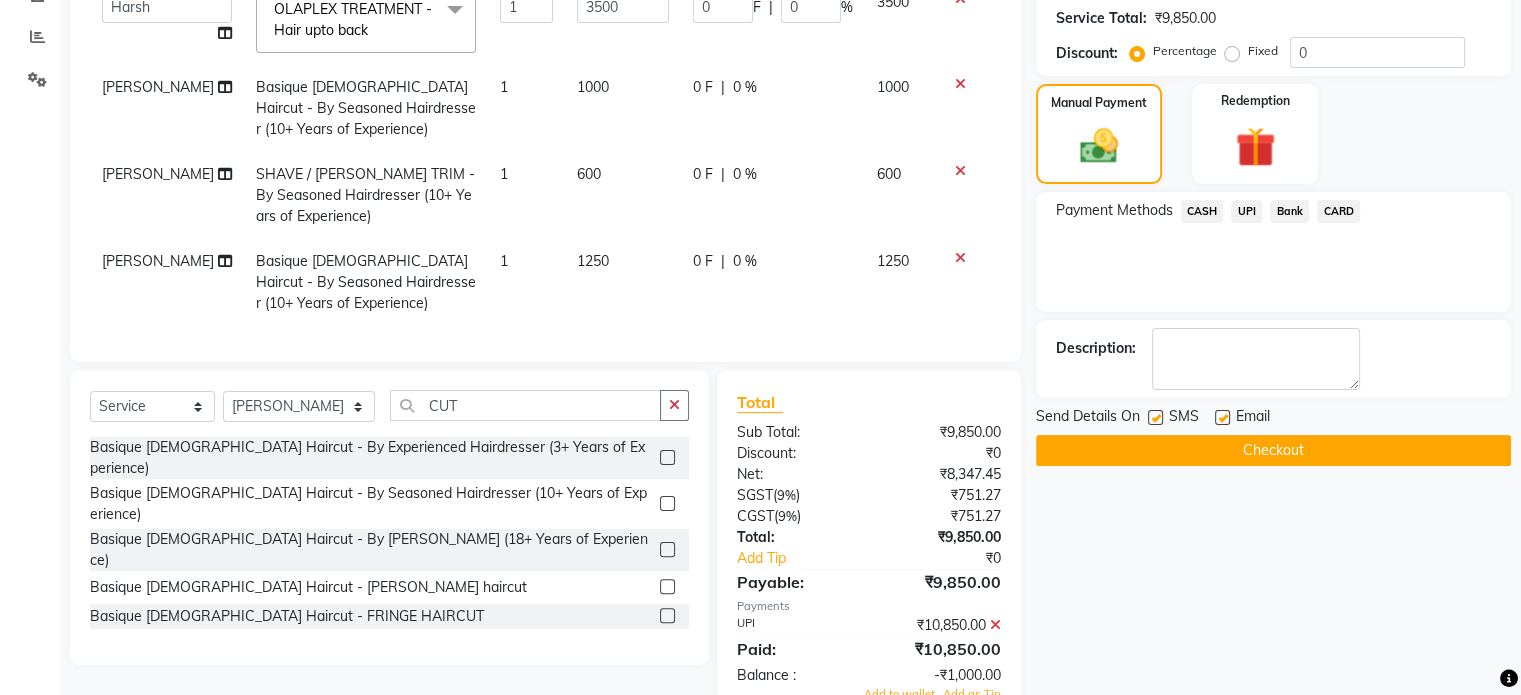 scroll, scrollTop: 464, scrollLeft: 0, axis: vertical 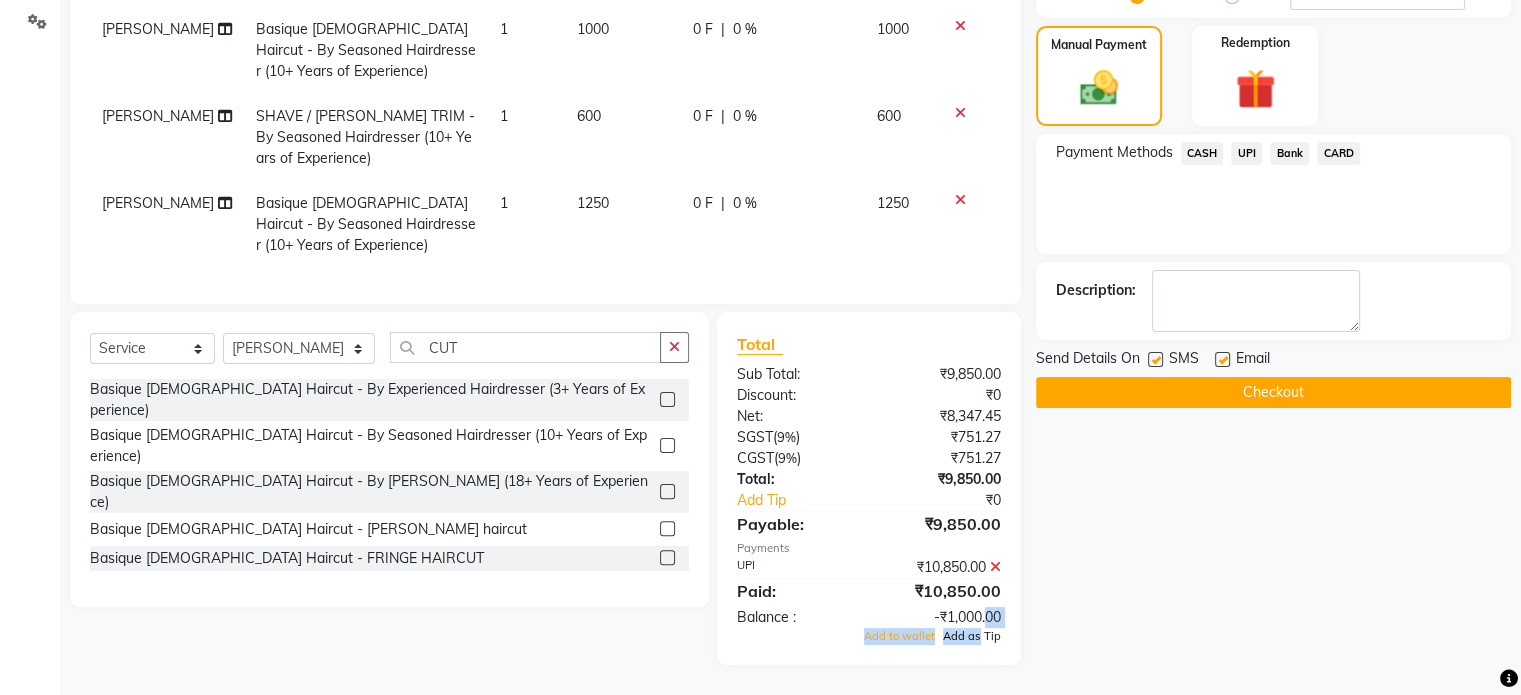 drag, startPoint x: 985, startPoint y: 627, endPoint x: 982, endPoint y: 638, distance: 11.401754 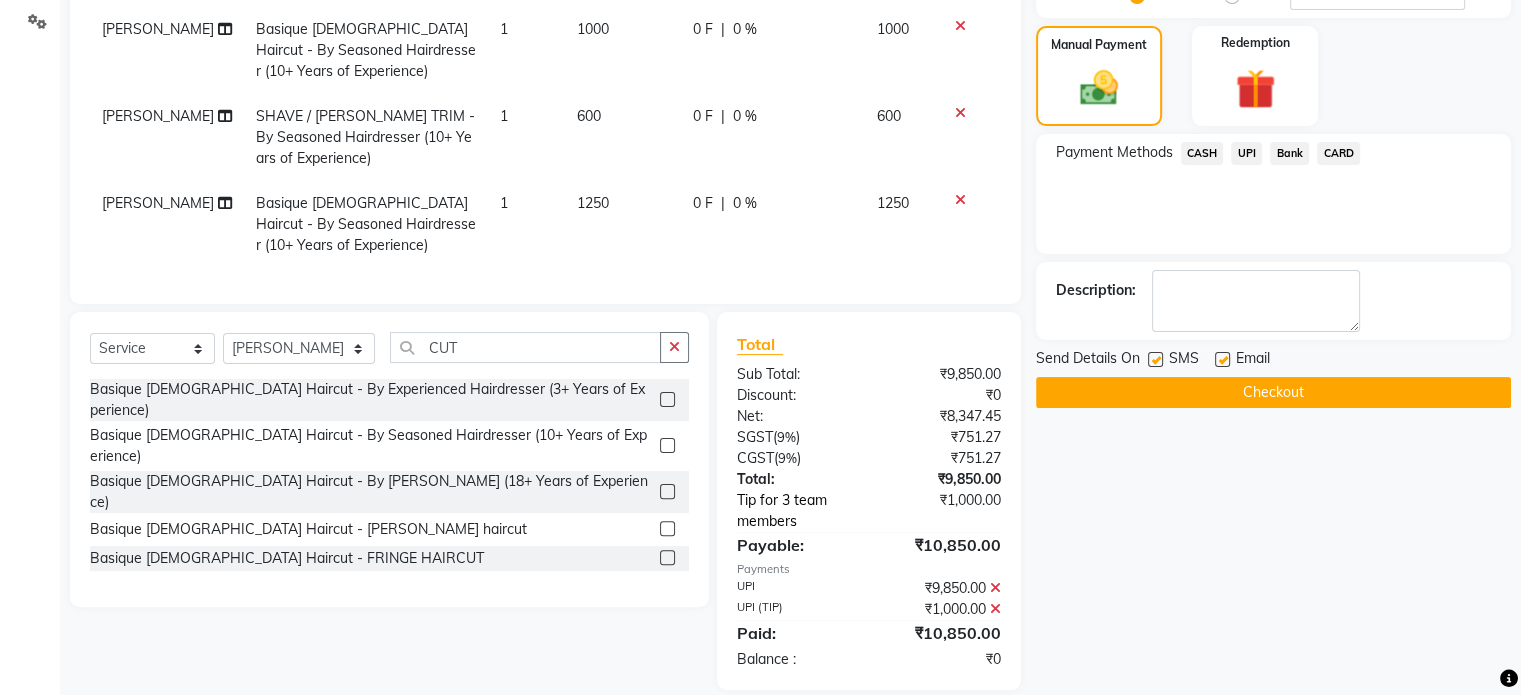 click on "Tip for 3 team members" 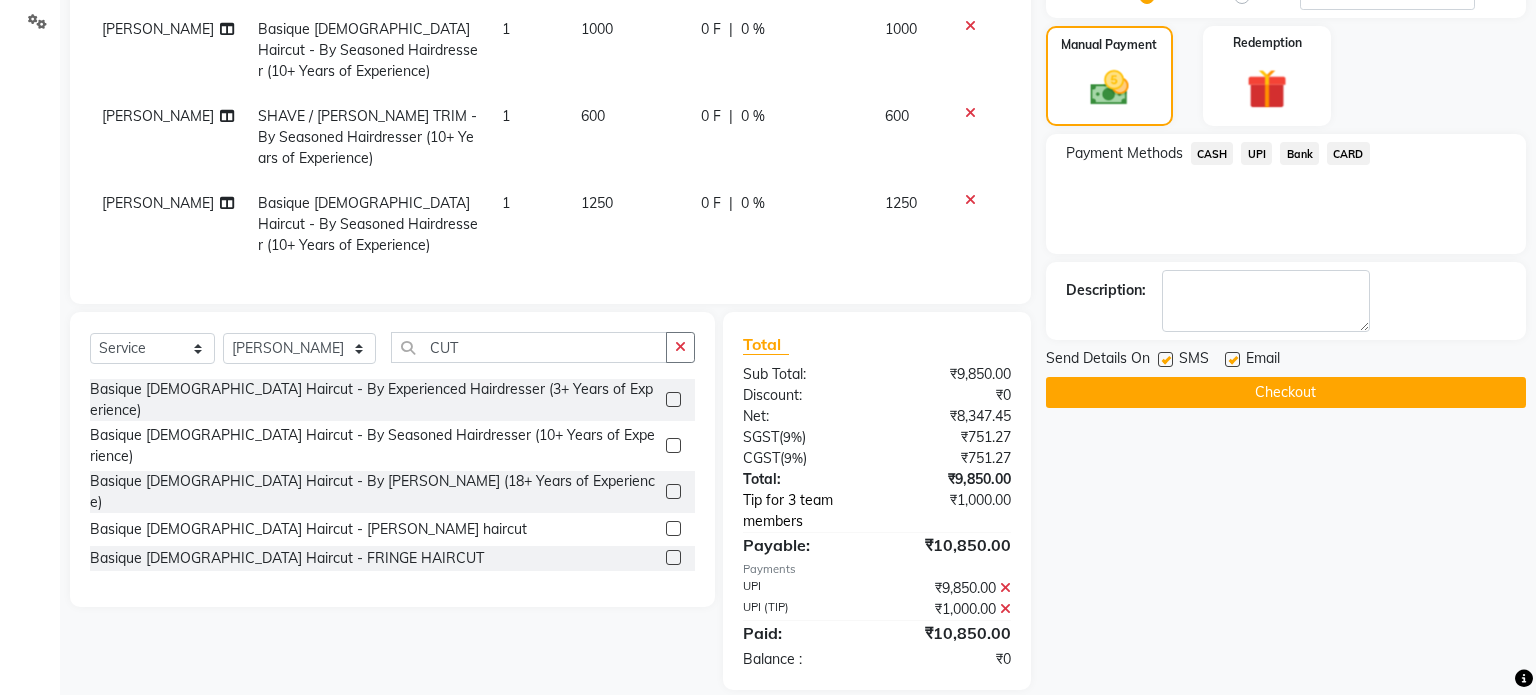 select on "59235" 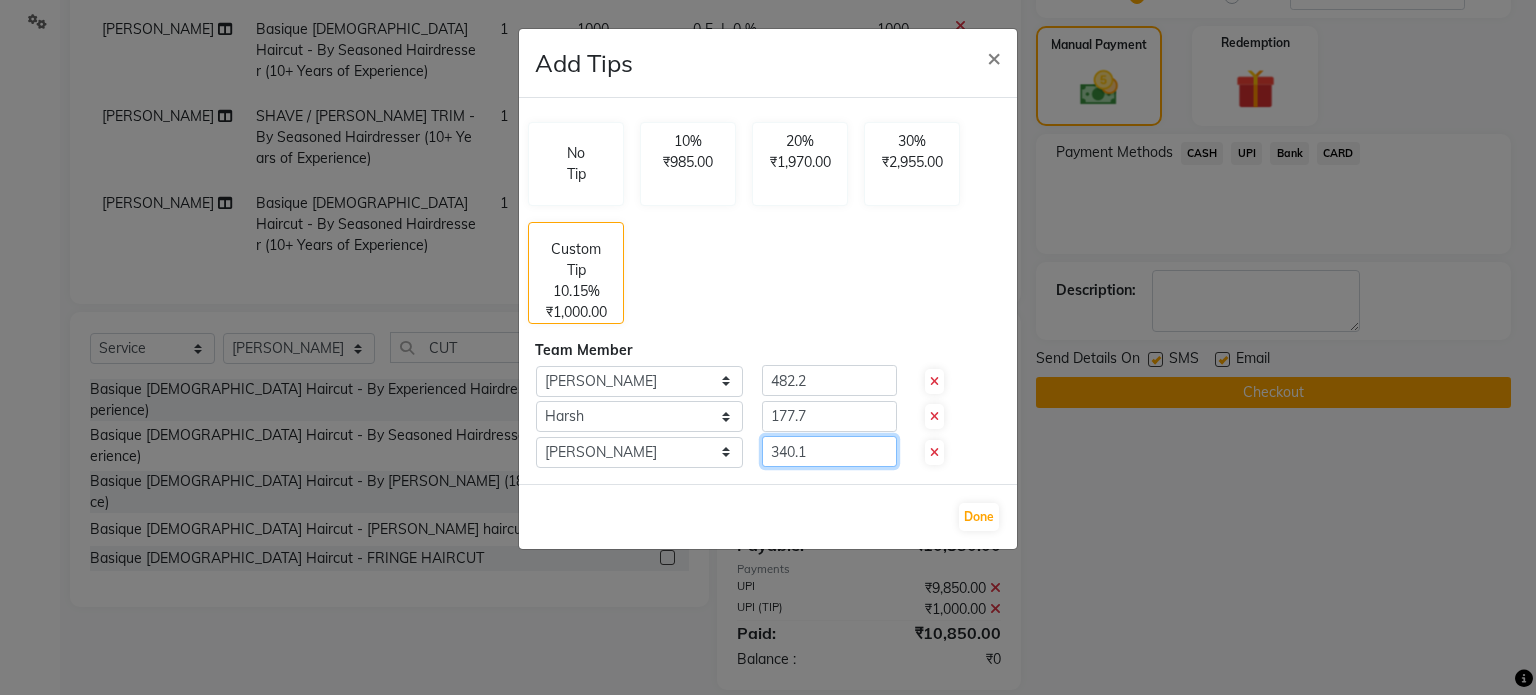 click on "340.1" 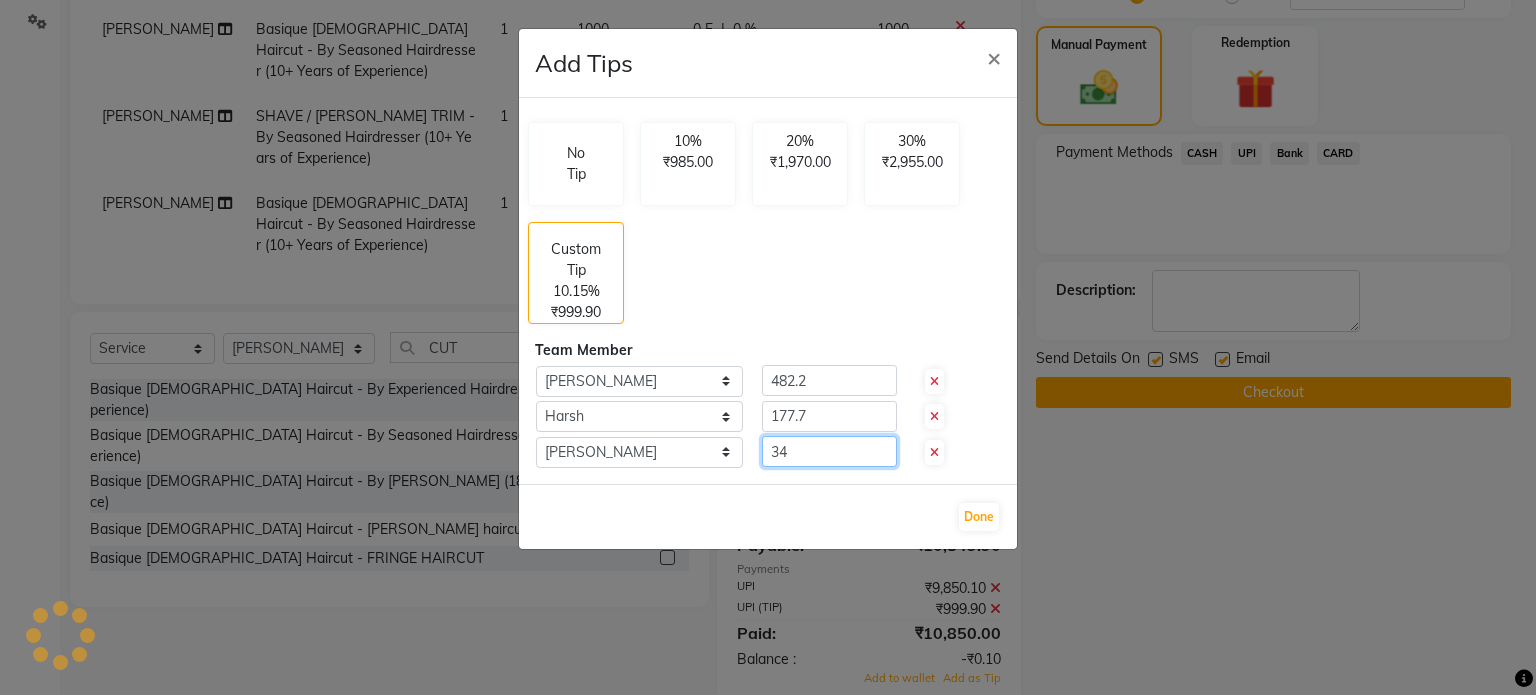 type on "3" 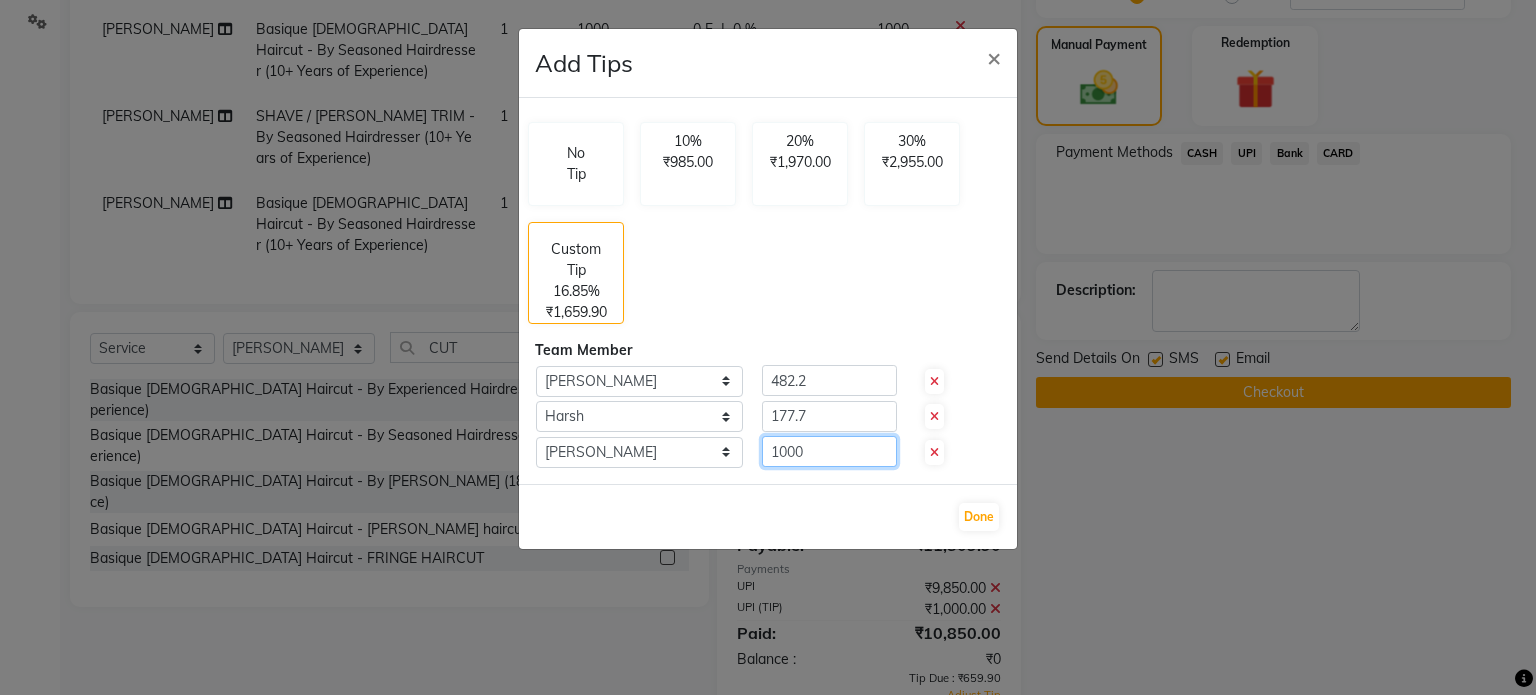 type on "1000" 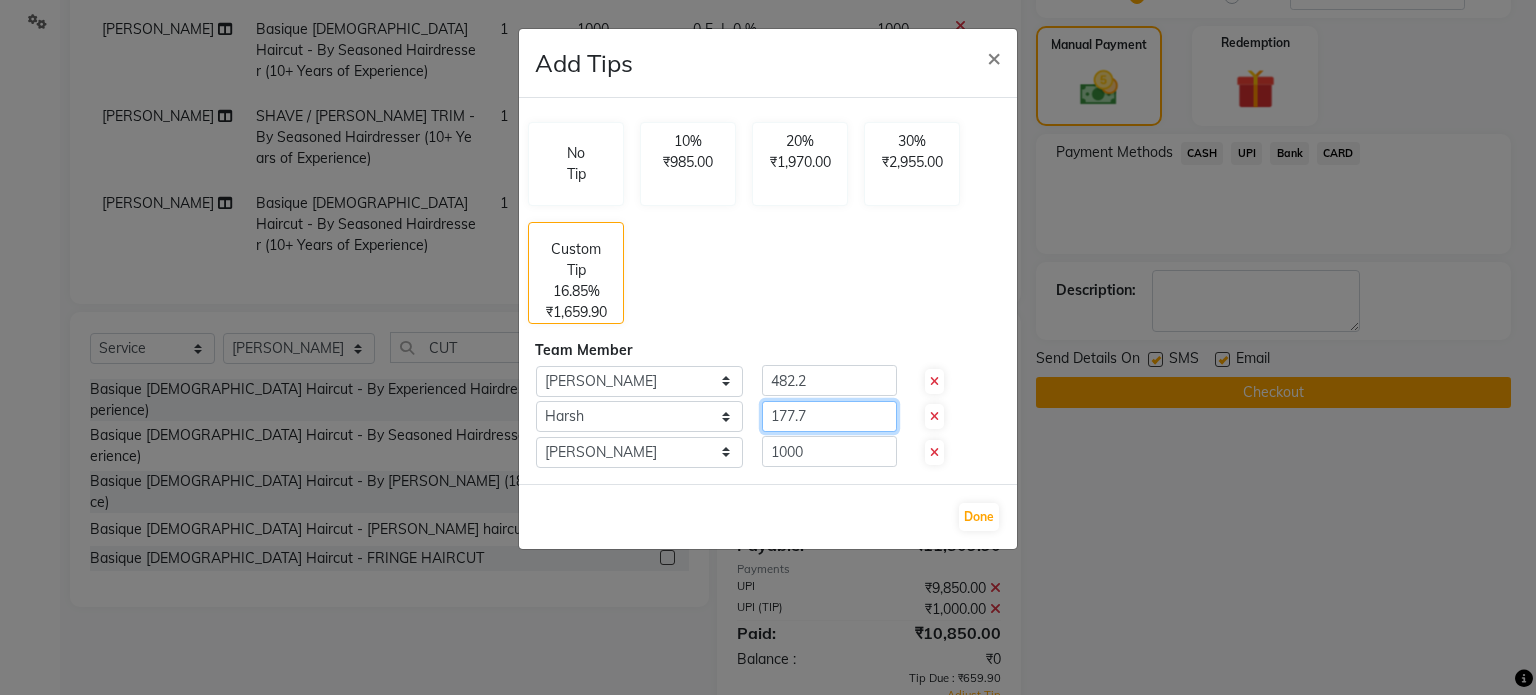 click on "177.7" 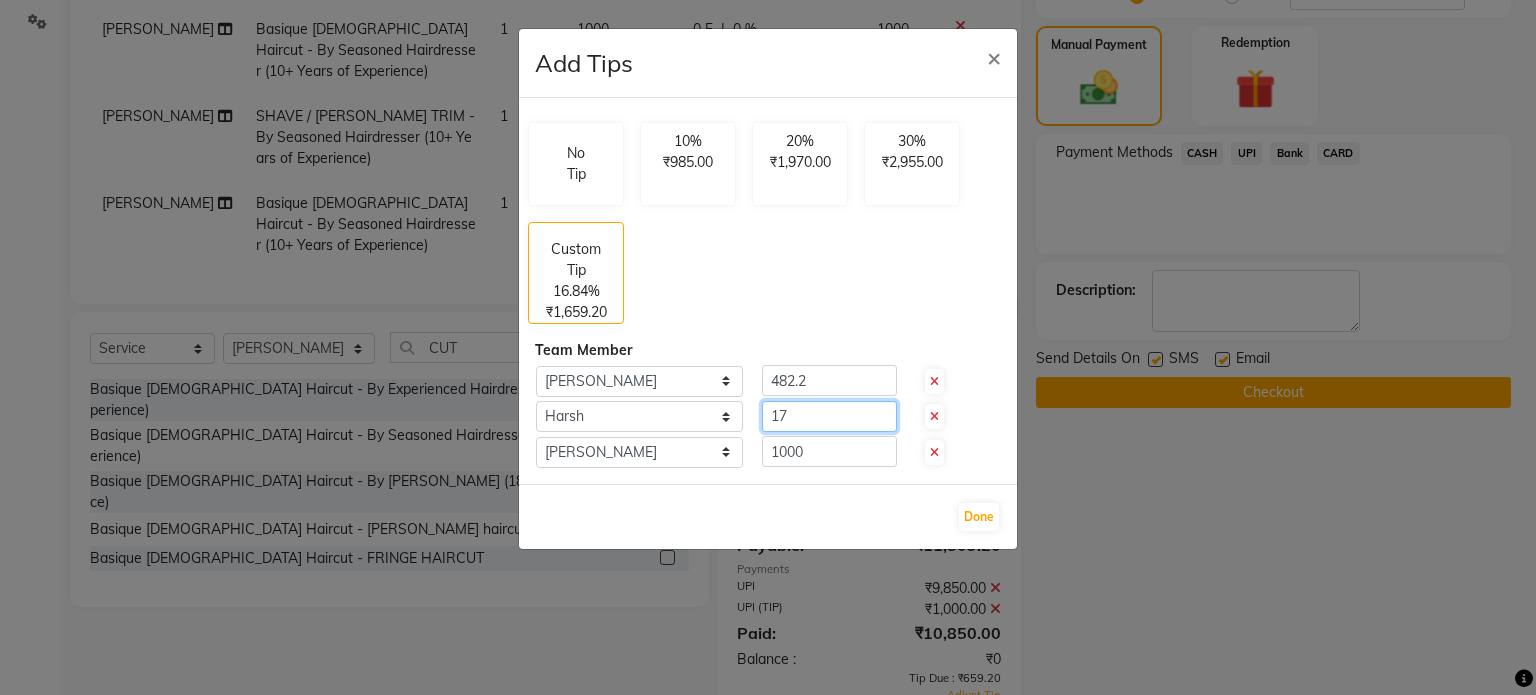 type on "1" 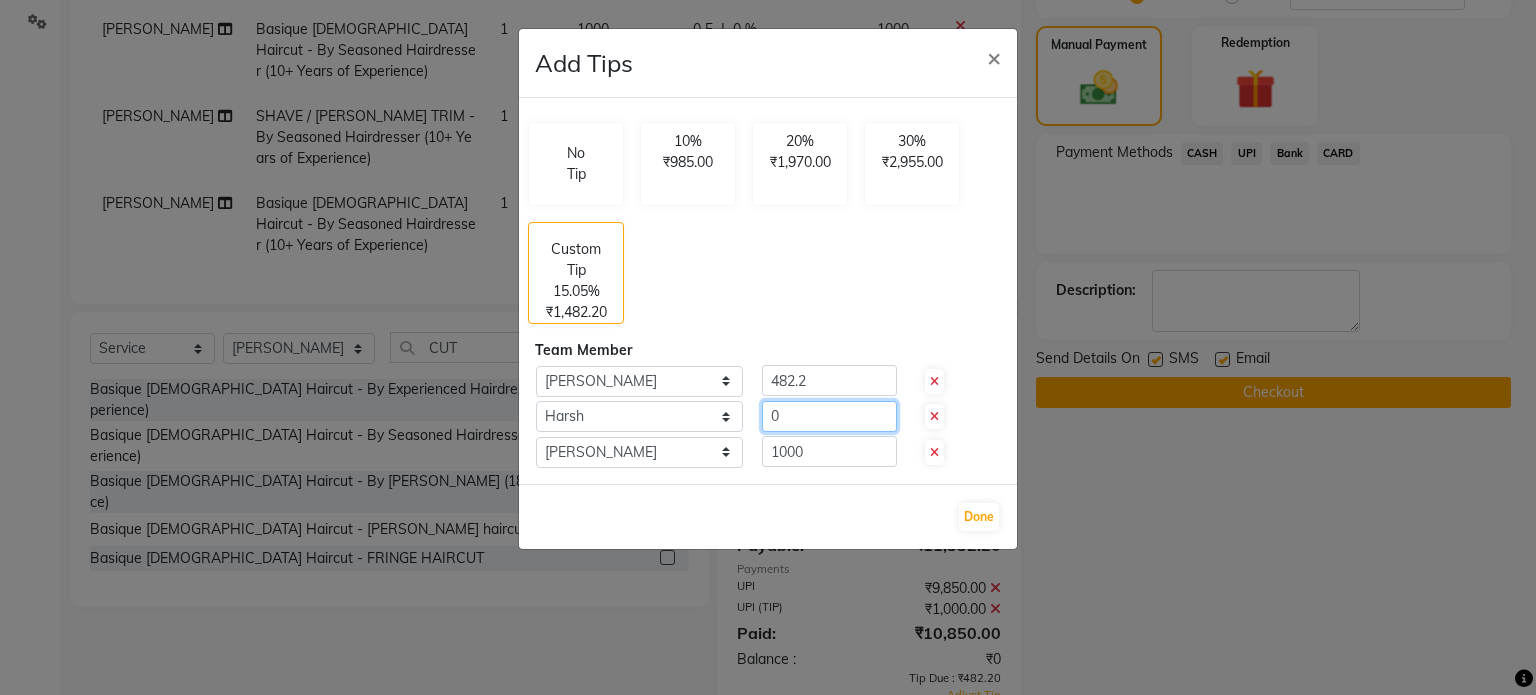 type on "0" 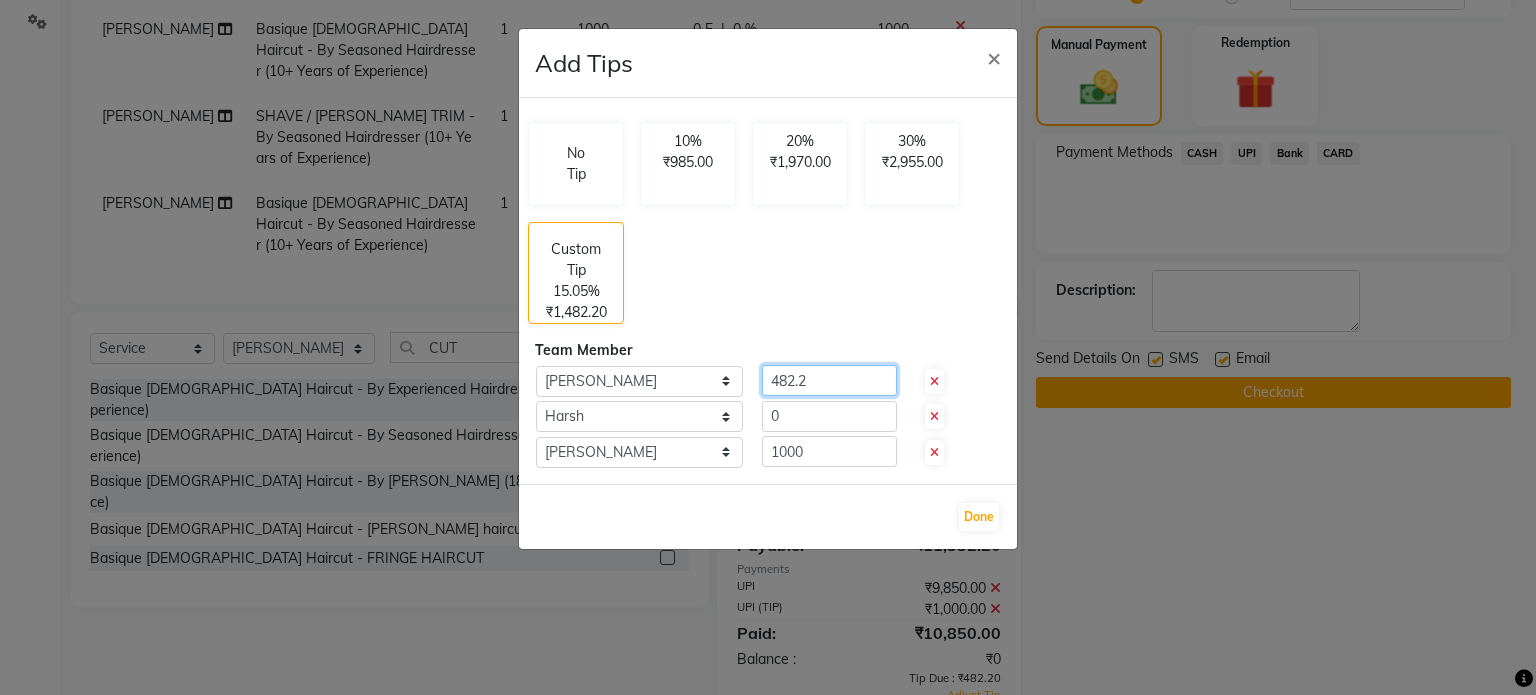click on "482.2" 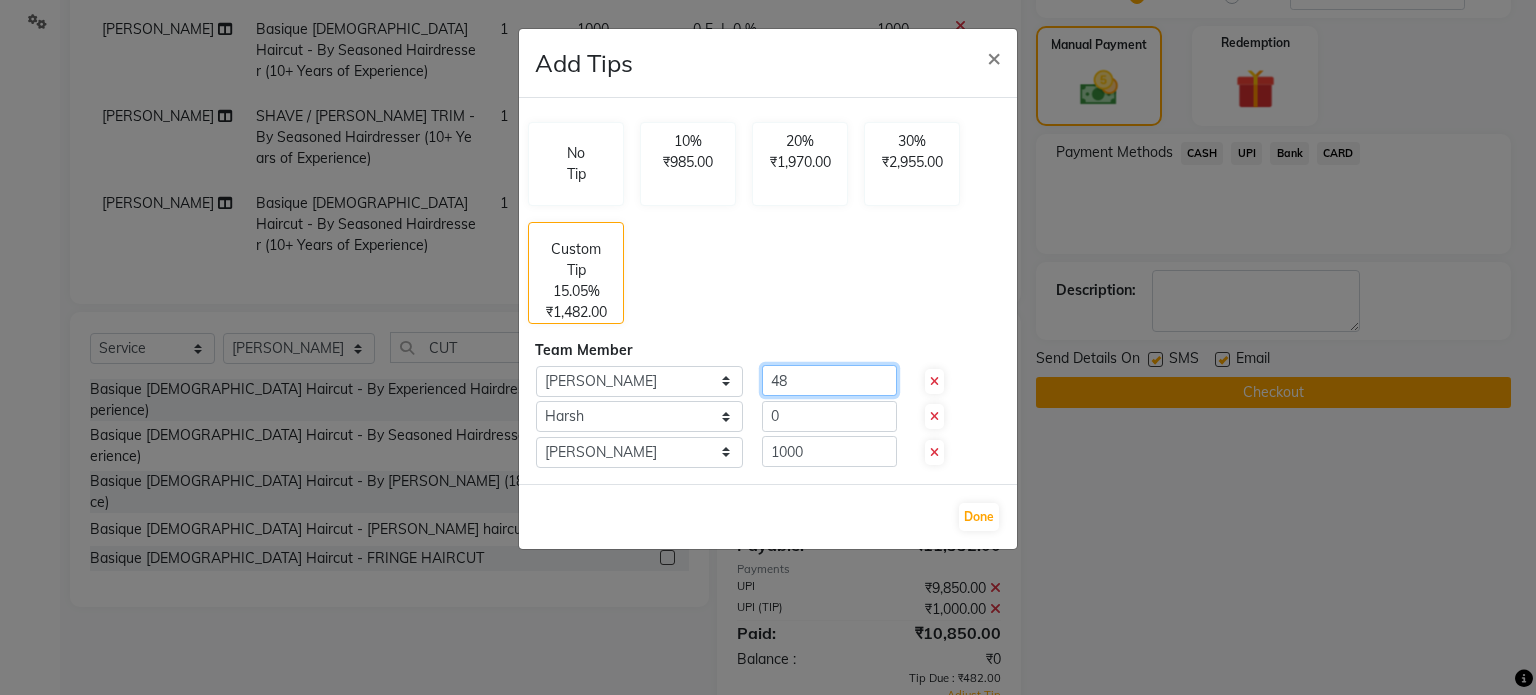 type on "4" 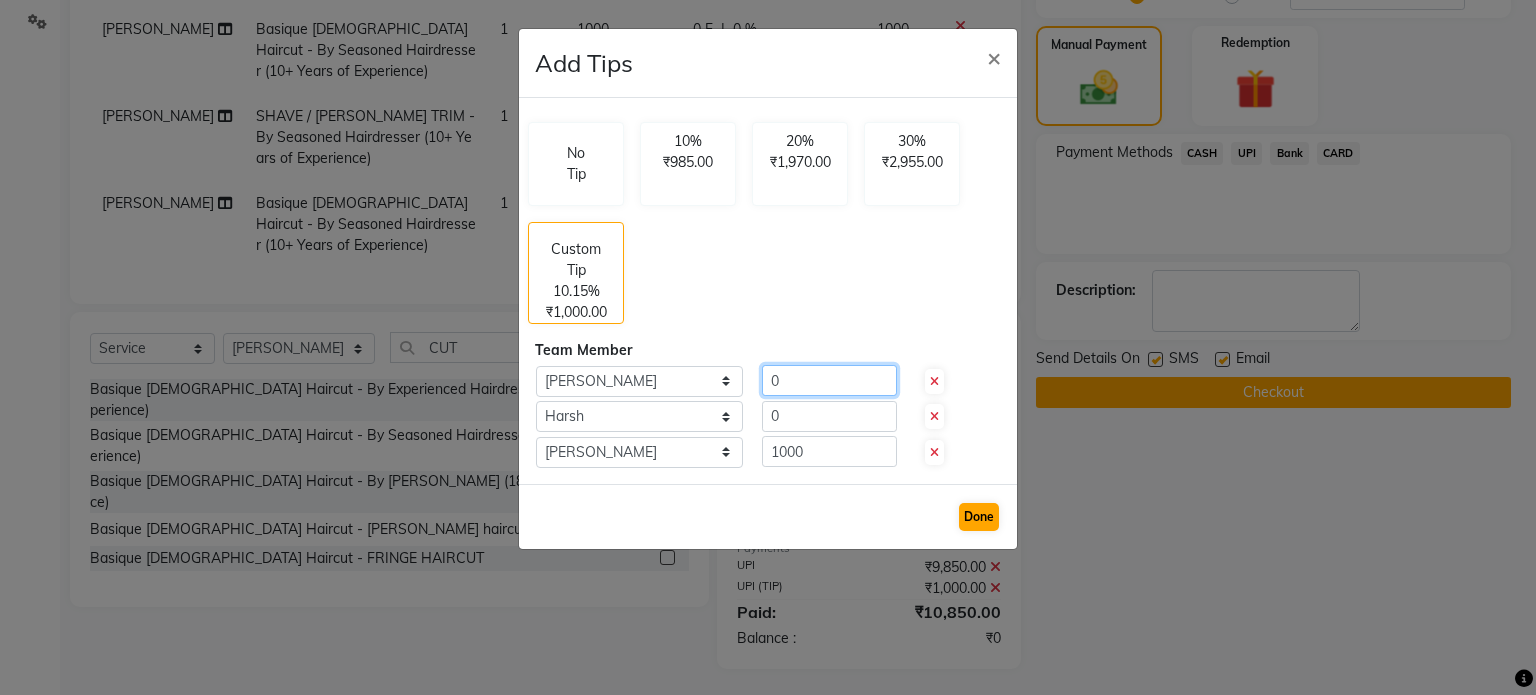 type on "0" 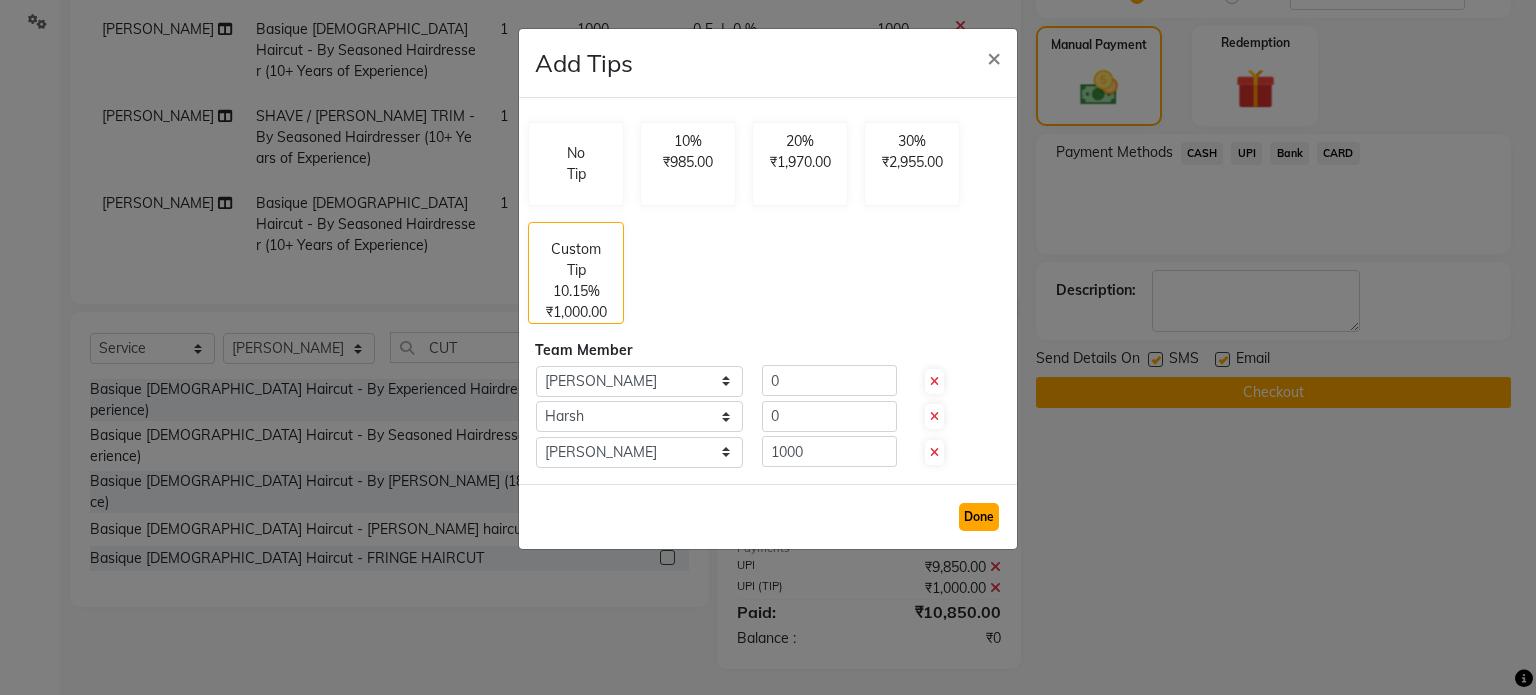 click on "Done" 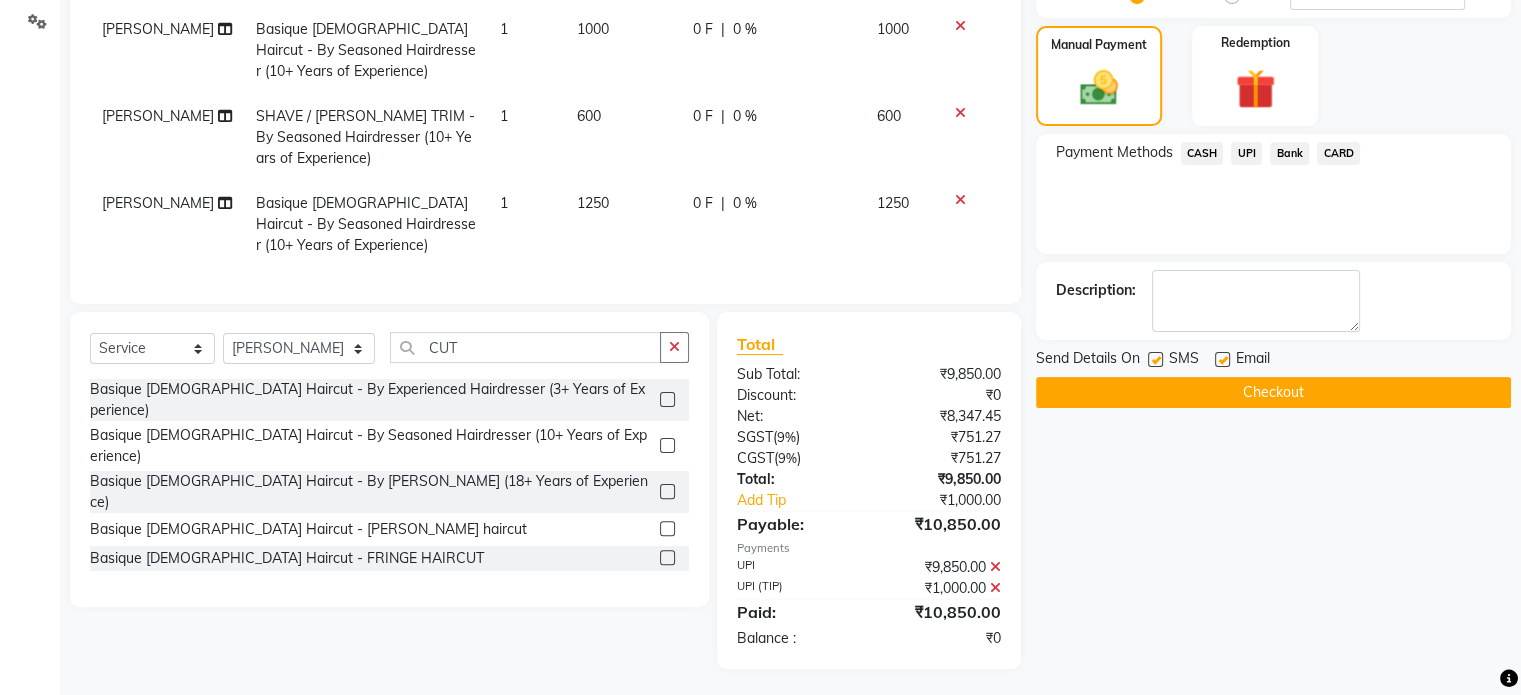 scroll, scrollTop: 0, scrollLeft: 0, axis: both 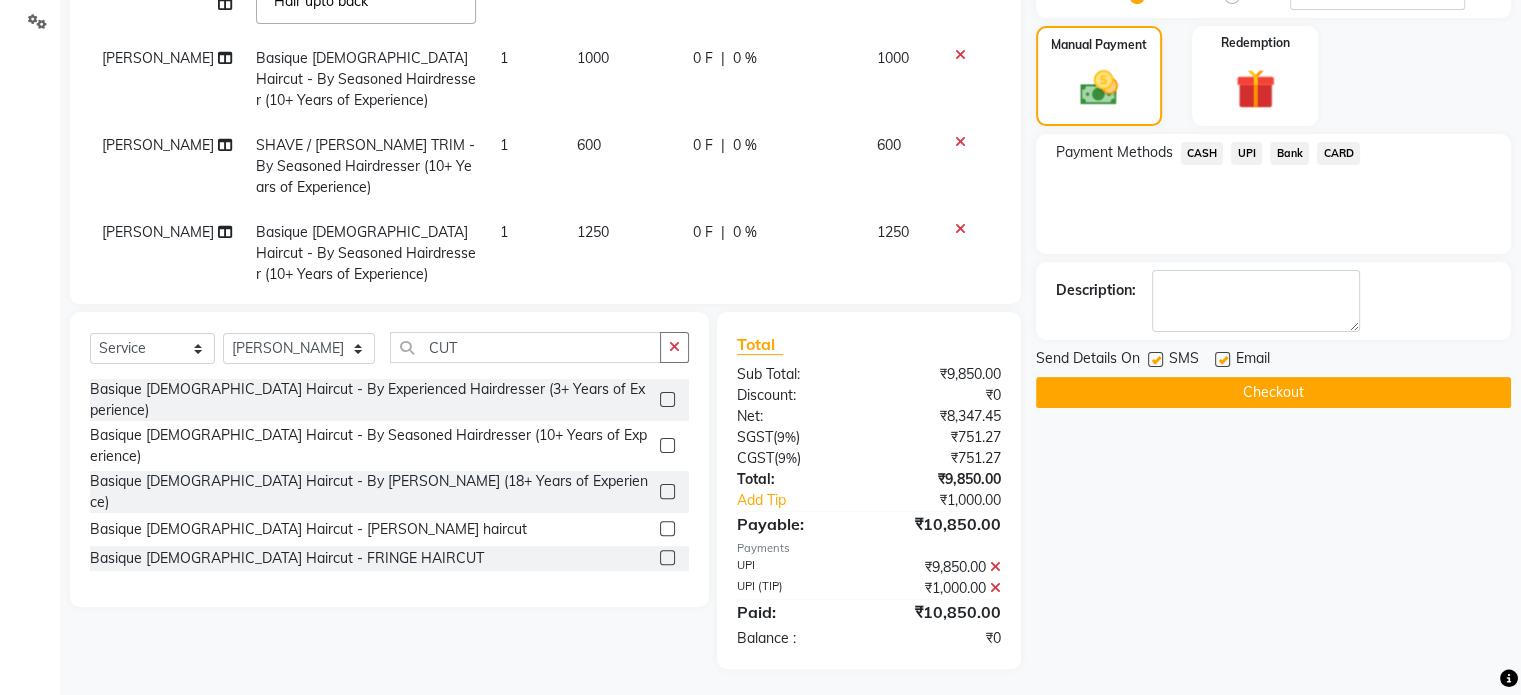 click 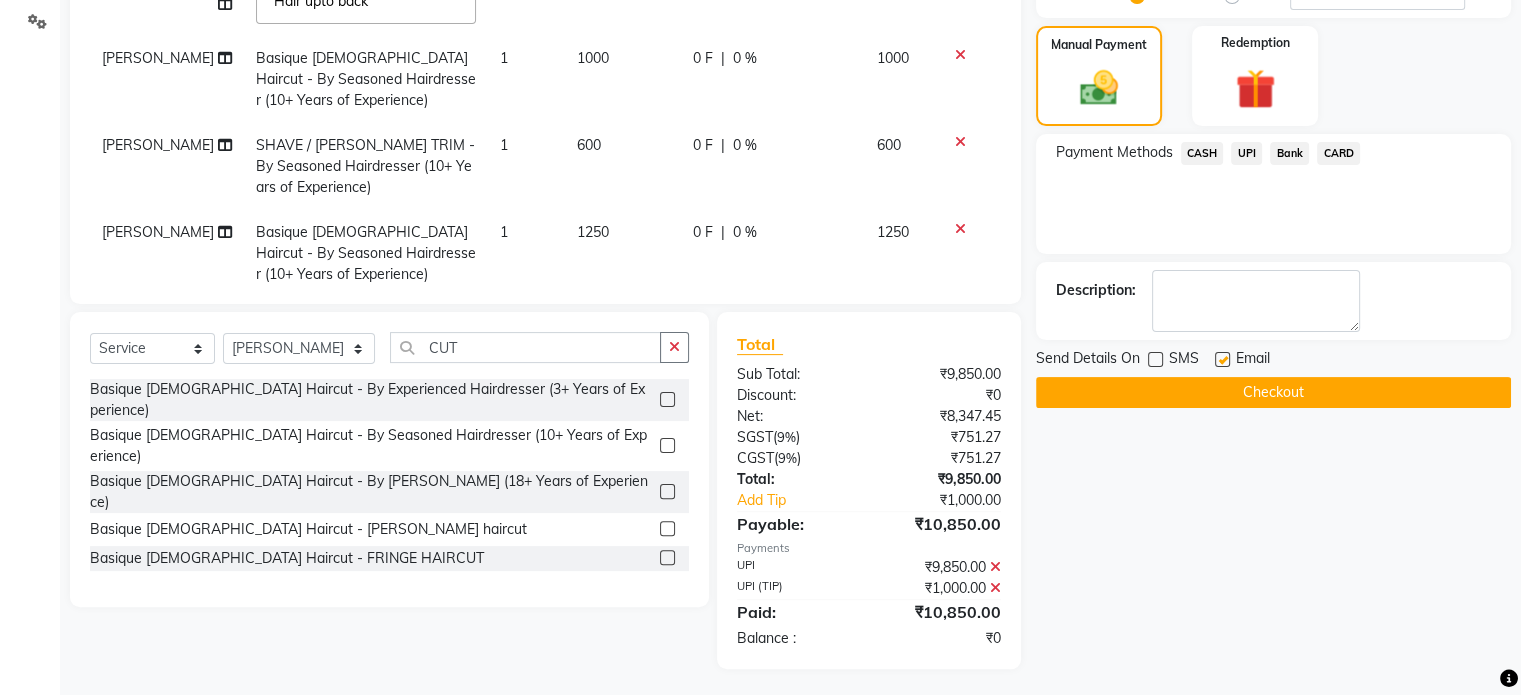 click on "Checkout" 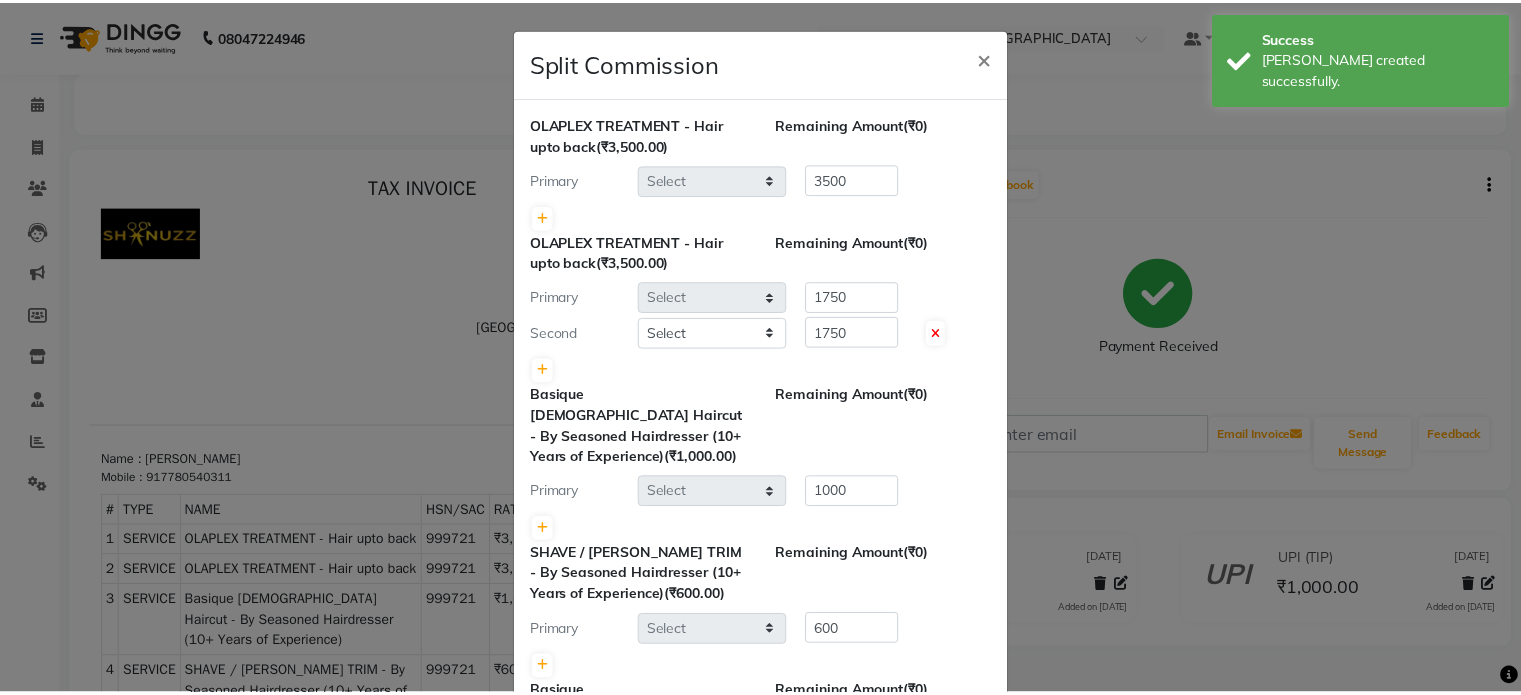 scroll, scrollTop: 0, scrollLeft: 0, axis: both 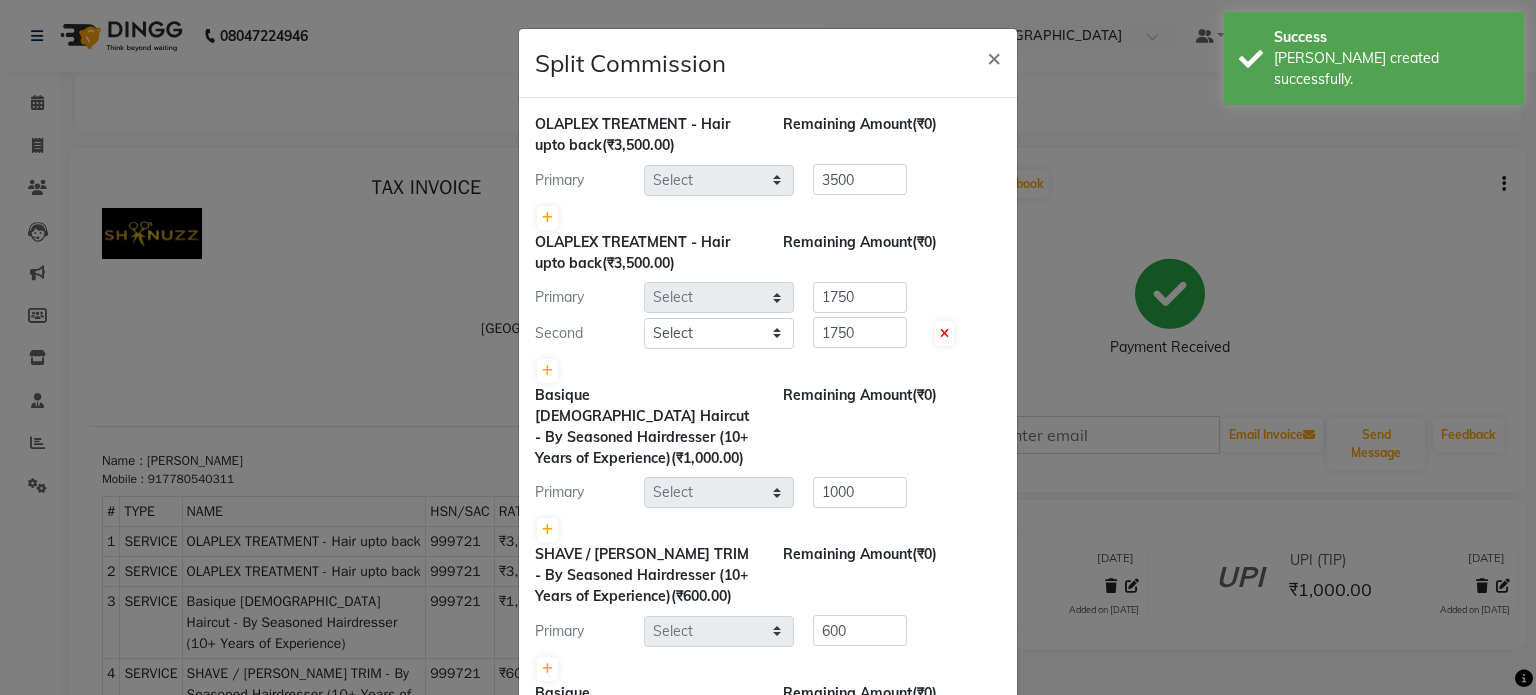 select on "59235" 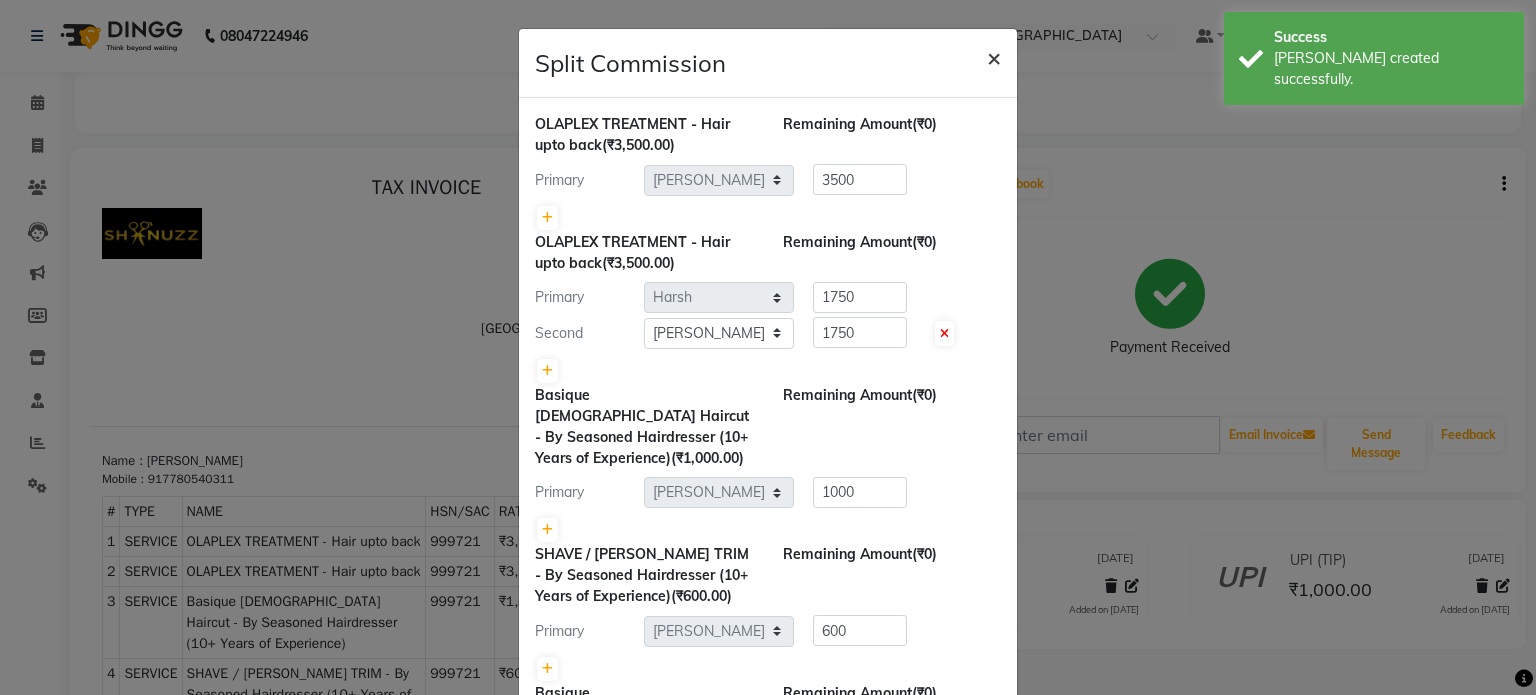 click on "×" 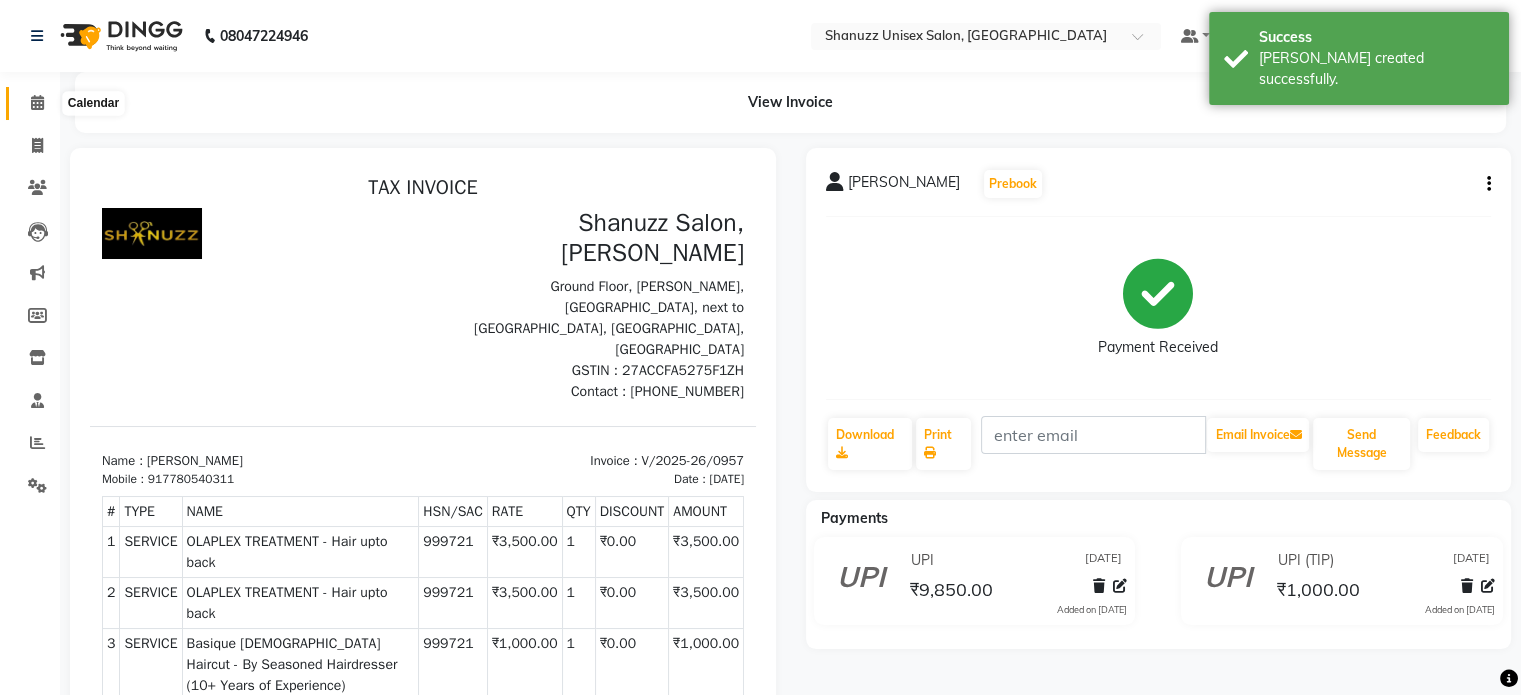 click 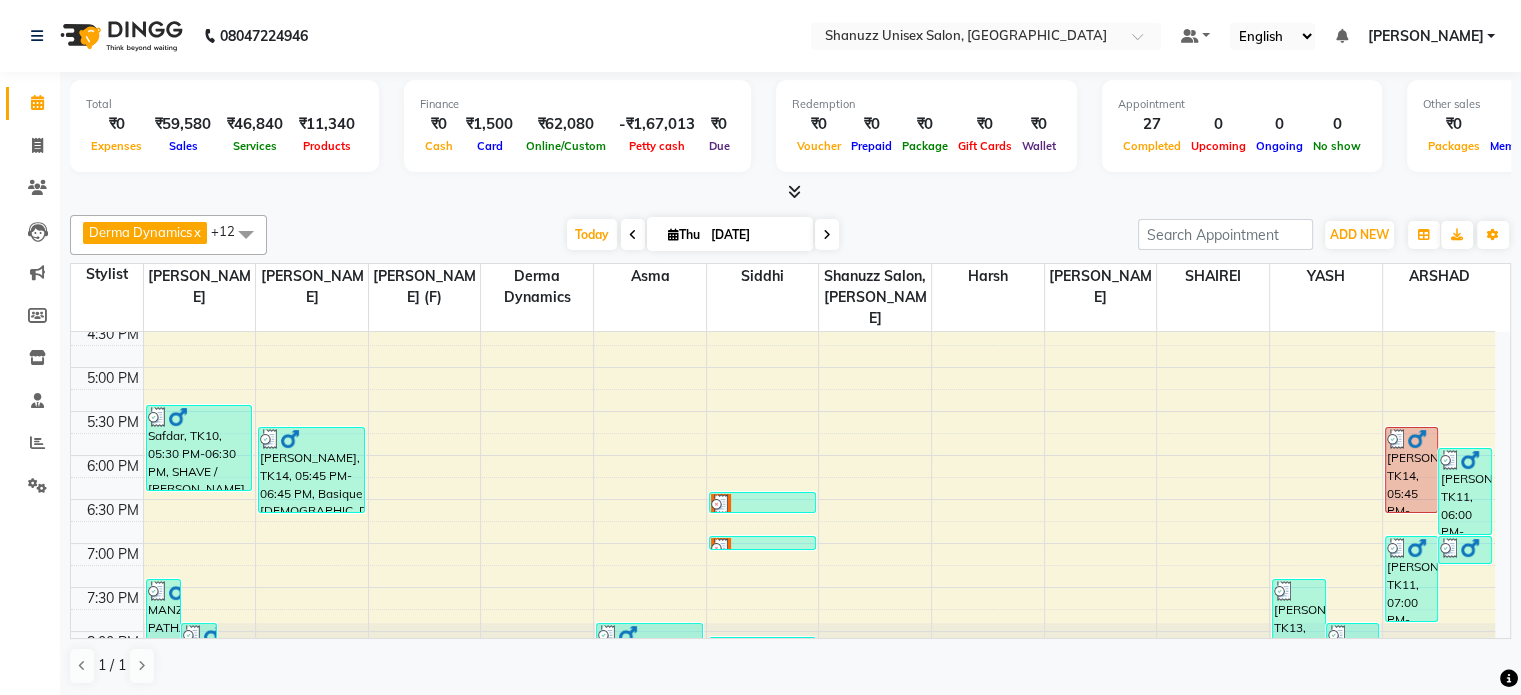 scroll, scrollTop: 718, scrollLeft: 0, axis: vertical 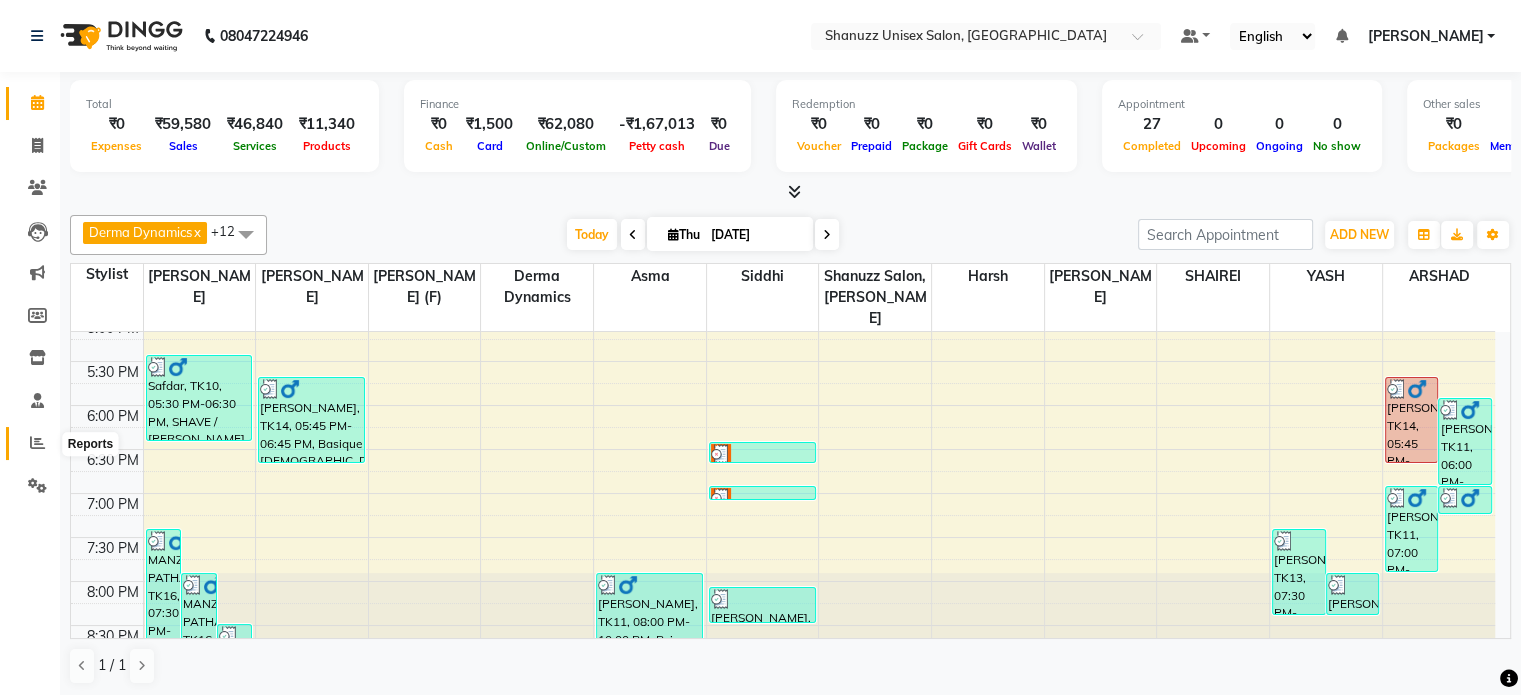 click 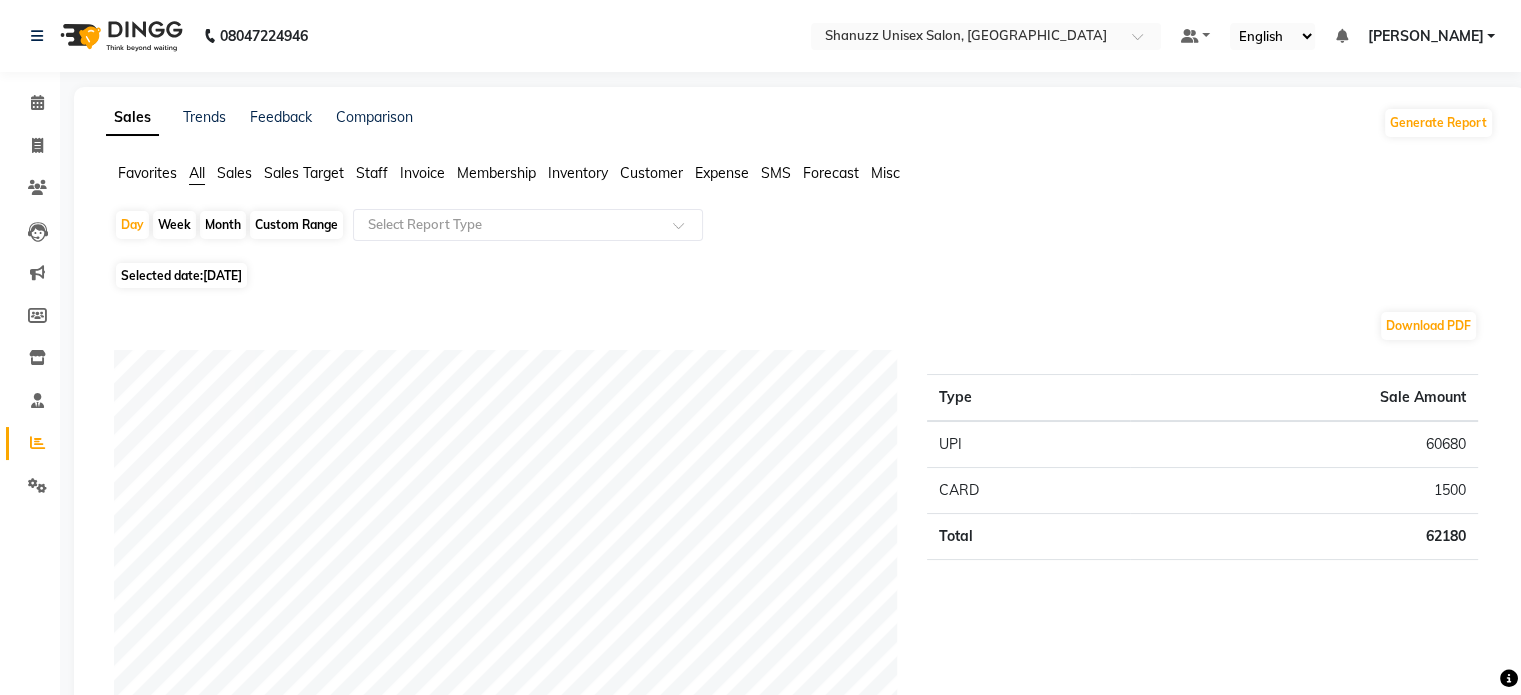 scroll, scrollTop: 0, scrollLeft: 0, axis: both 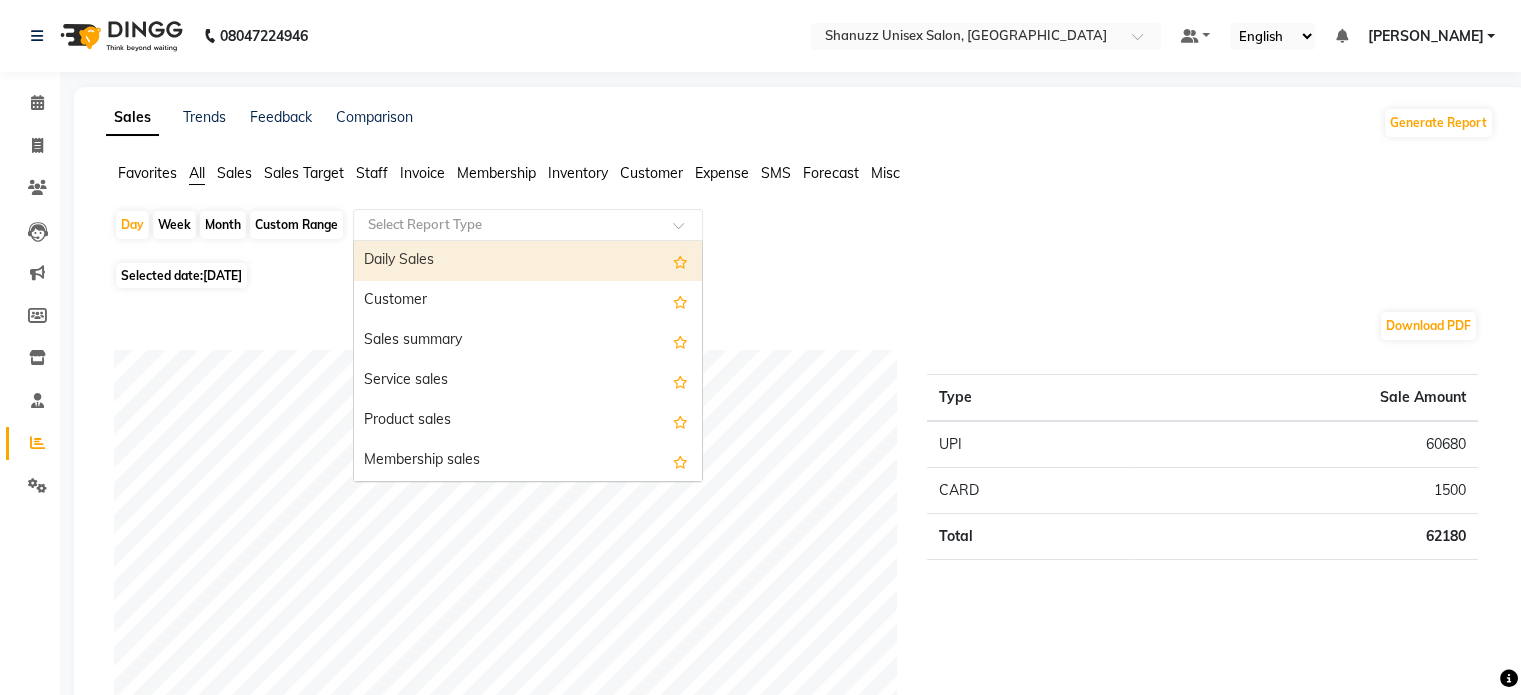 click 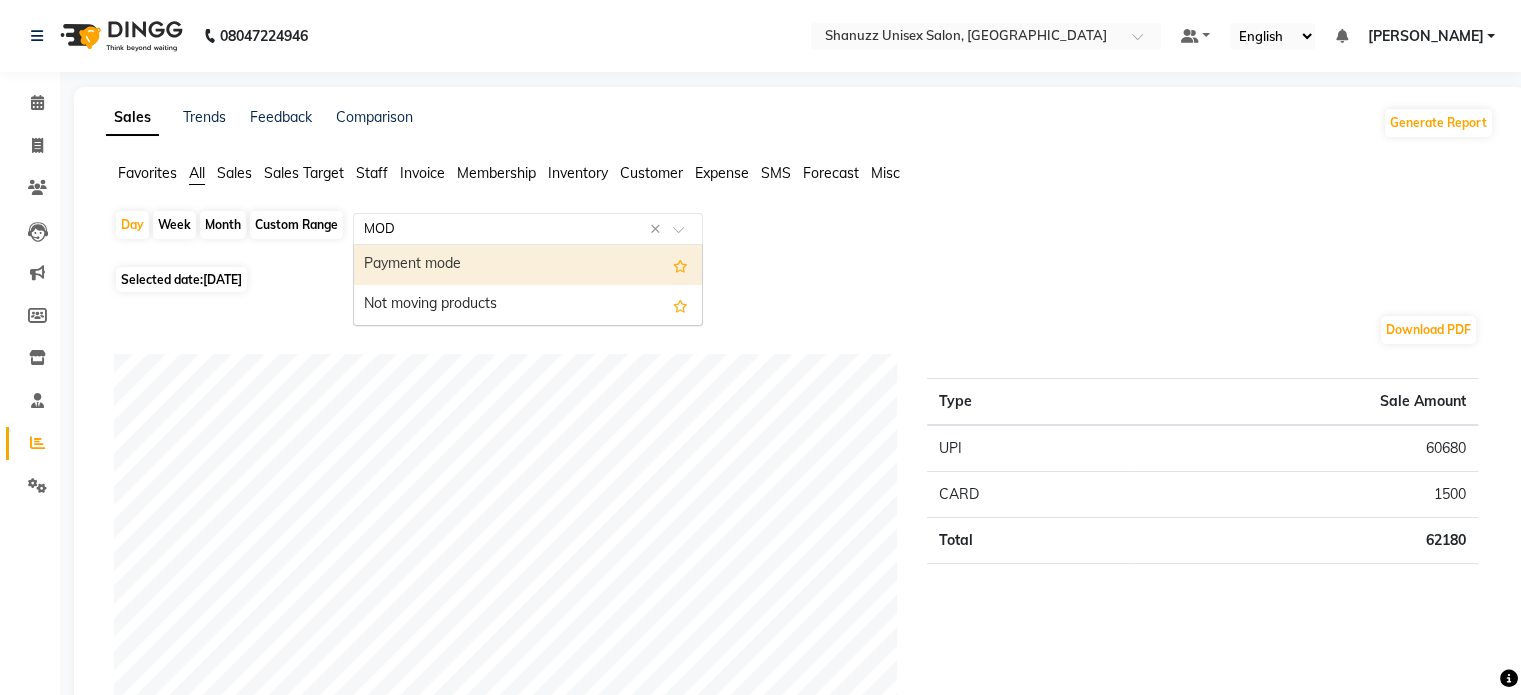 type on "MODE" 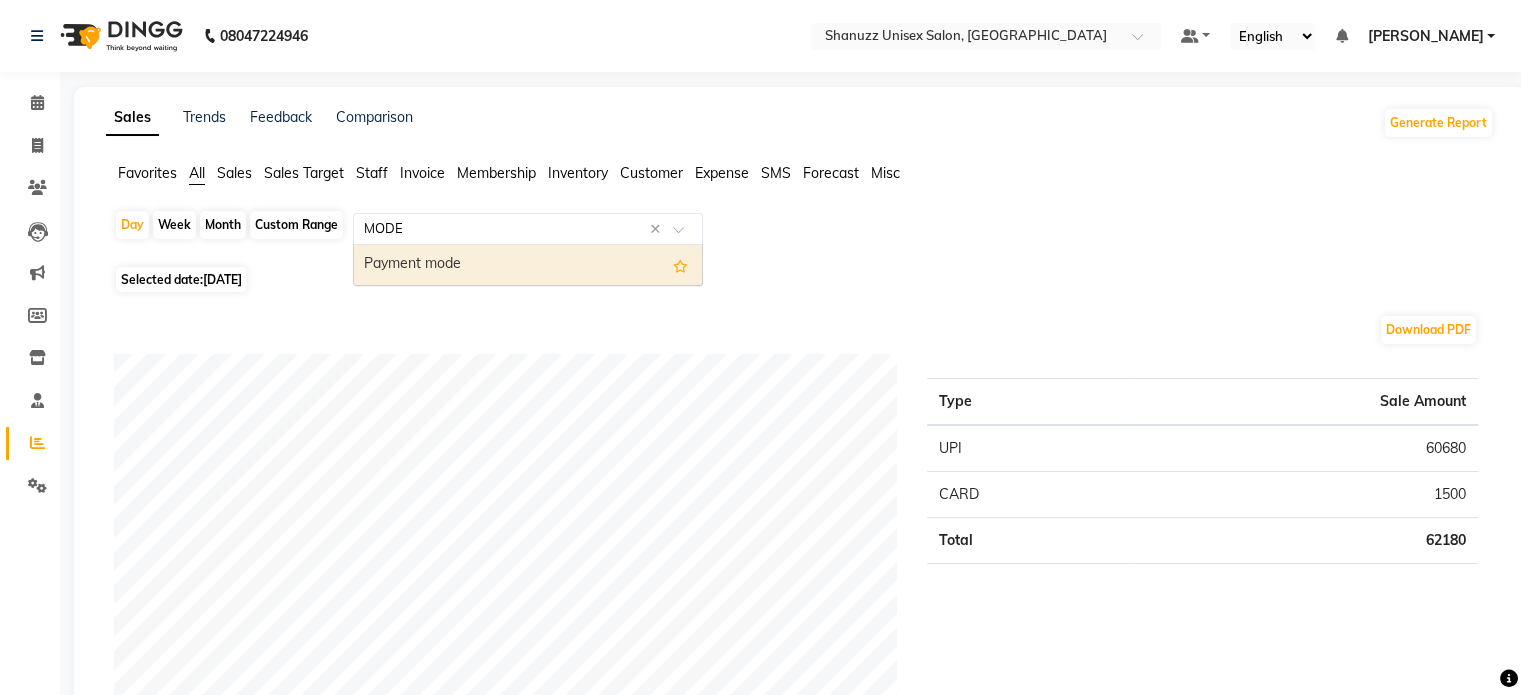 click on "Payment mode" at bounding box center (528, 265) 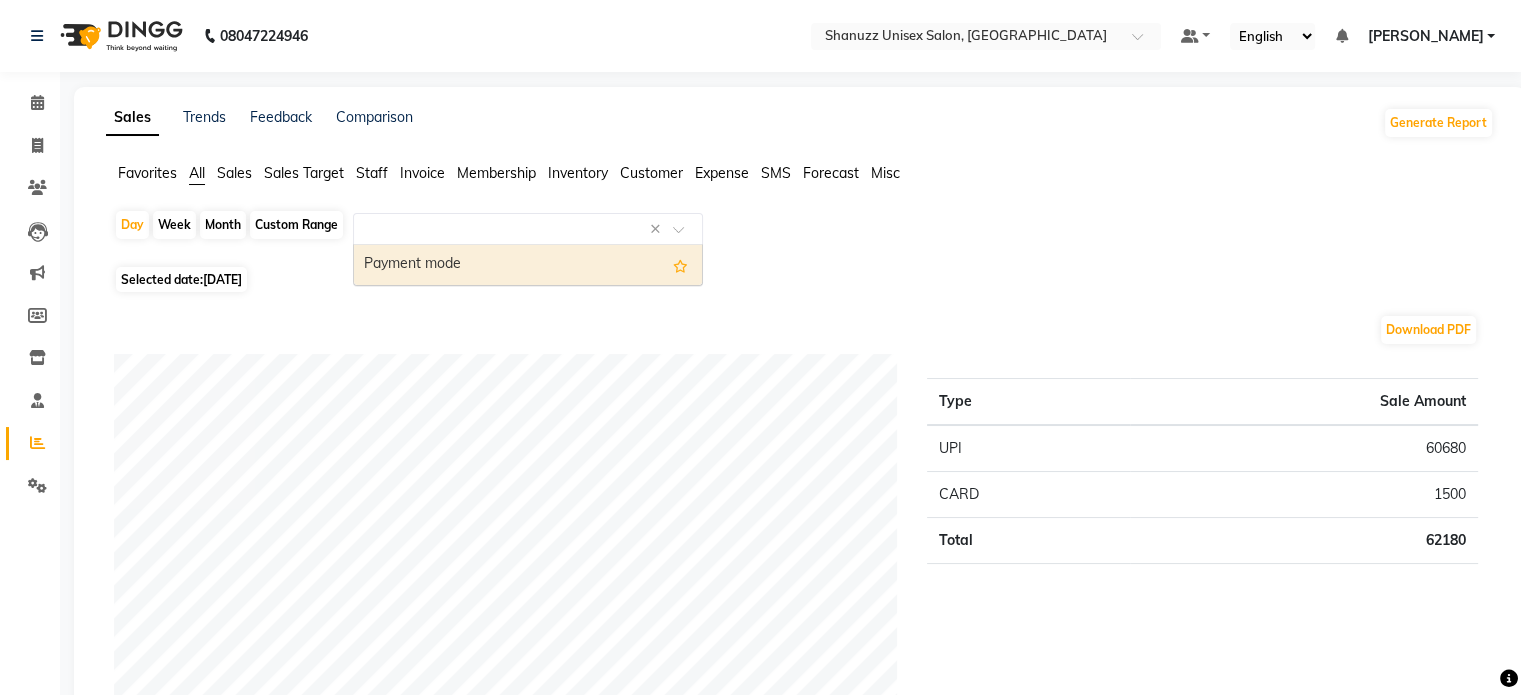 select on "filtered_report" 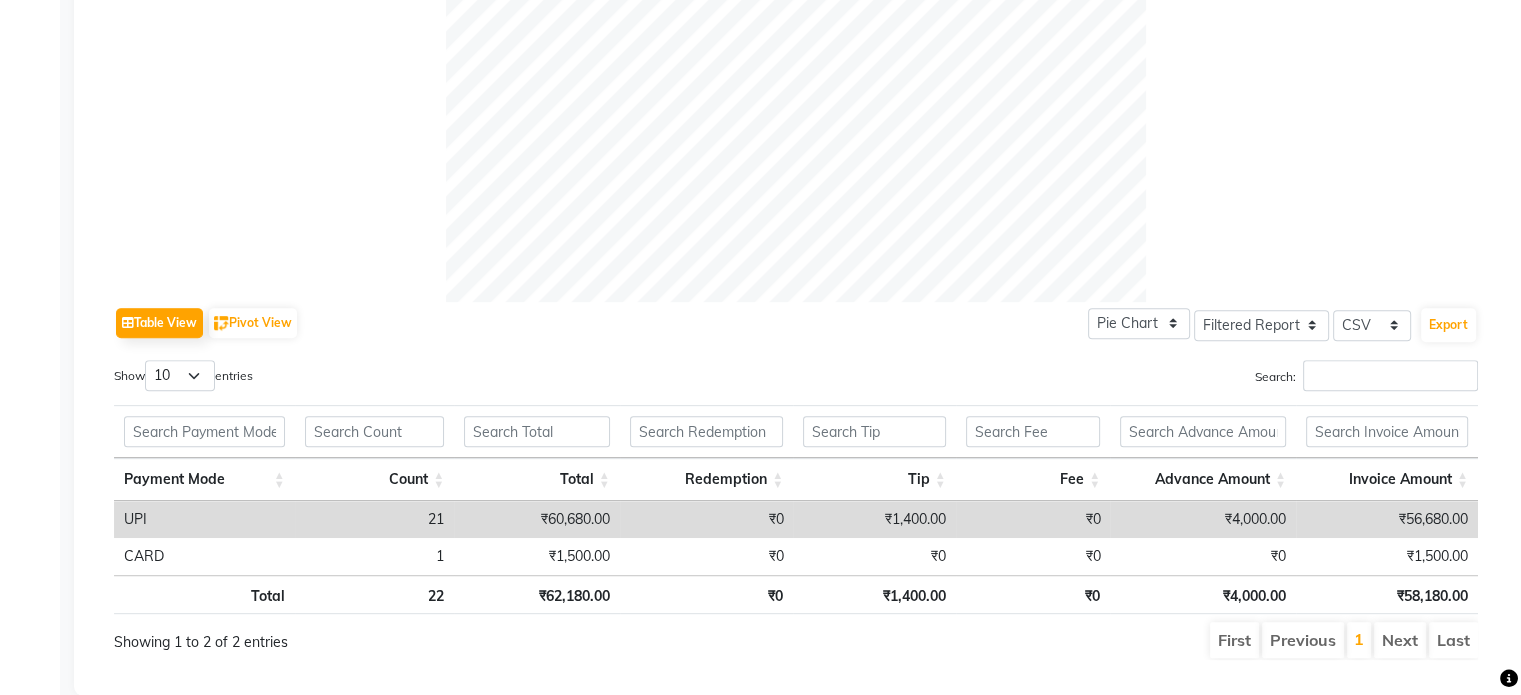 scroll, scrollTop: 776, scrollLeft: 0, axis: vertical 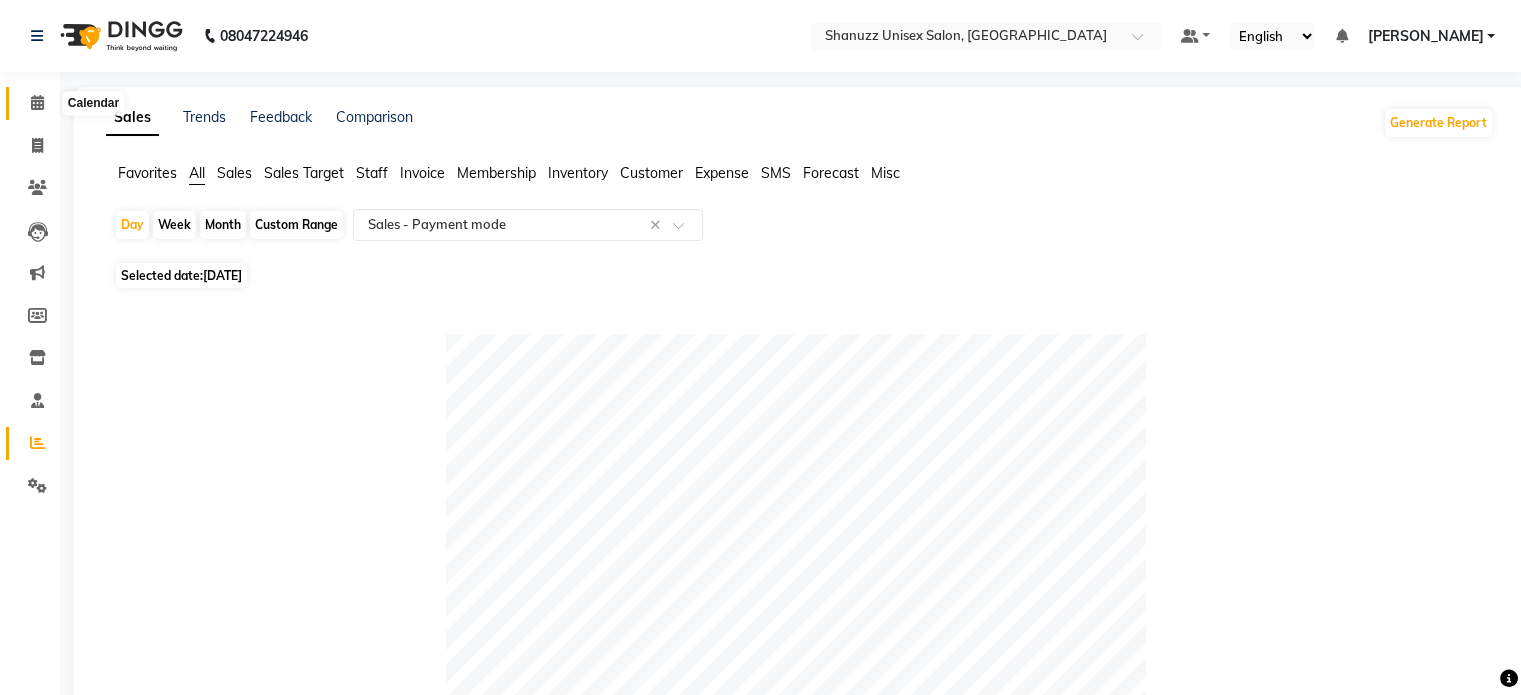 click 